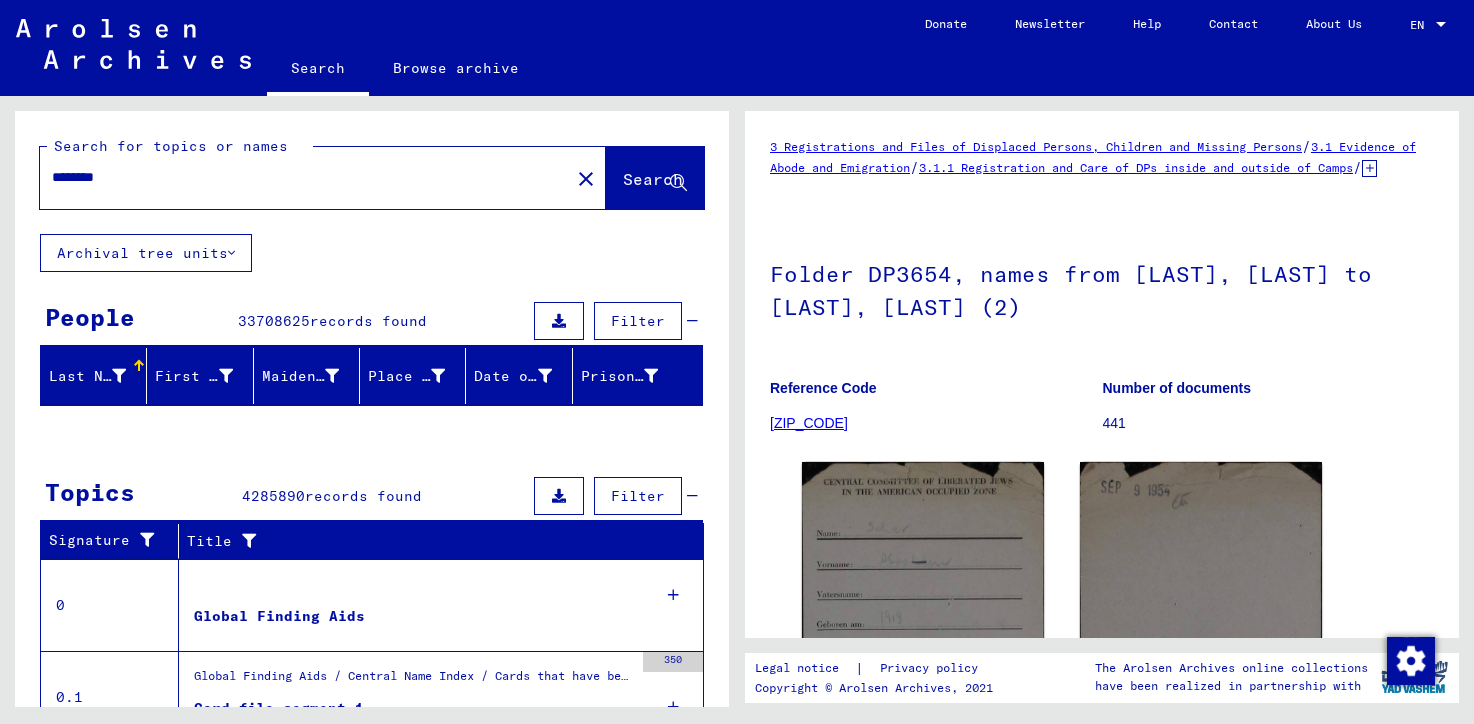 scroll, scrollTop: 0, scrollLeft: 0, axis: both 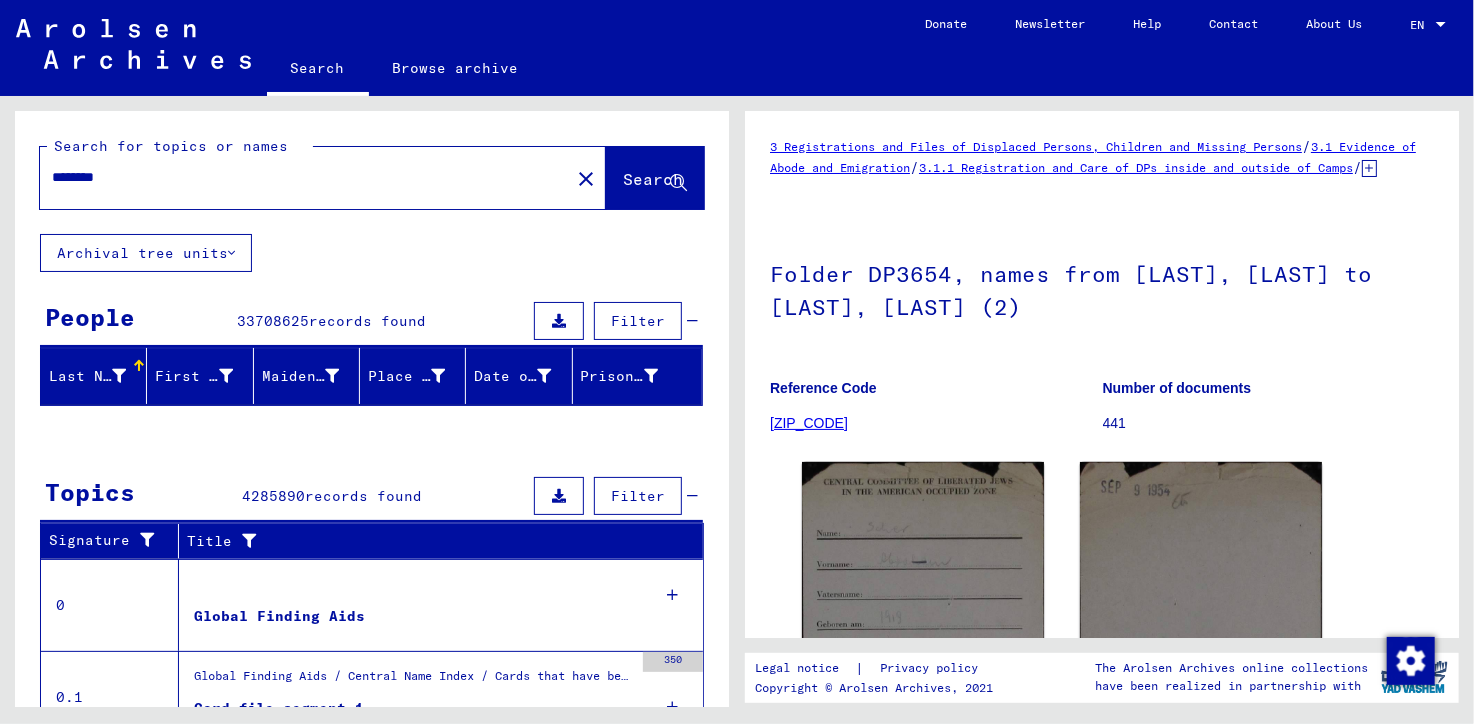 drag, startPoint x: 173, startPoint y: 180, endPoint x: 12, endPoint y: 175, distance: 161.07762 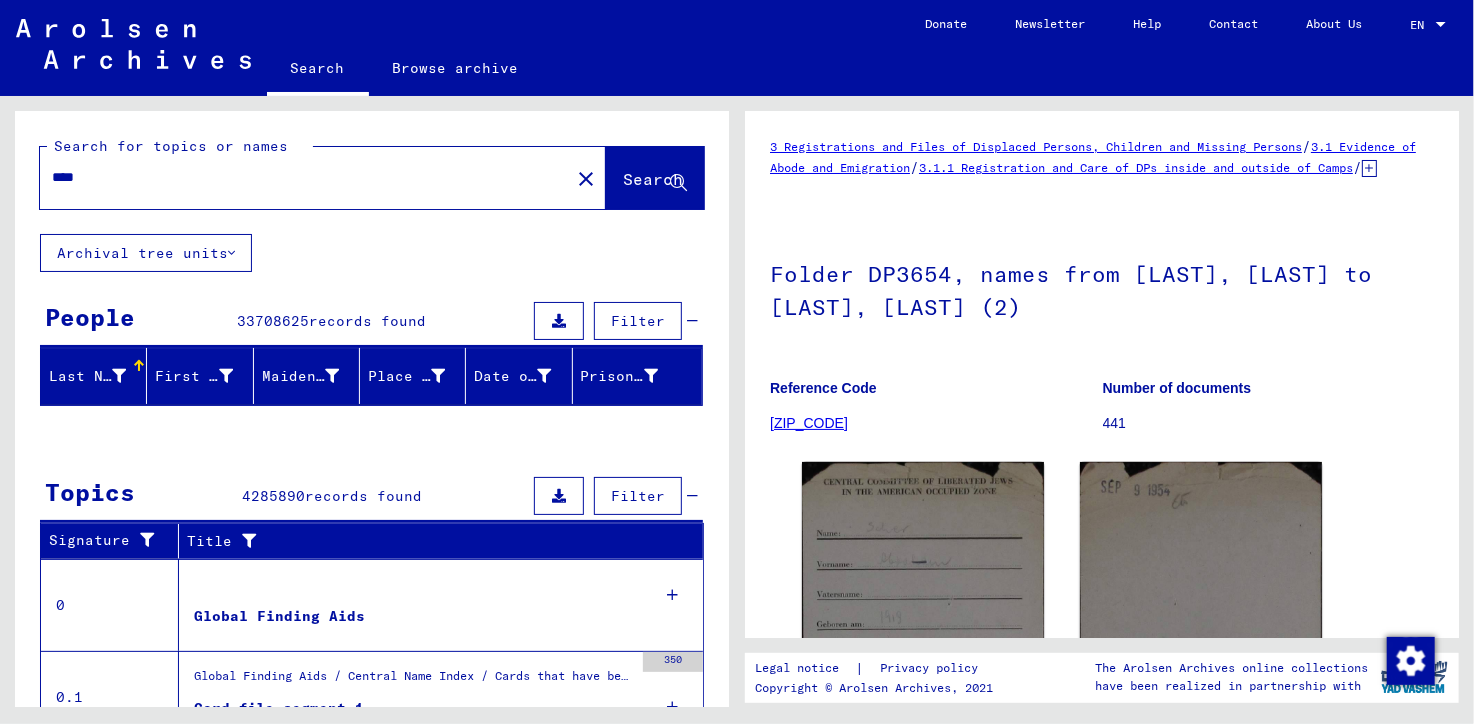 type on "*****" 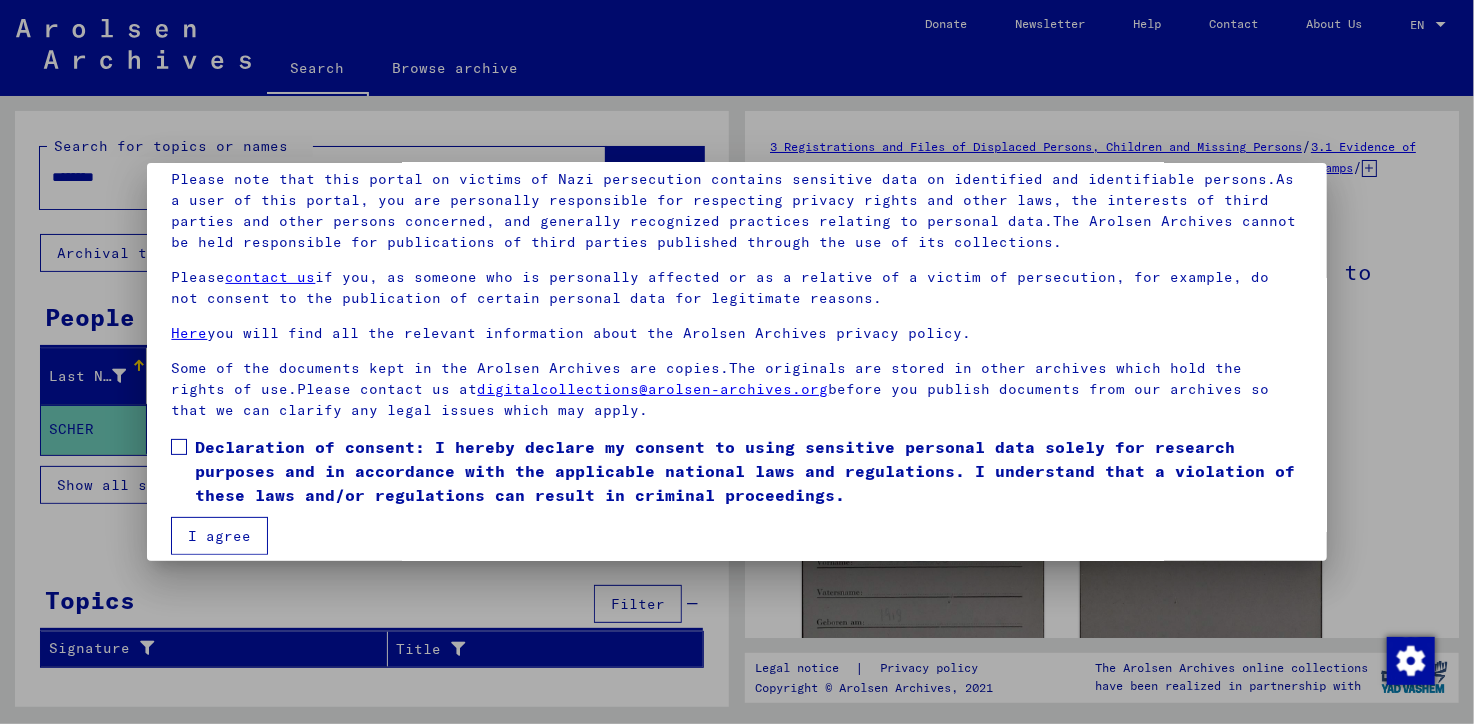 scroll, scrollTop: 157, scrollLeft: 0, axis: vertical 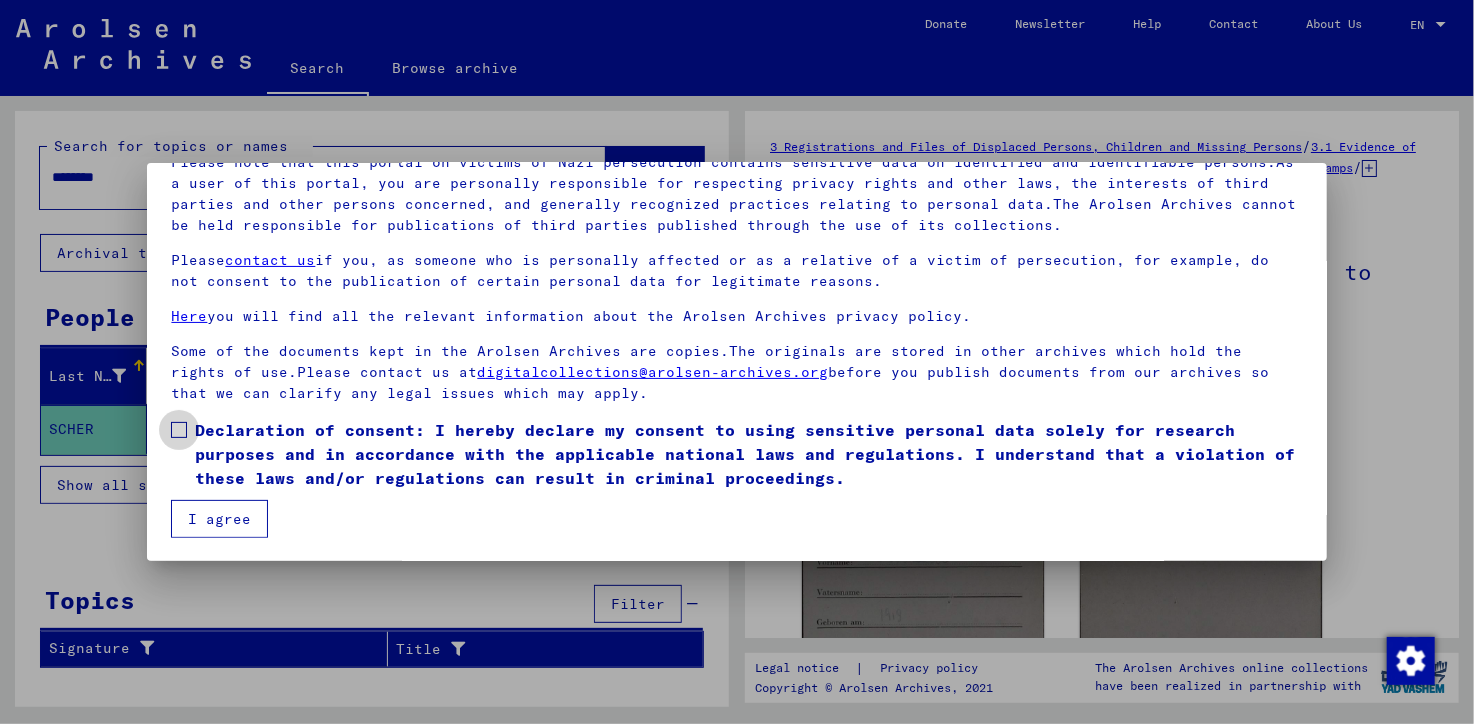 click on "Declaration of consent: I hereby declare my consent to using sensitive personal data solely for research purposes and in accordance with the applicable national laws and regulations. I understand that a violation of these laws and/or regulations can result in criminal proceedings." at bounding box center (736, 454) 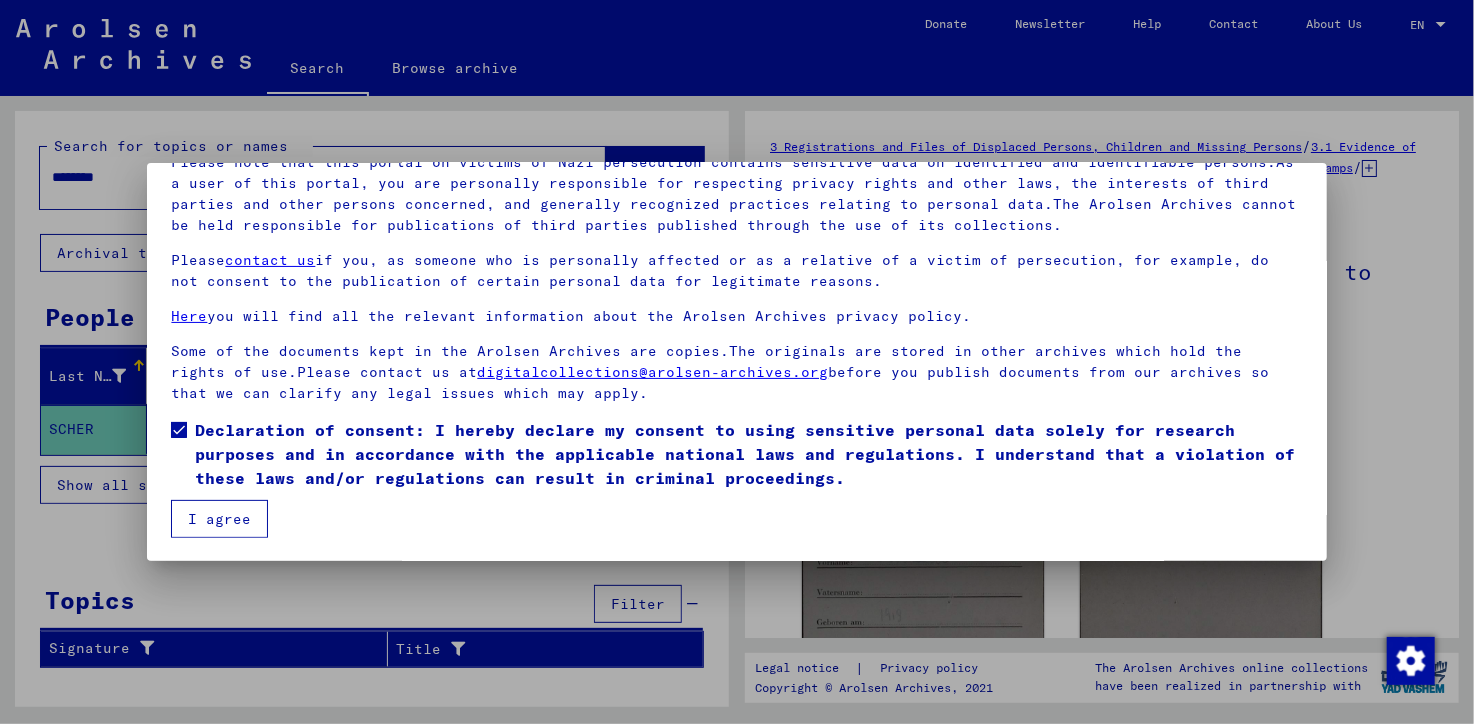 click on "I agree" at bounding box center [219, 519] 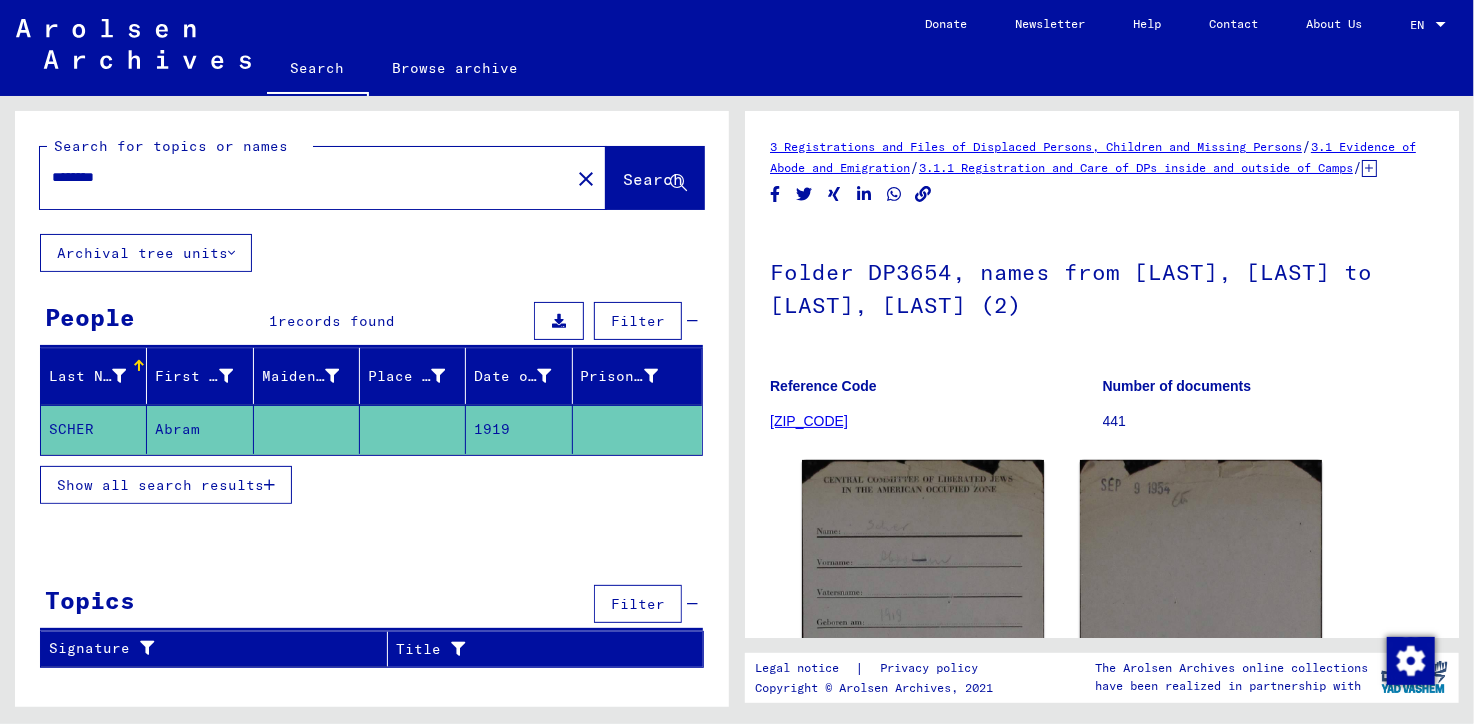 drag, startPoint x: 174, startPoint y: 181, endPoint x: 0, endPoint y: 162, distance: 175.03429 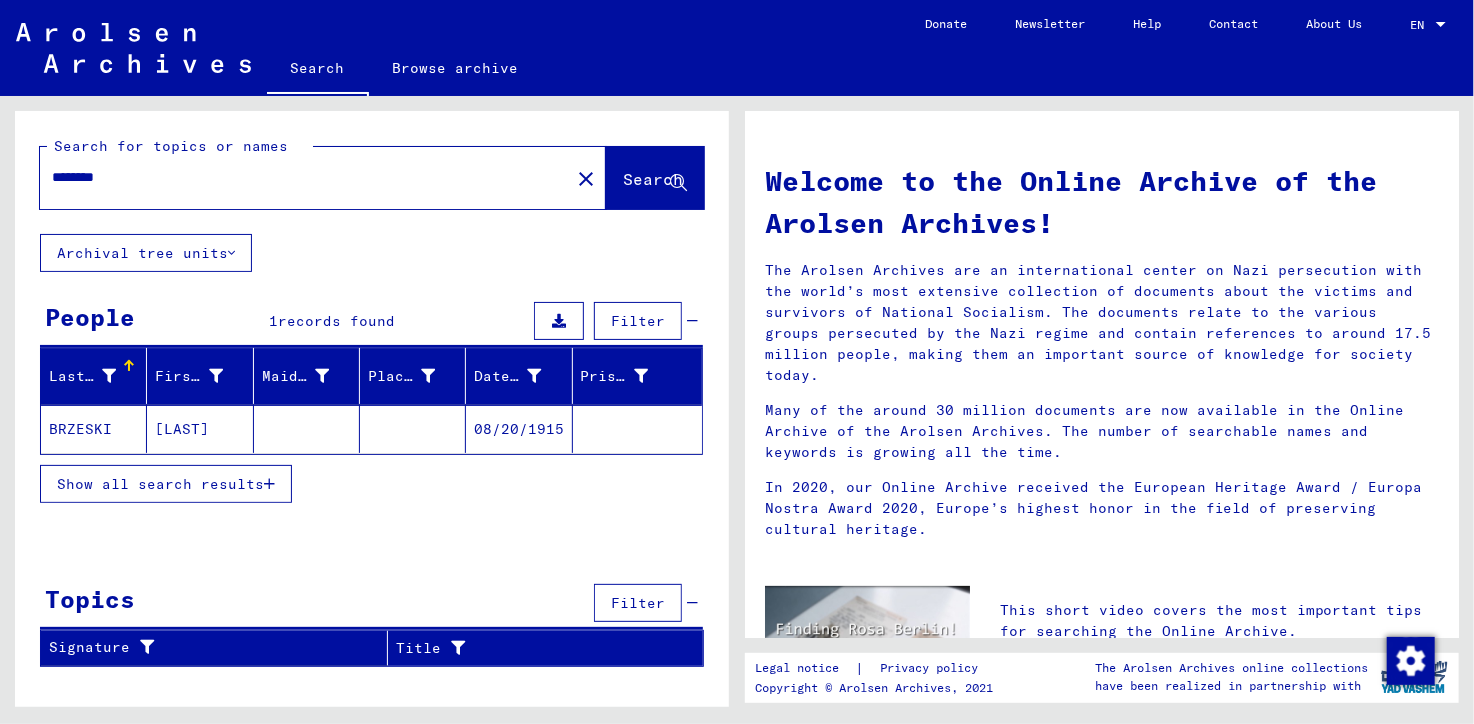 click on "BRZESKI" 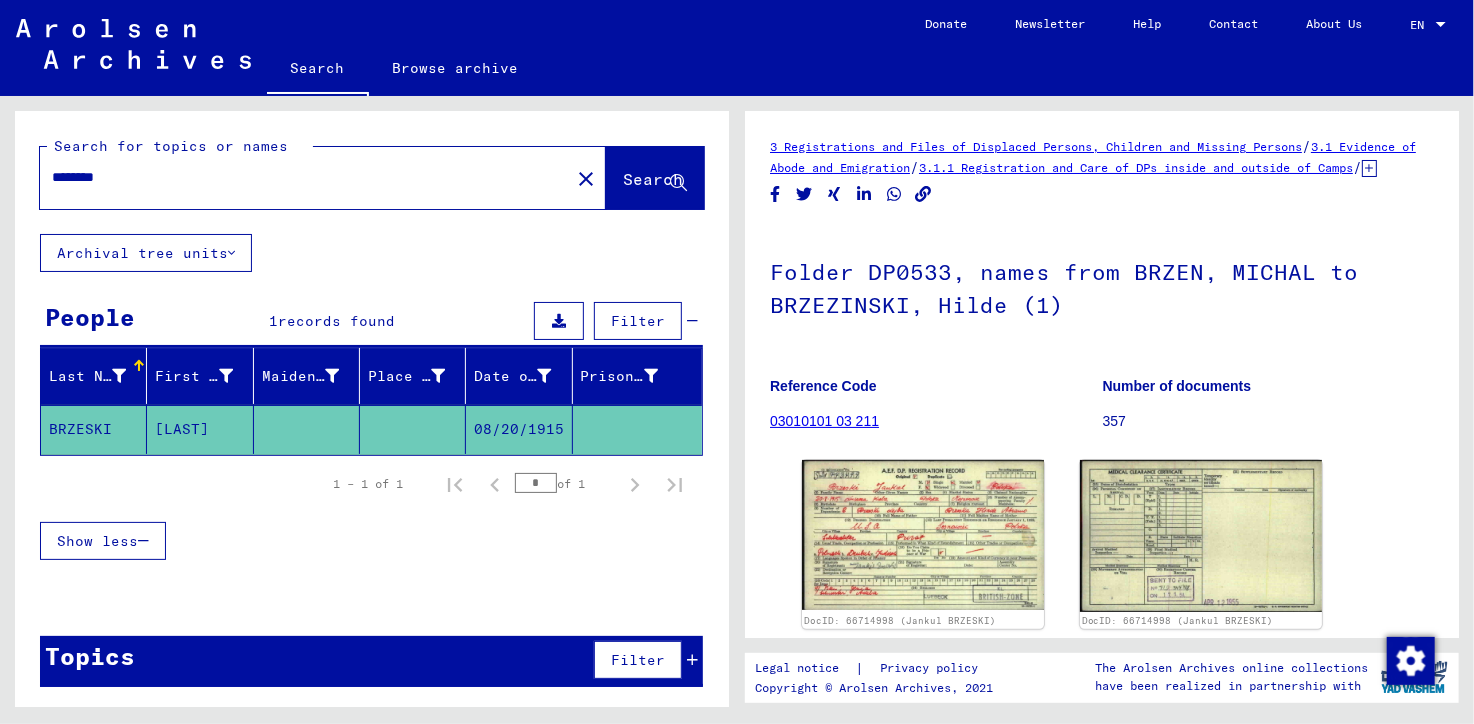 scroll, scrollTop: 0, scrollLeft: 0, axis: both 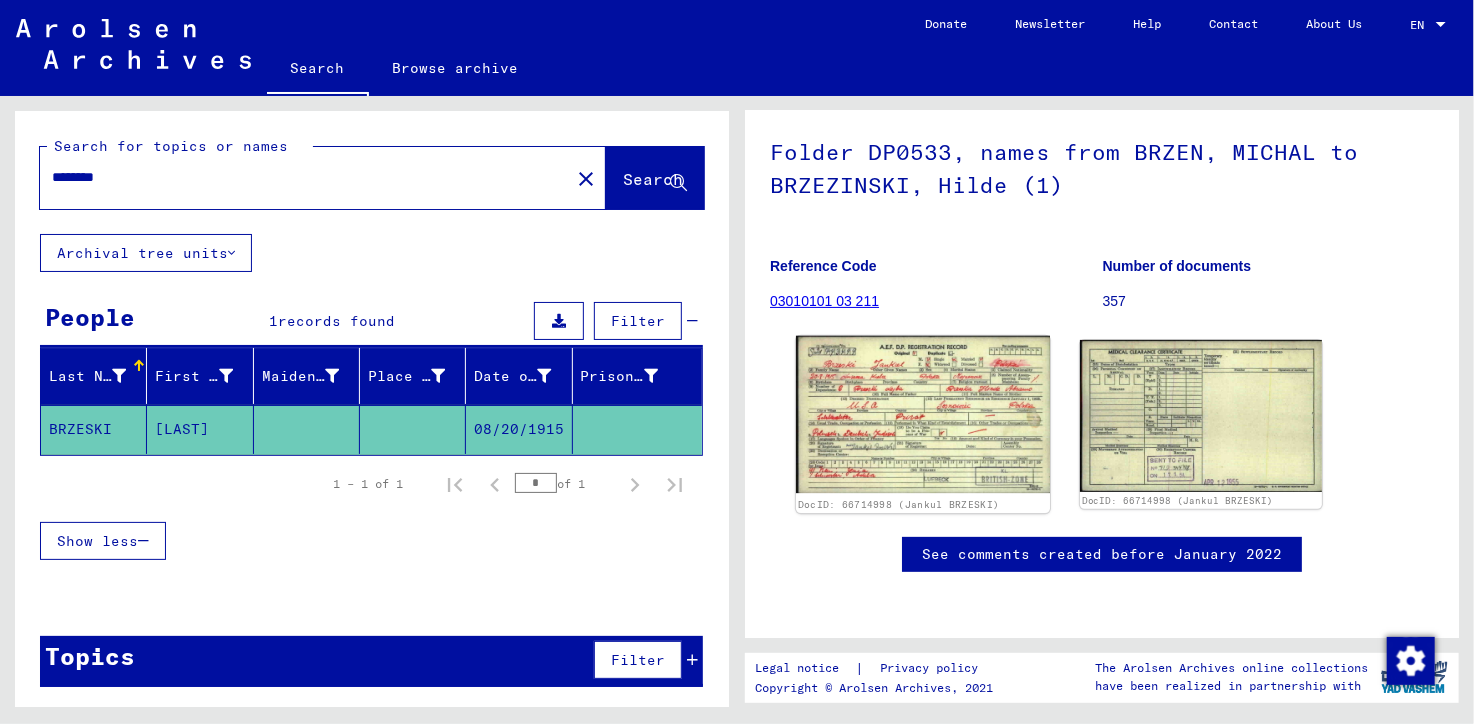 click 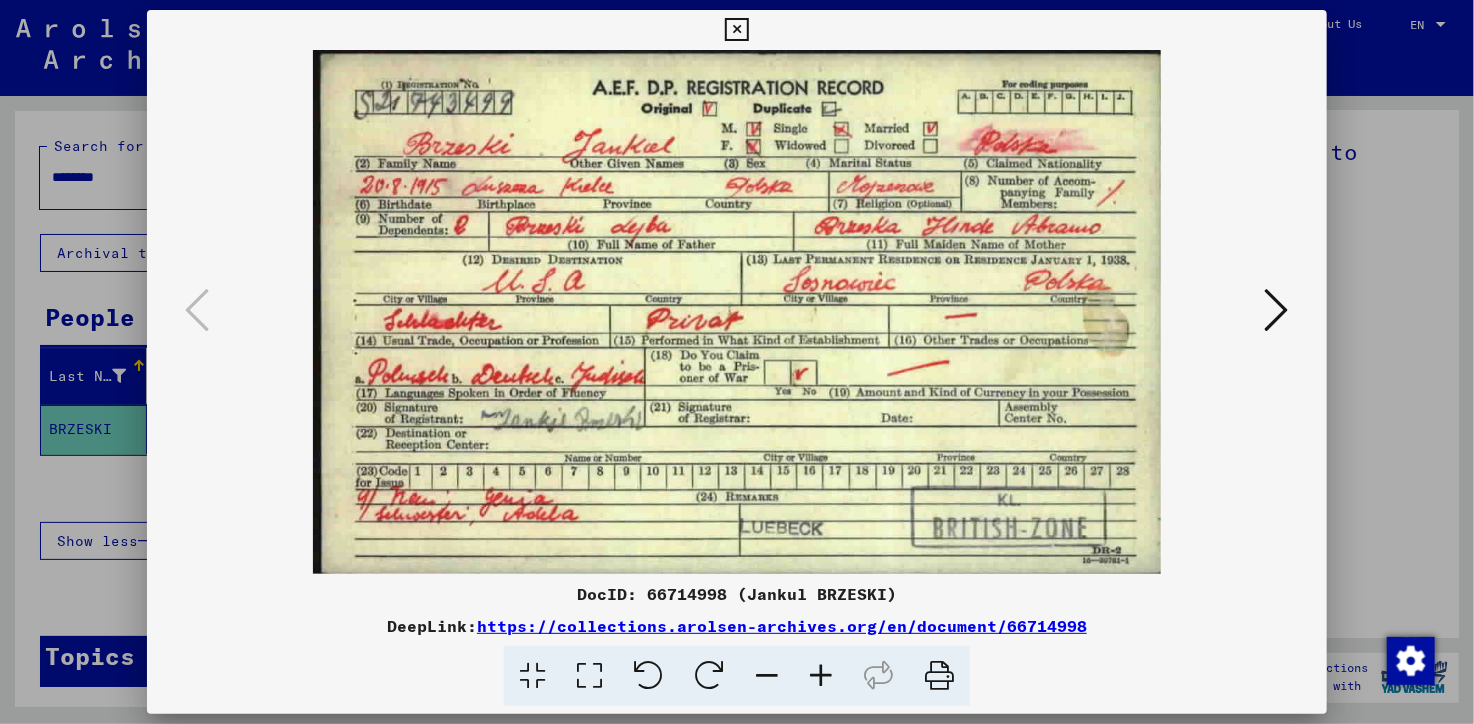 click at bounding box center [1277, 311] 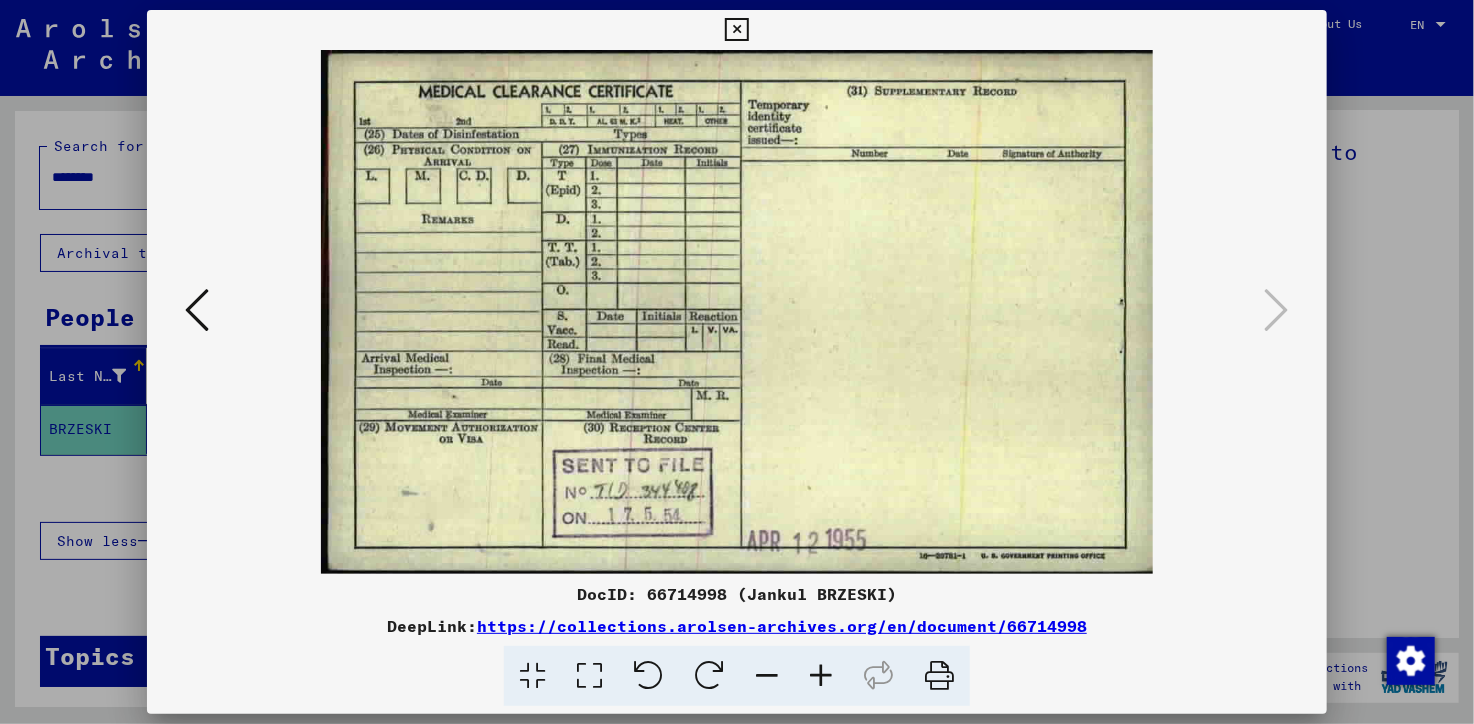 click at bounding box center [197, 310] 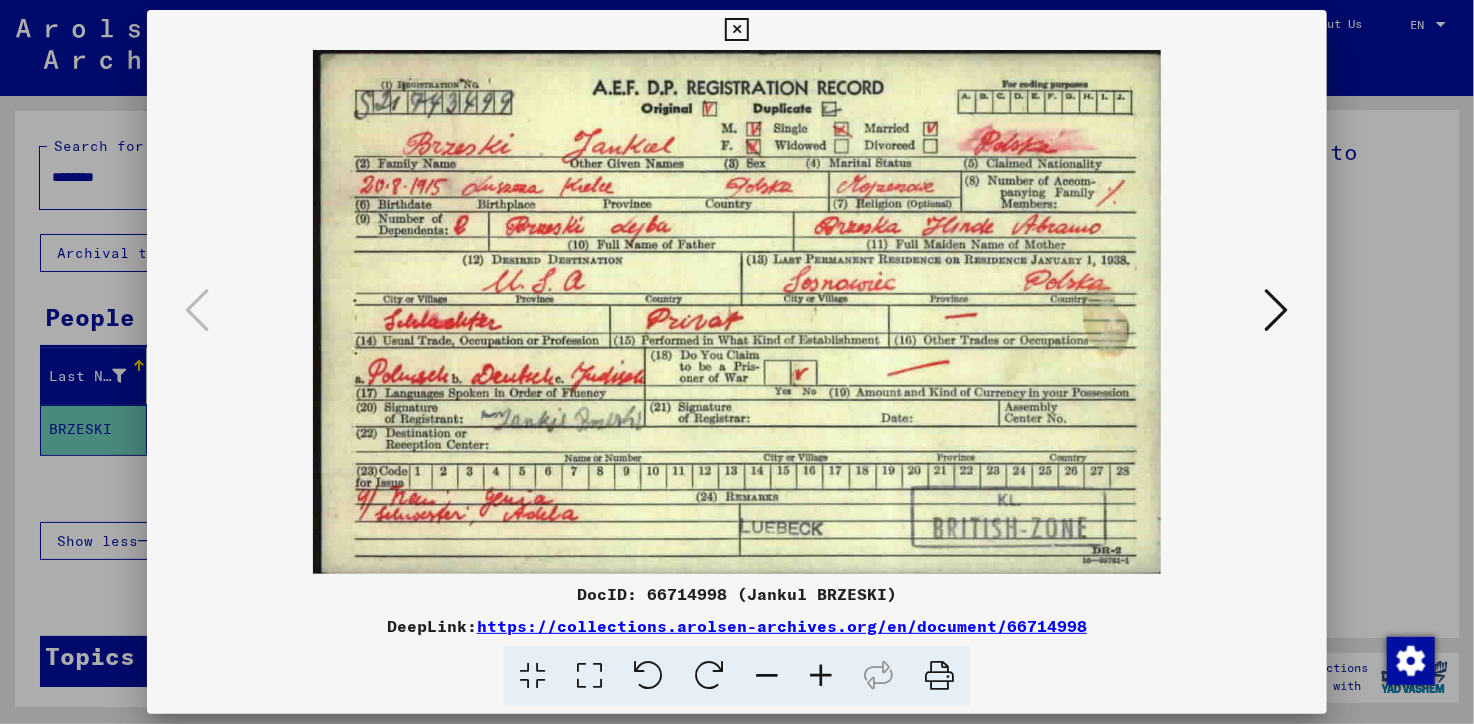 click at bounding box center [1277, 311] 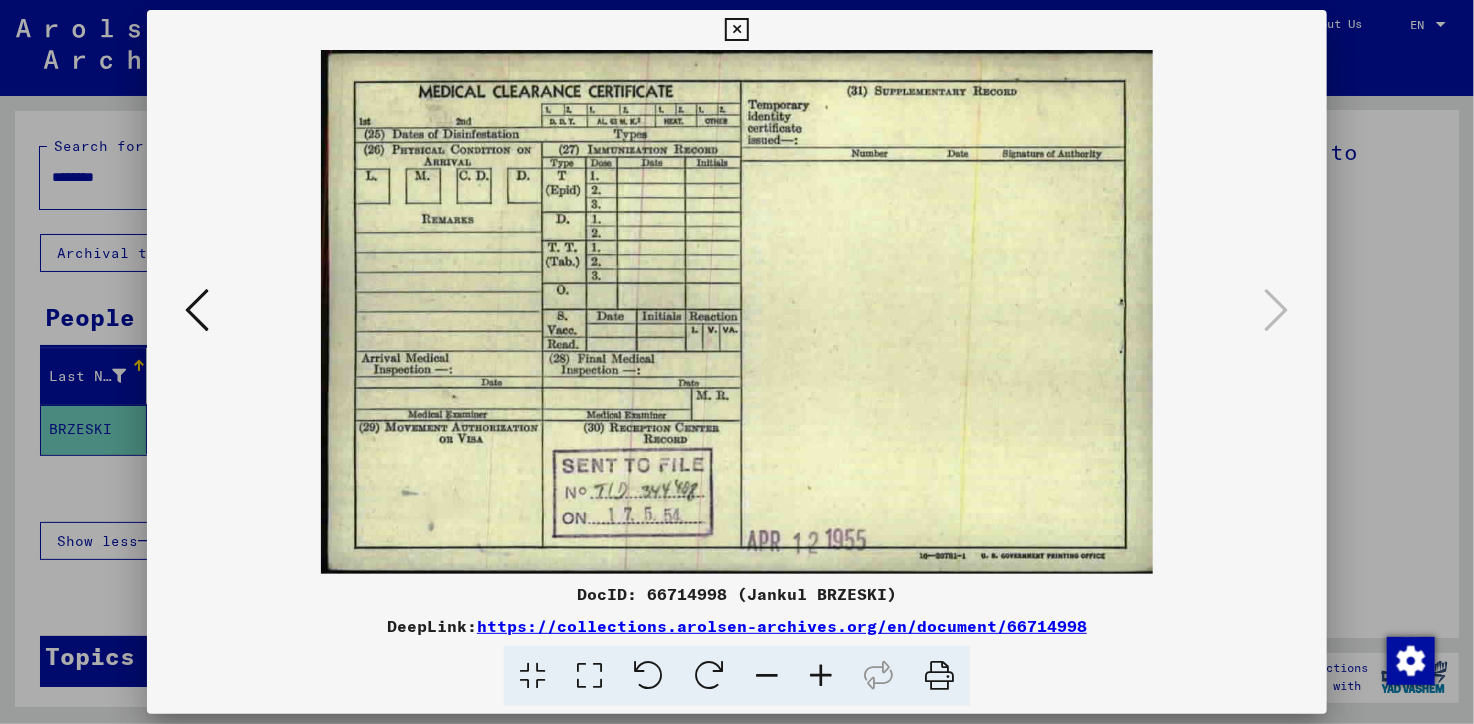 click at bounding box center [736, 30] 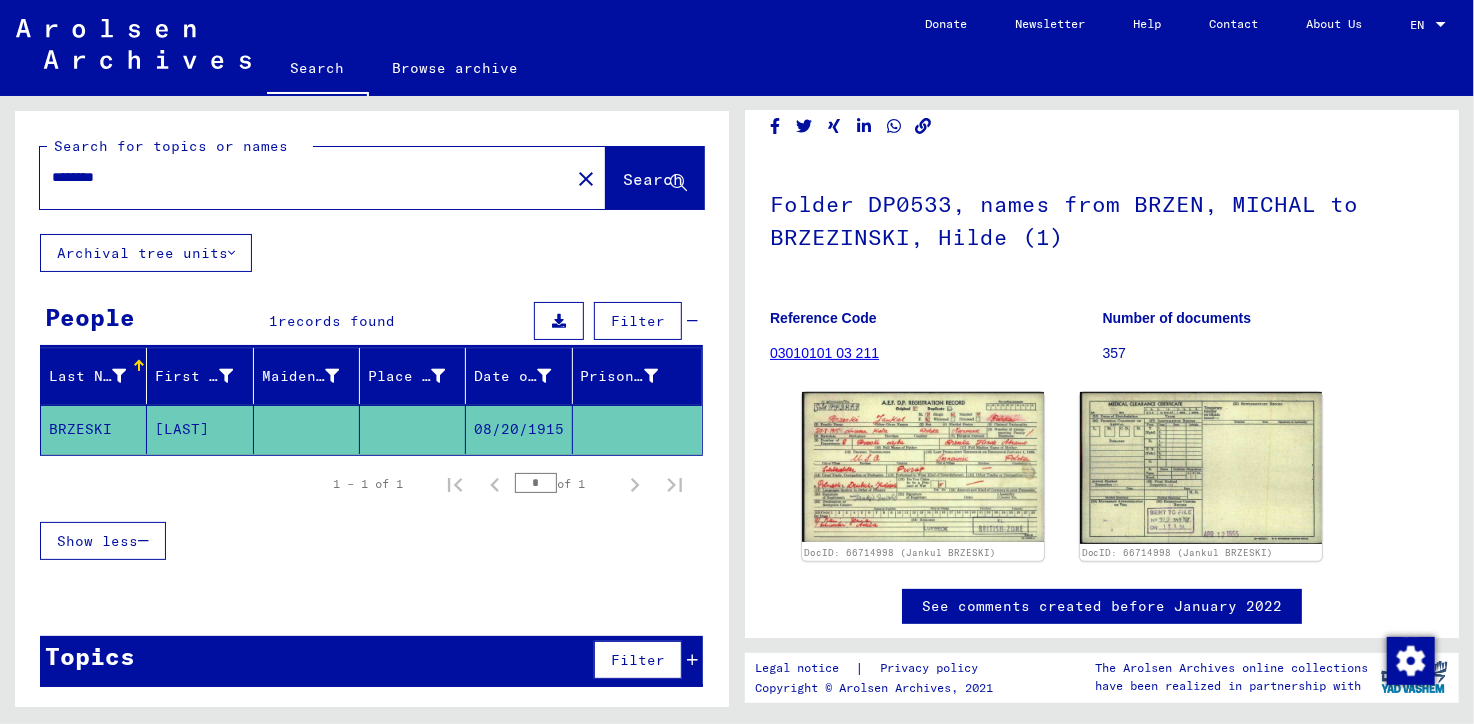 scroll, scrollTop: 0, scrollLeft: 0, axis: both 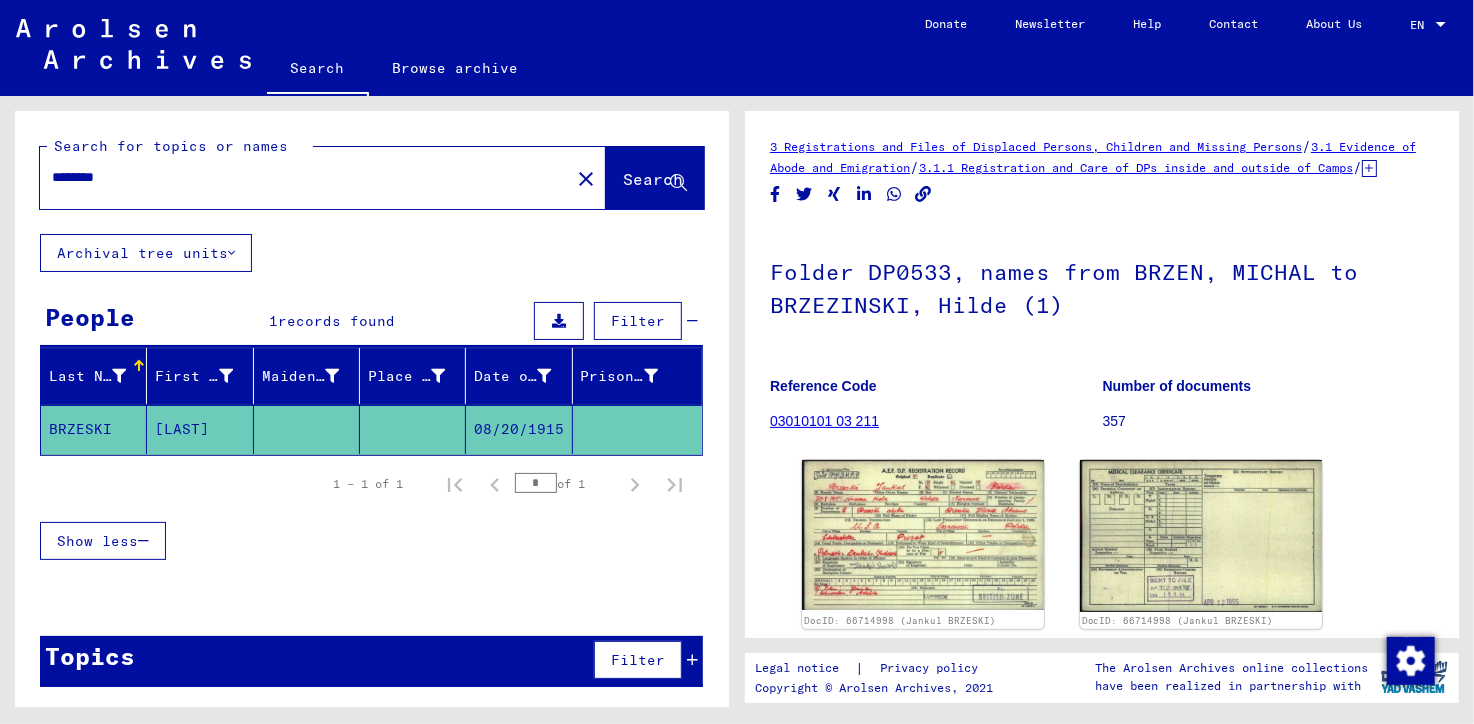 drag, startPoint x: 132, startPoint y: 179, endPoint x: 8, endPoint y: 187, distance: 124.2578 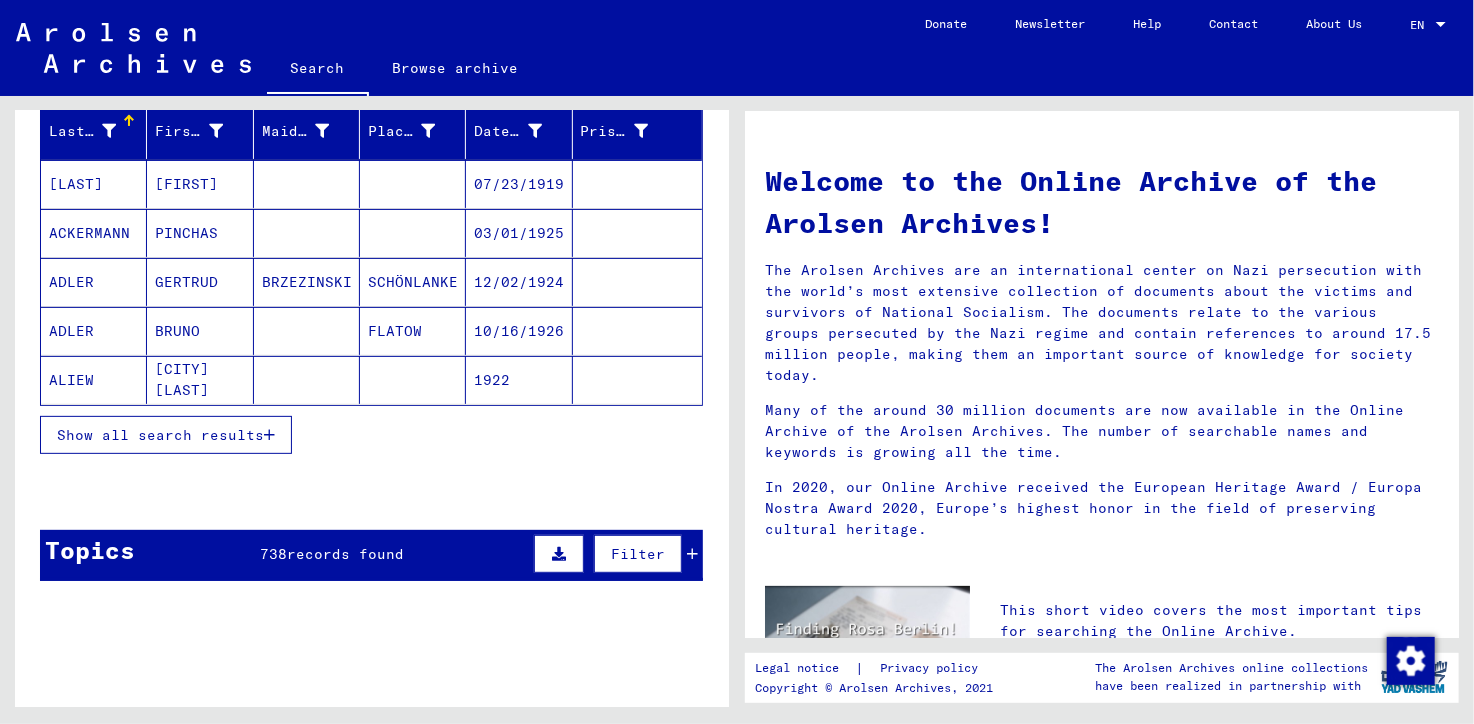 scroll, scrollTop: 0, scrollLeft: 0, axis: both 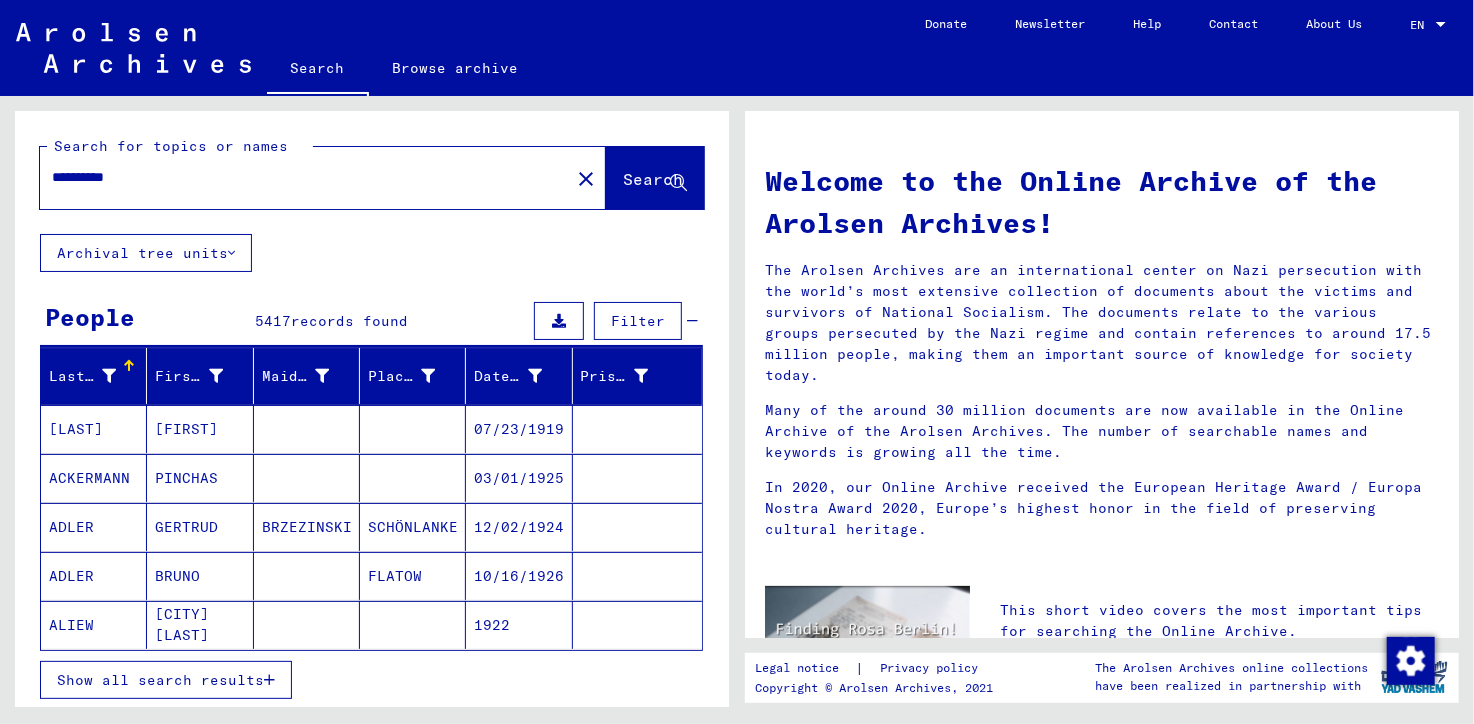 drag, startPoint x: 160, startPoint y: 178, endPoint x: -10, endPoint y: 196, distance: 170.95029 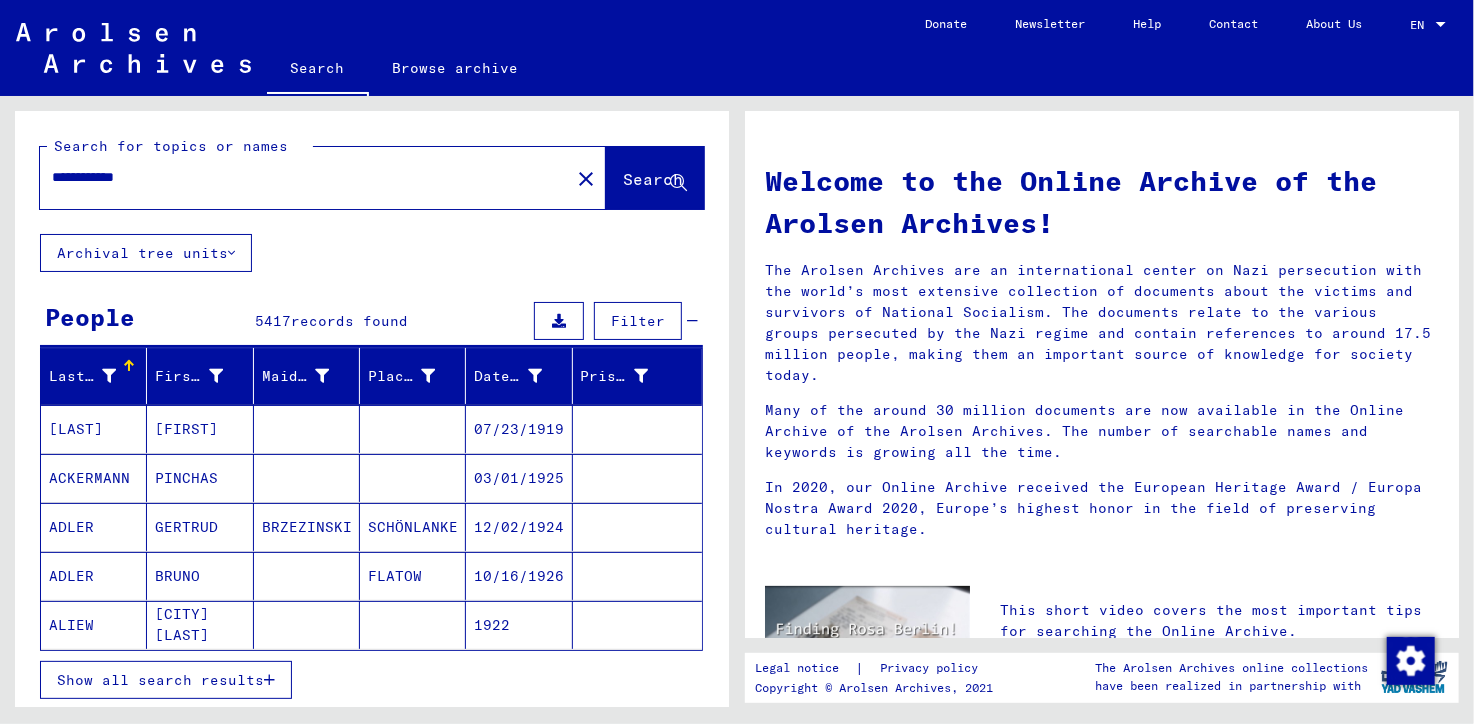 type on "**********" 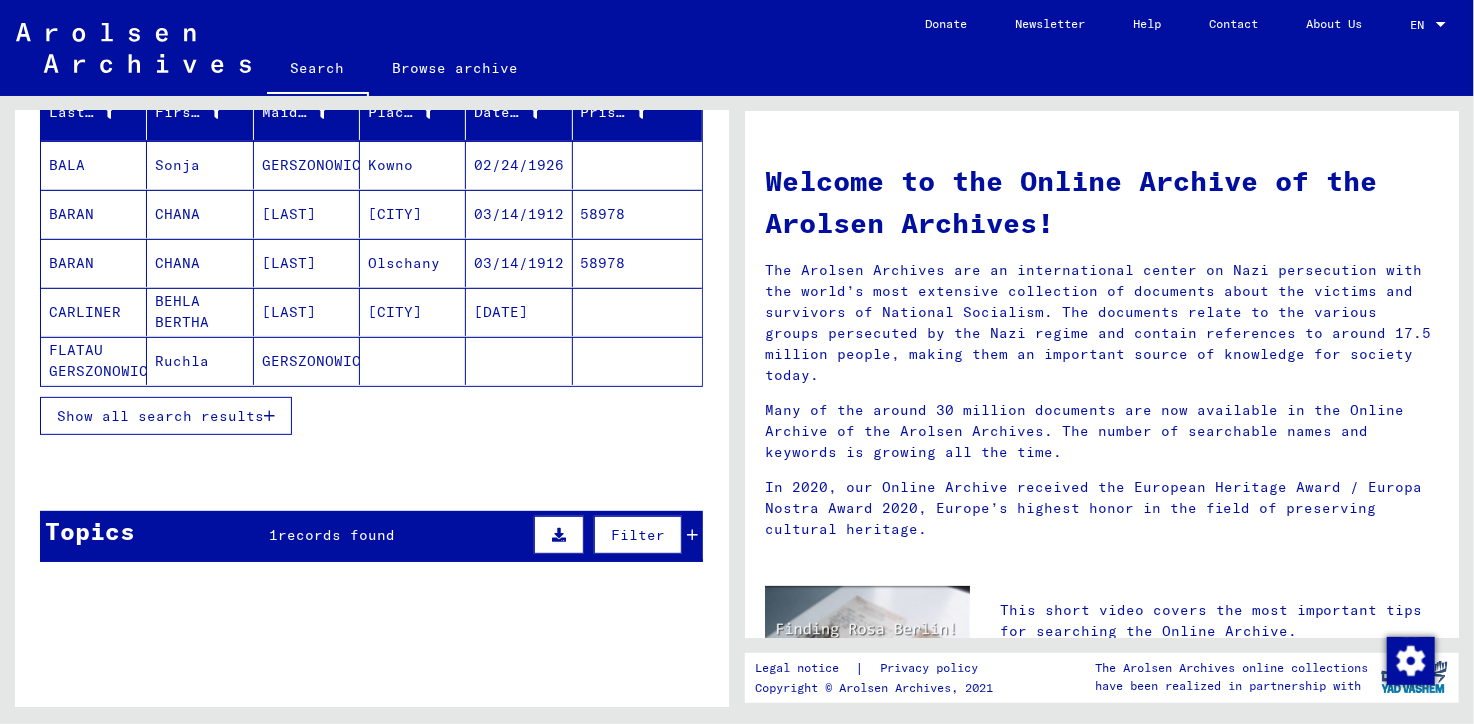 scroll, scrollTop: 284, scrollLeft: 0, axis: vertical 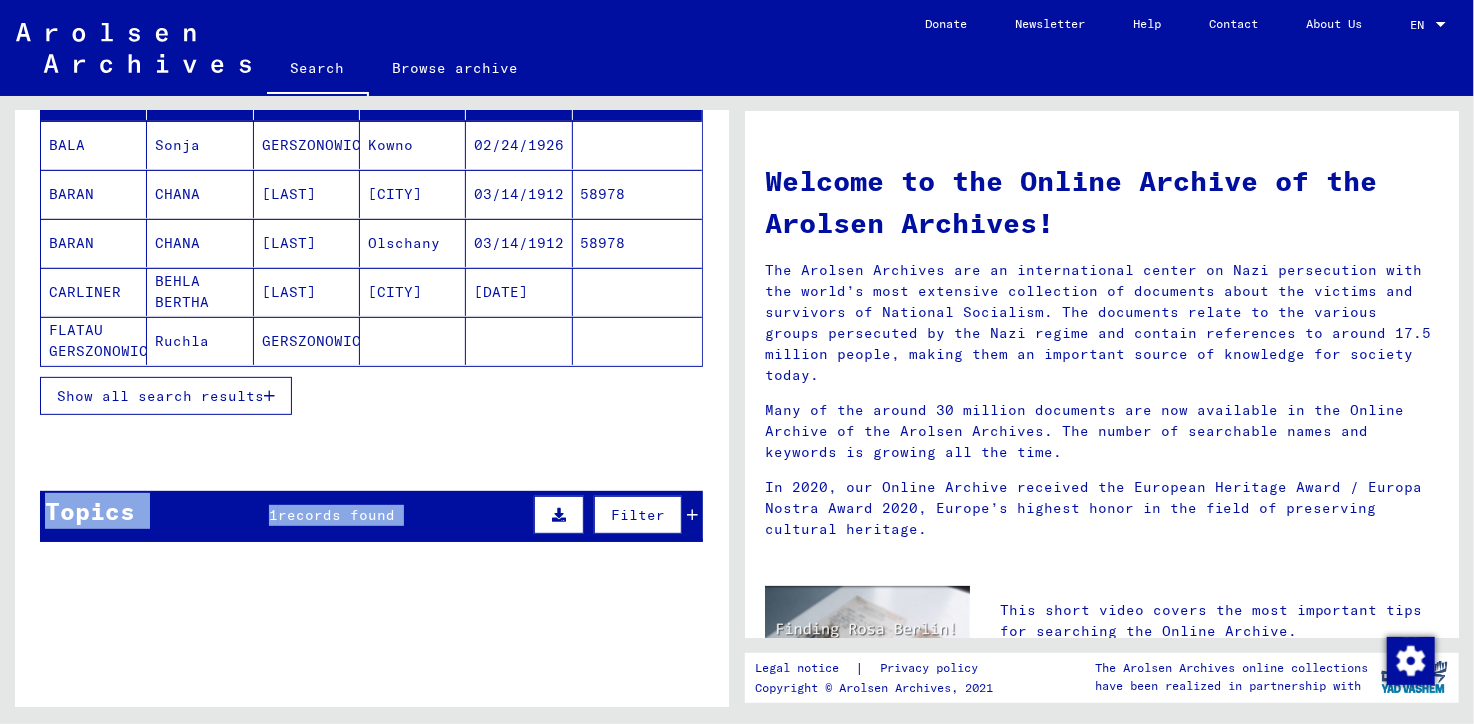 drag, startPoint x: 732, startPoint y: 574, endPoint x: 695, endPoint y: 456, distance: 123.66487 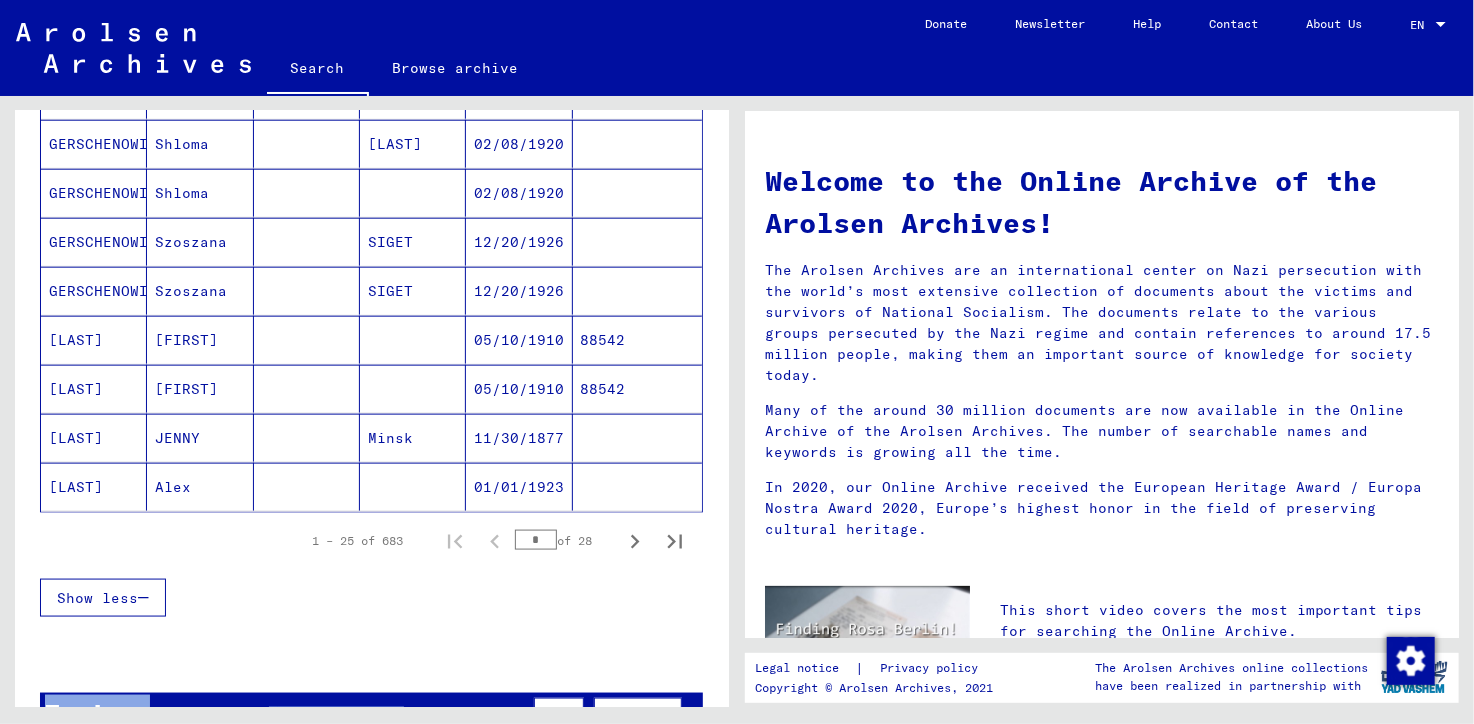 scroll, scrollTop: 1135, scrollLeft: 0, axis: vertical 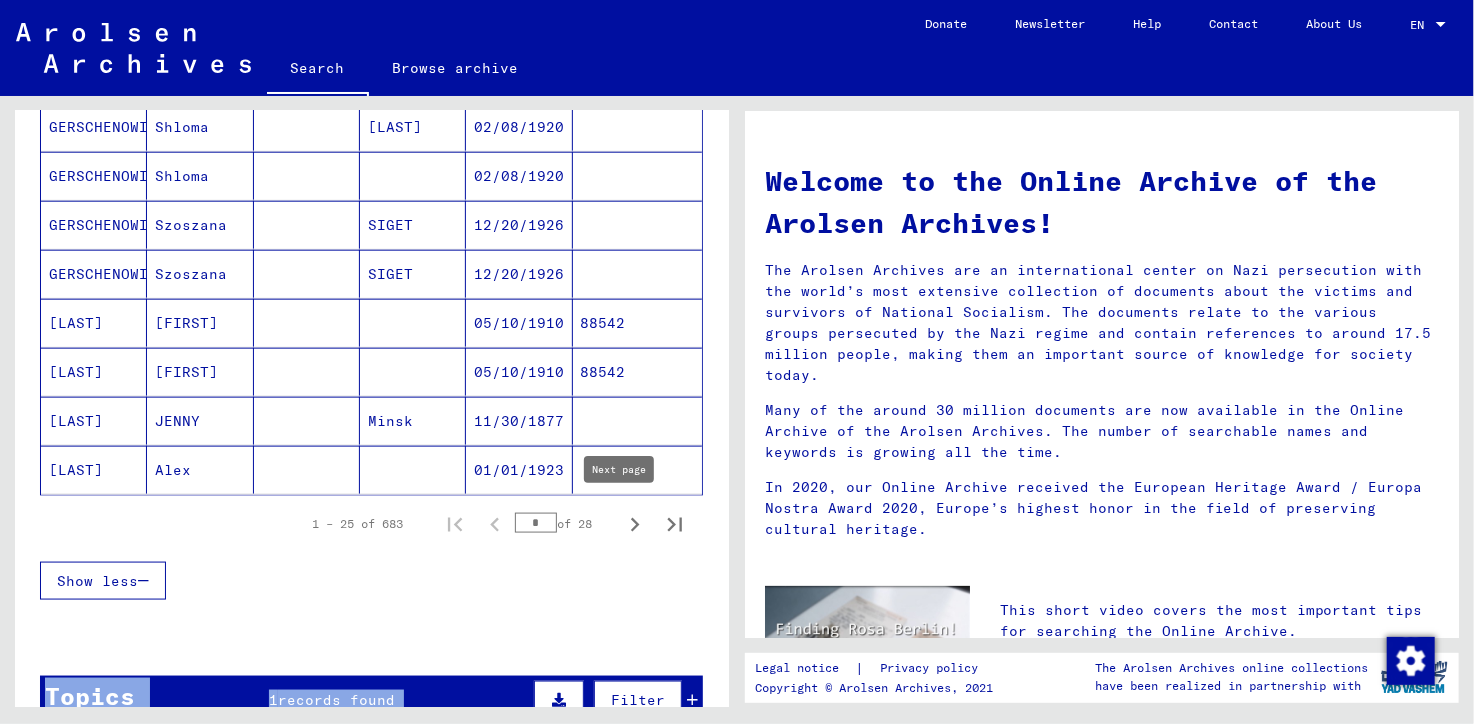 click 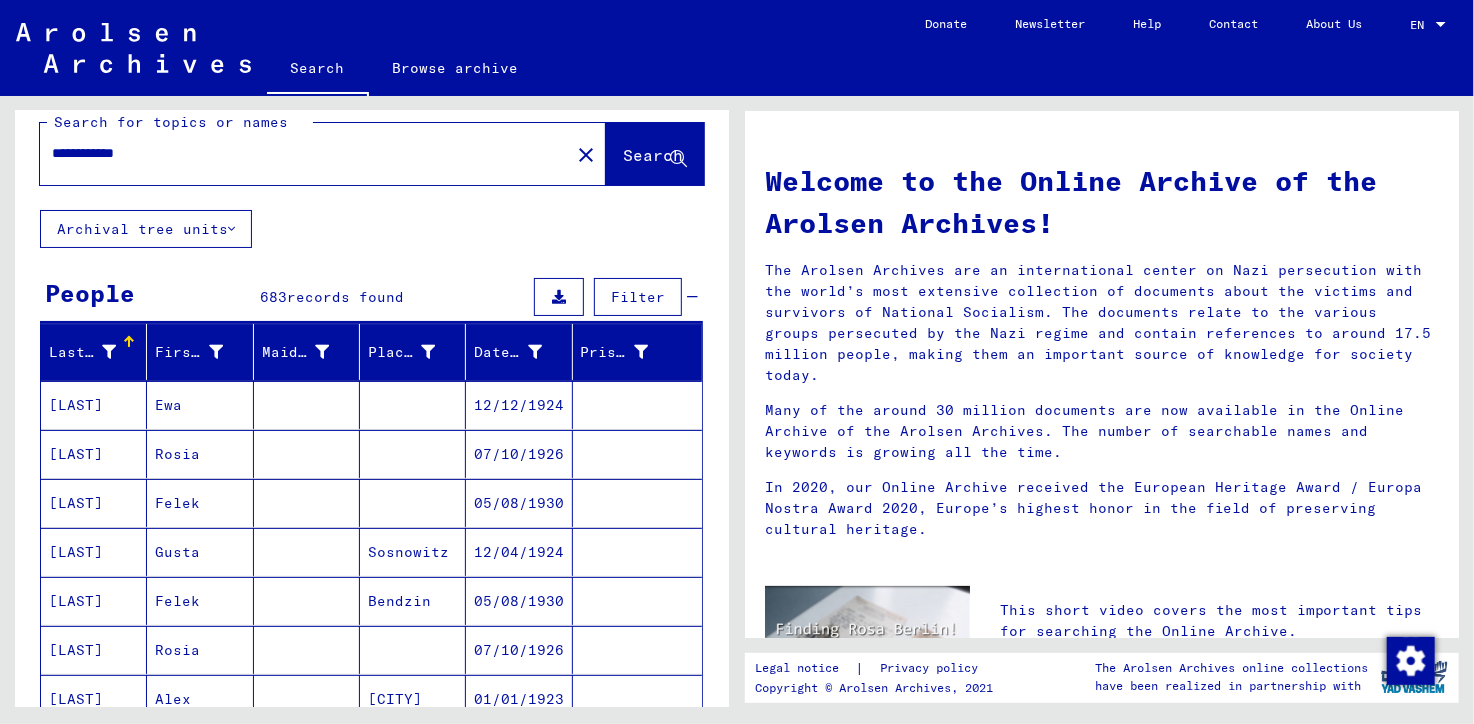 scroll, scrollTop: 0, scrollLeft: 0, axis: both 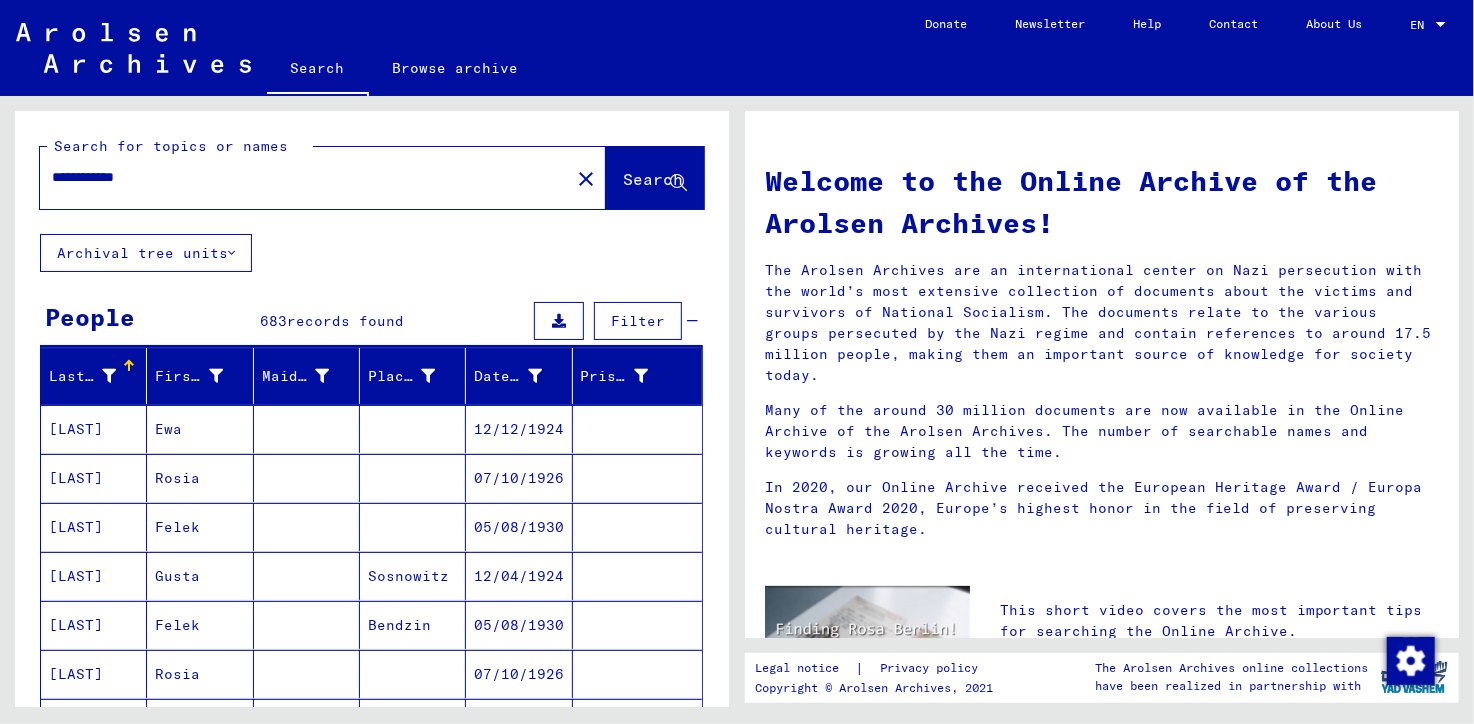 click on "**********" at bounding box center (299, 177) 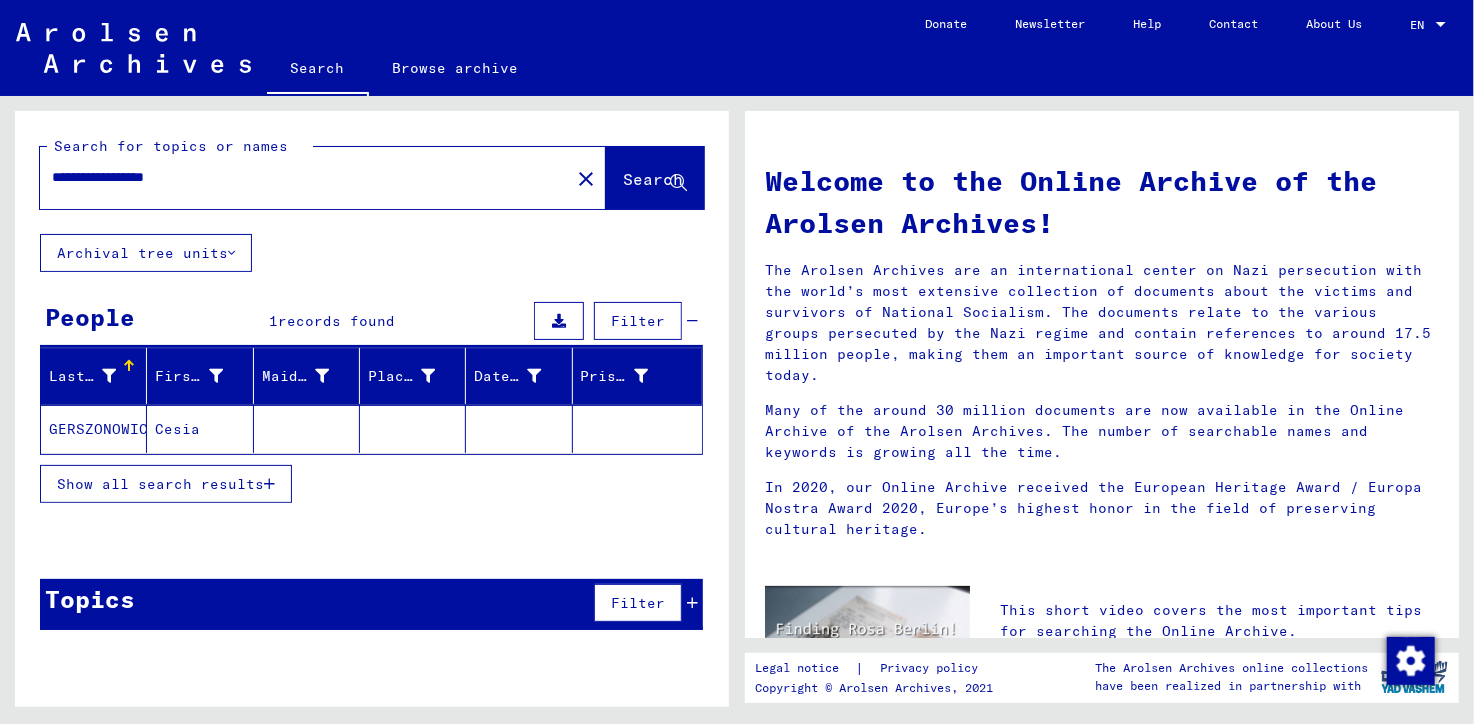 click on "Cesia" 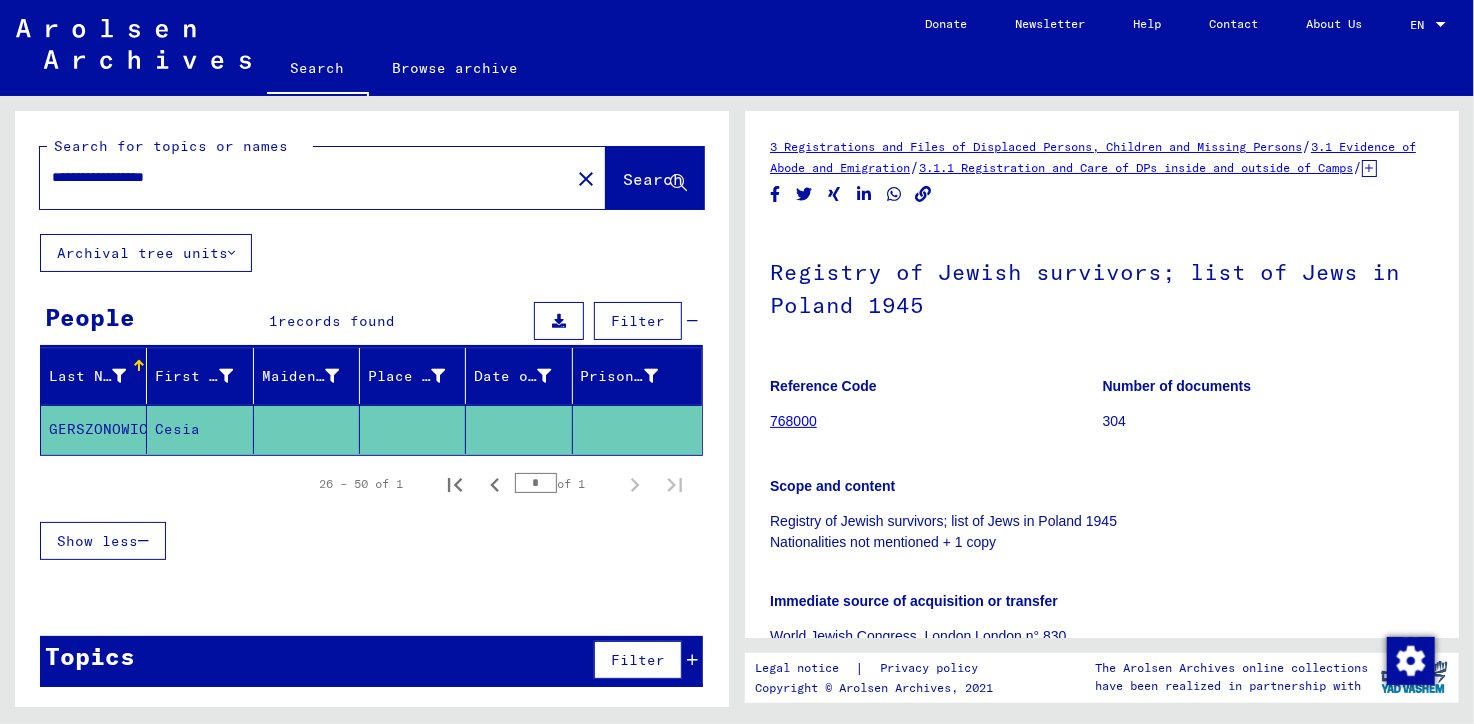 scroll, scrollTop: 0, scrollLeft: 0, axis: both 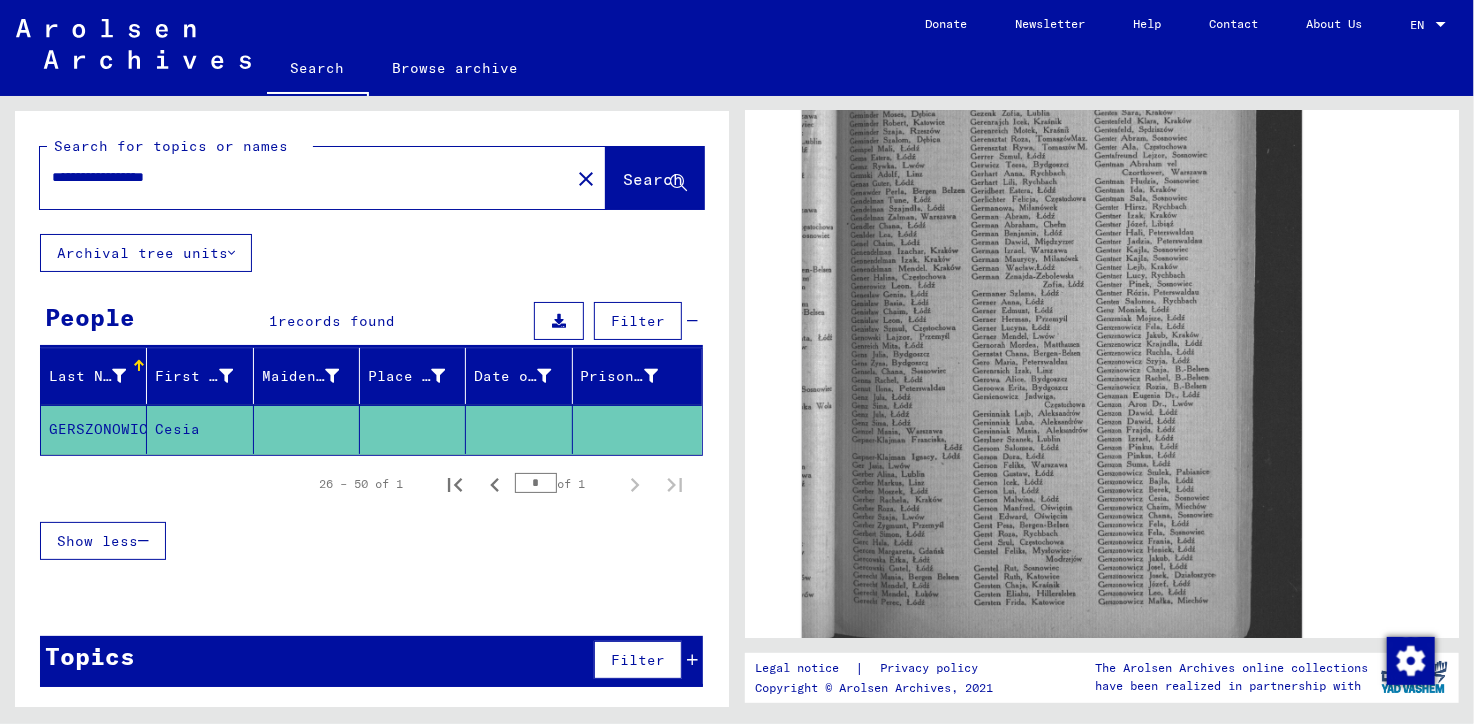 drag, startPoint x: 228, startPoint y: 183, endPoint x: 165, endPoint y: 181, distance: 63.03174 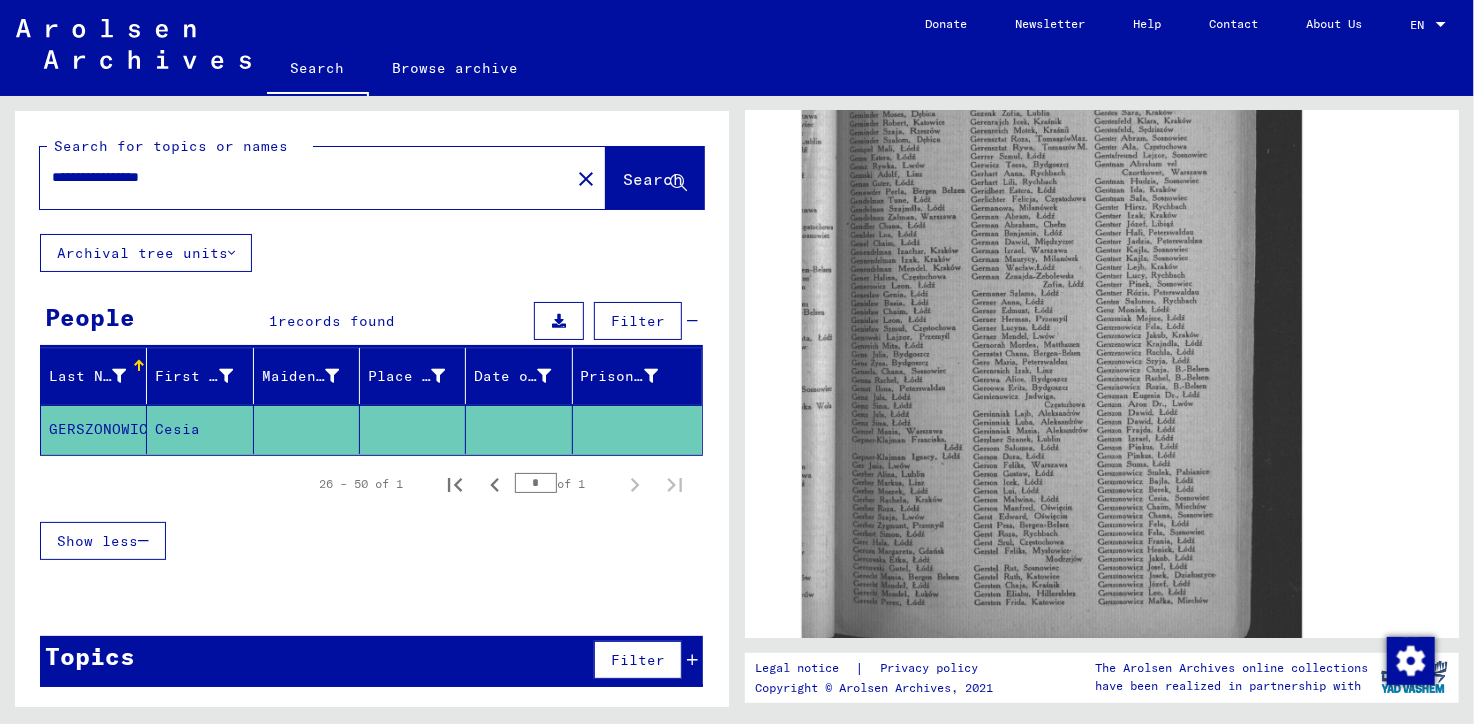 scroll, scrollTop: 0, scrollLeft: 0, axis: both 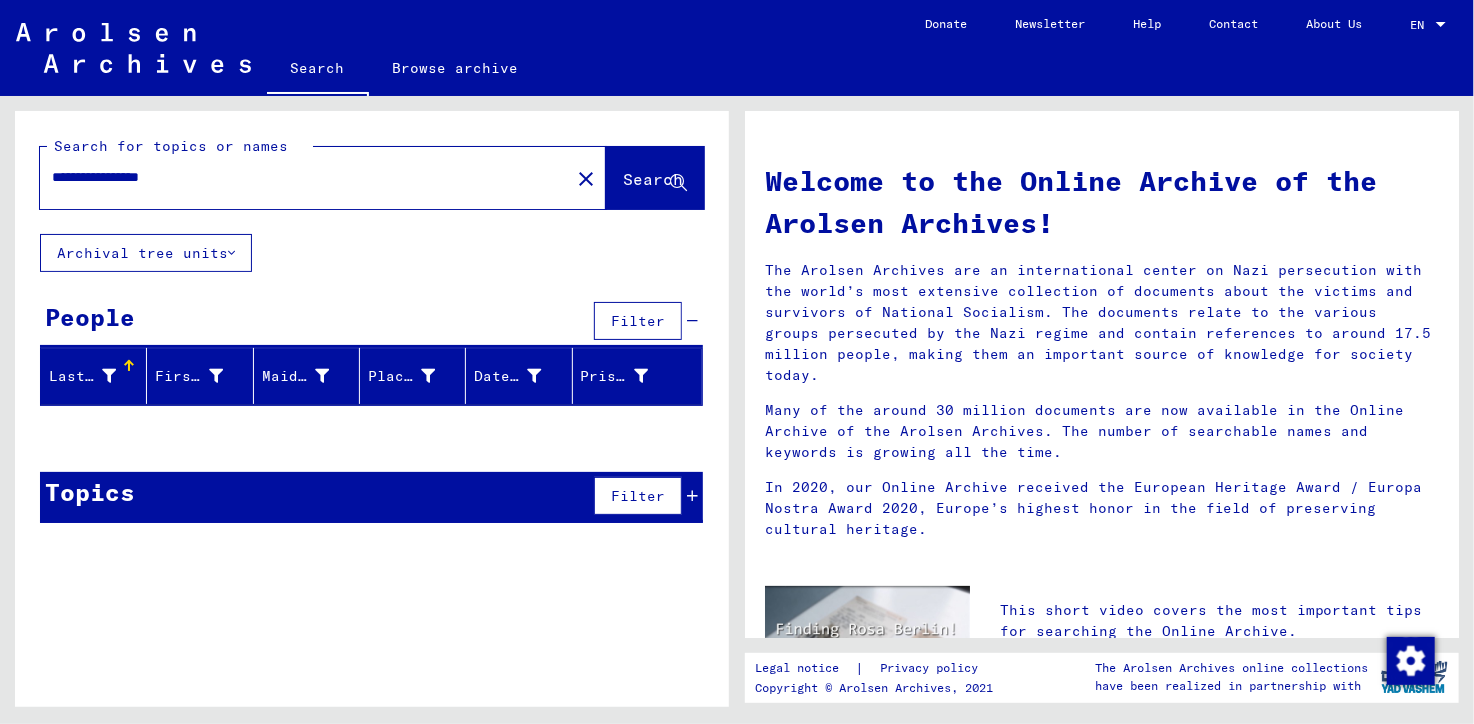 drag, startPoint x: 210, startPoint y: 183, endPoint x: 168, endPoint y: 179, distance: 42.190044 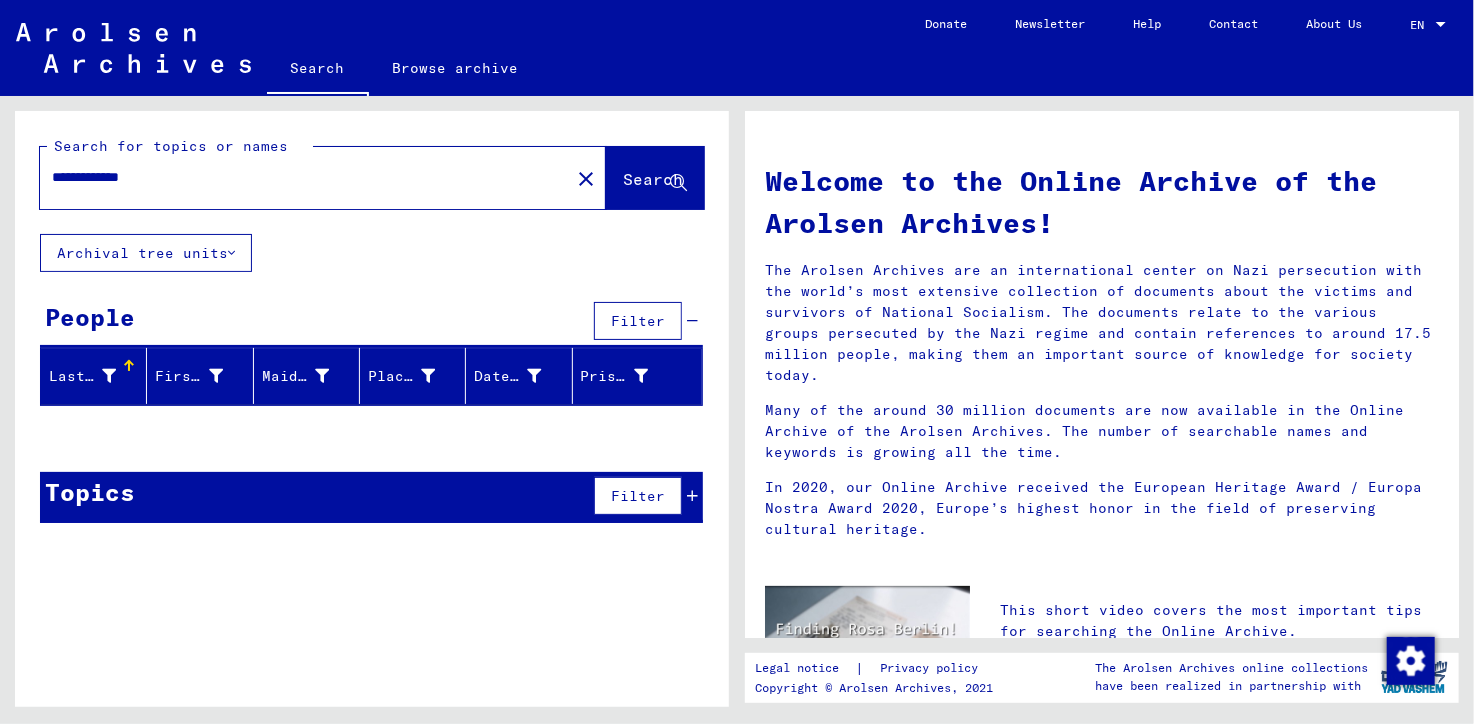 drag, startPoint x: 154, startPoint y: 187, endPoint x: 45, endPoint y: 202, distance: 110.02727 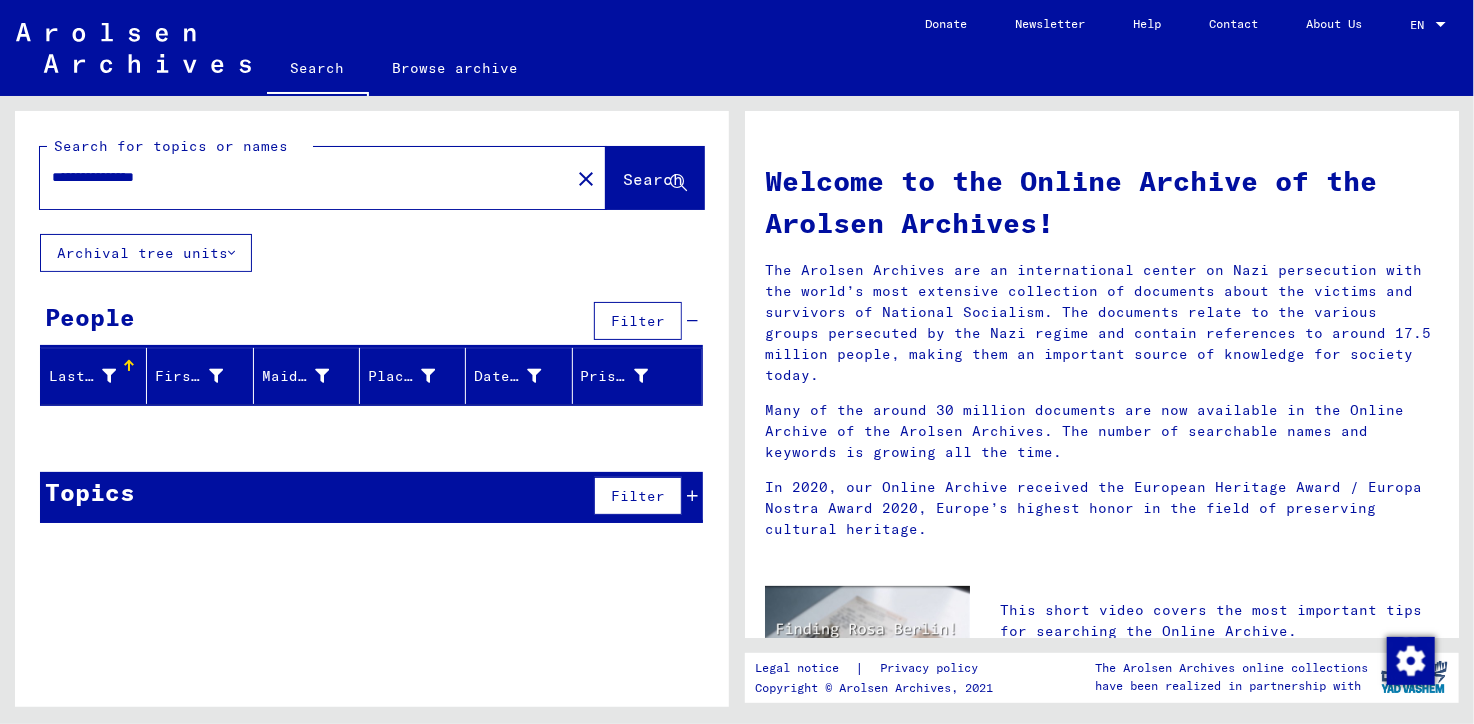 type on "**********" 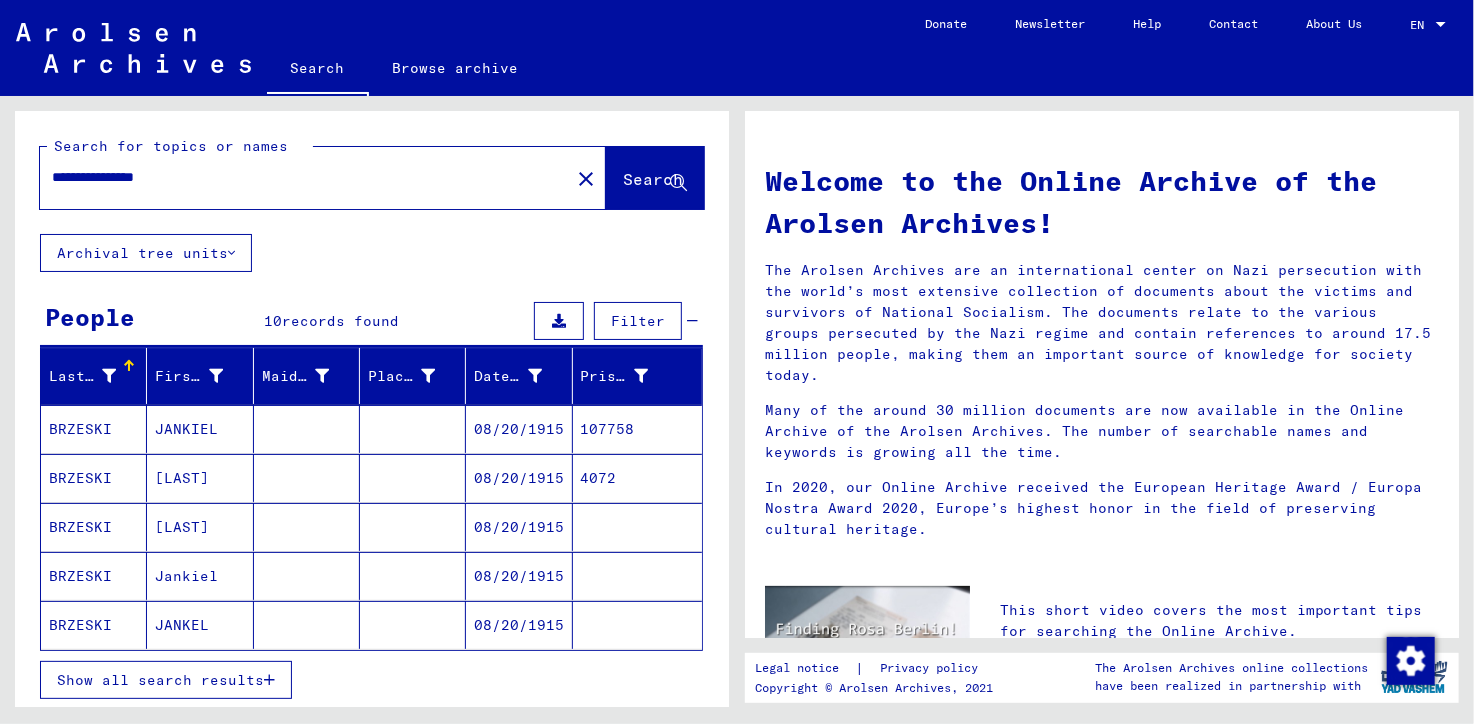click on "BRZESKI" at bounding box center [94, 527] 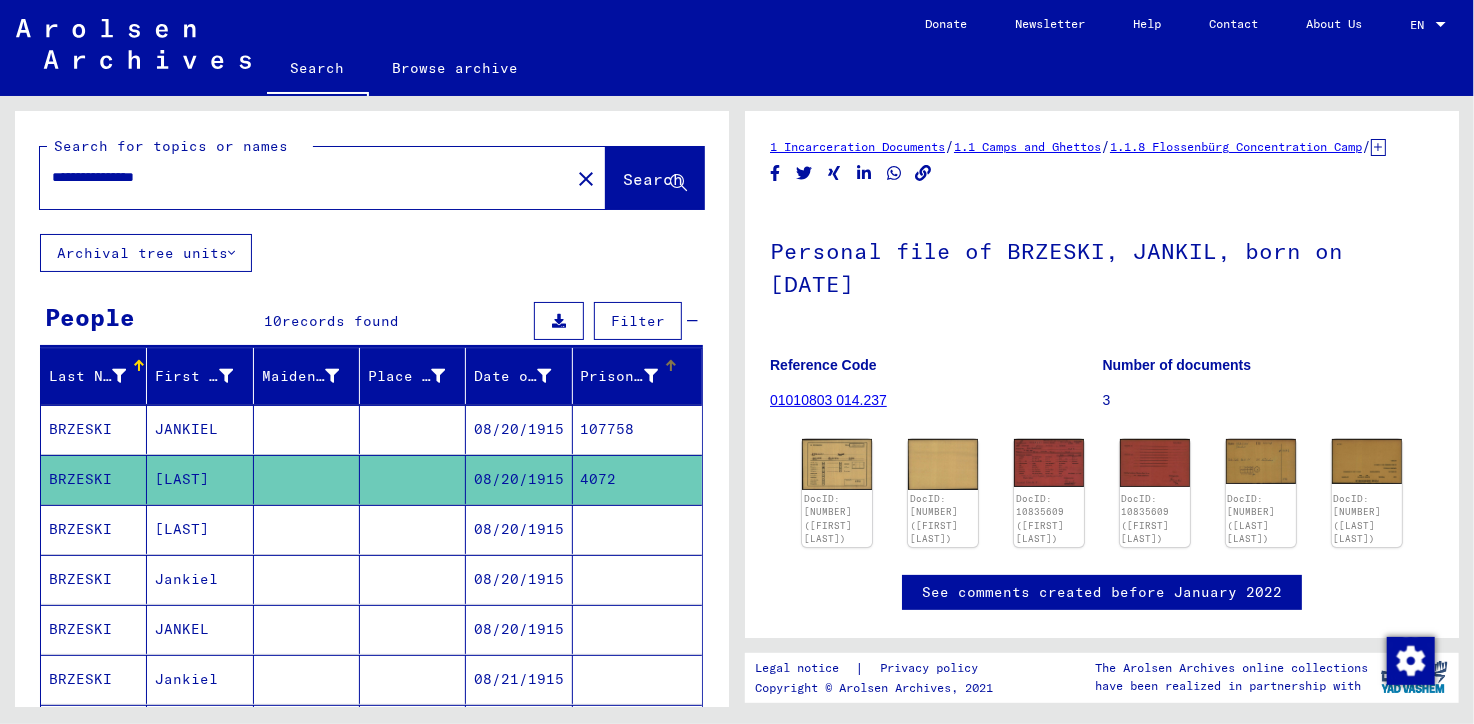 scroll, scrollTop: 0, scrollLeft: 0, axis: both 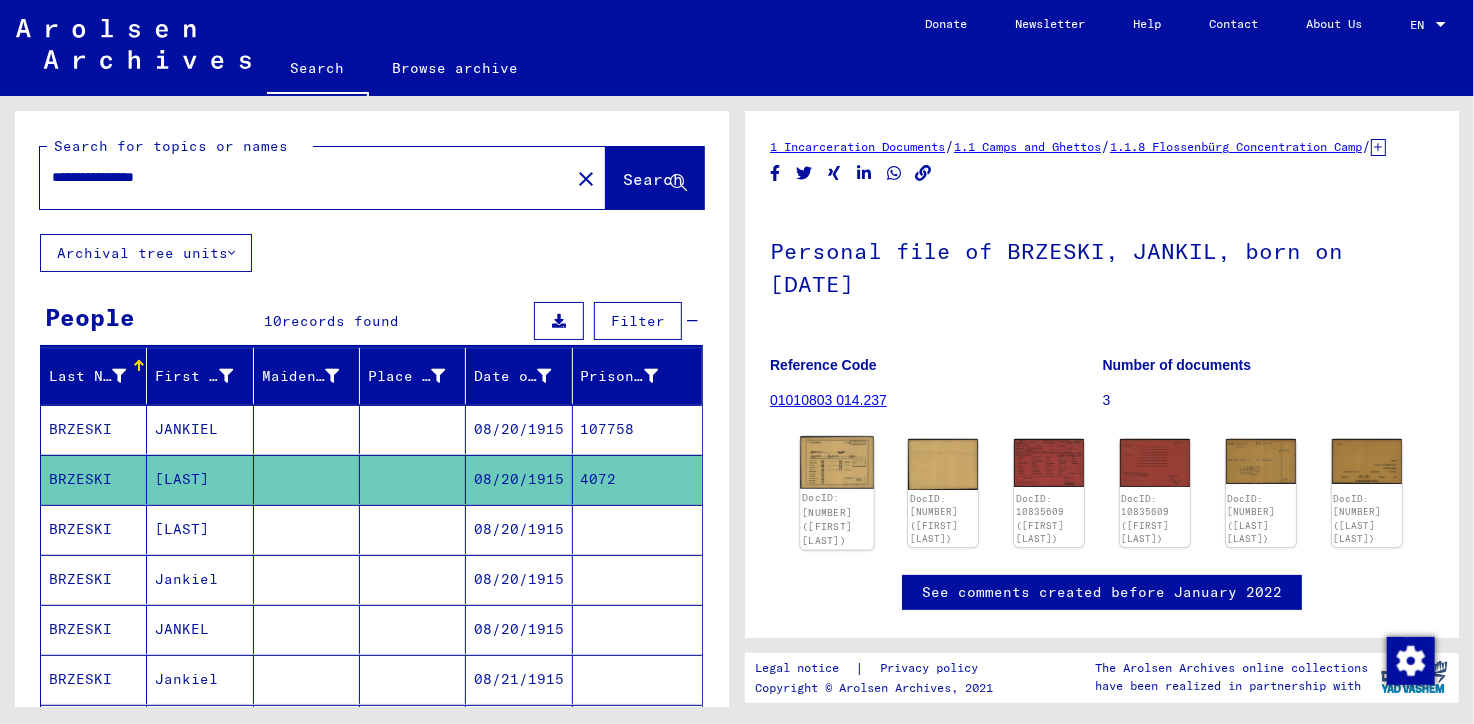 click 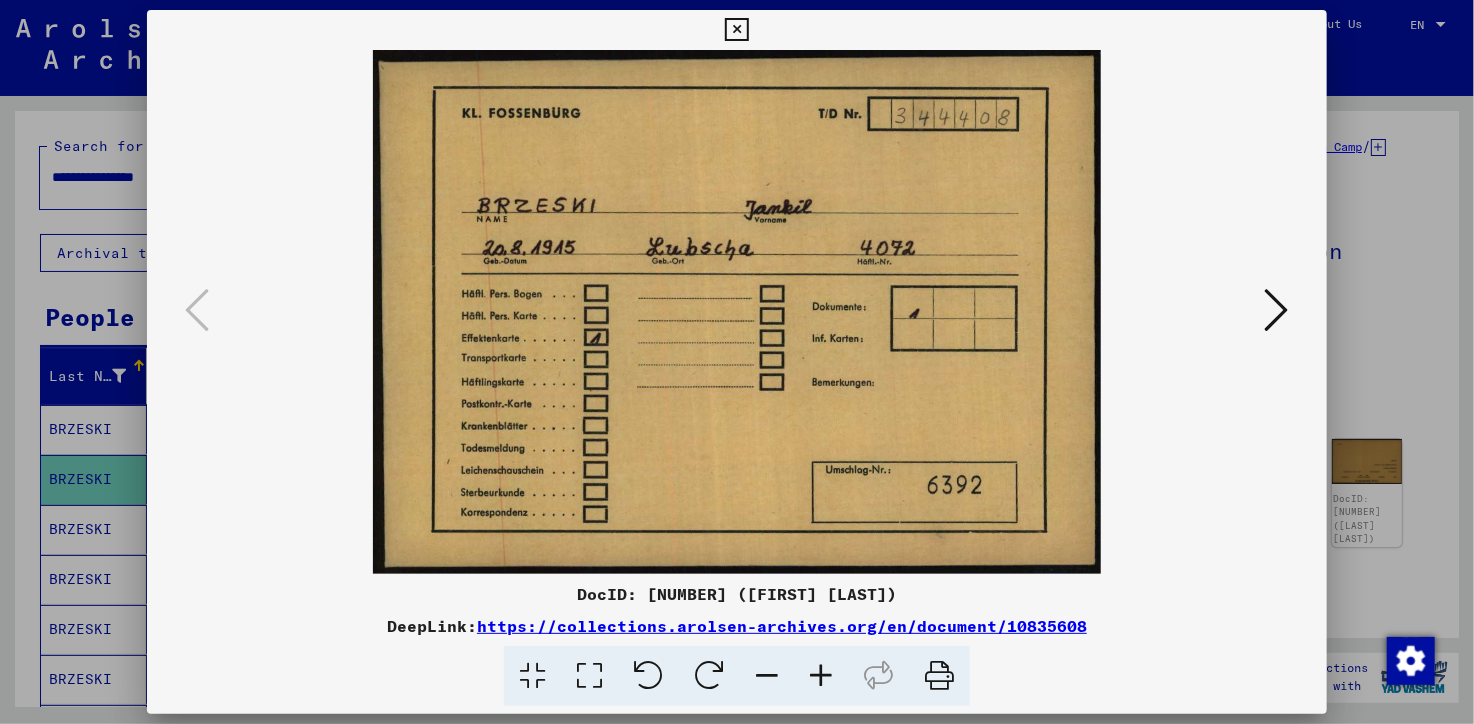 click at bounding box center [1277, 310] 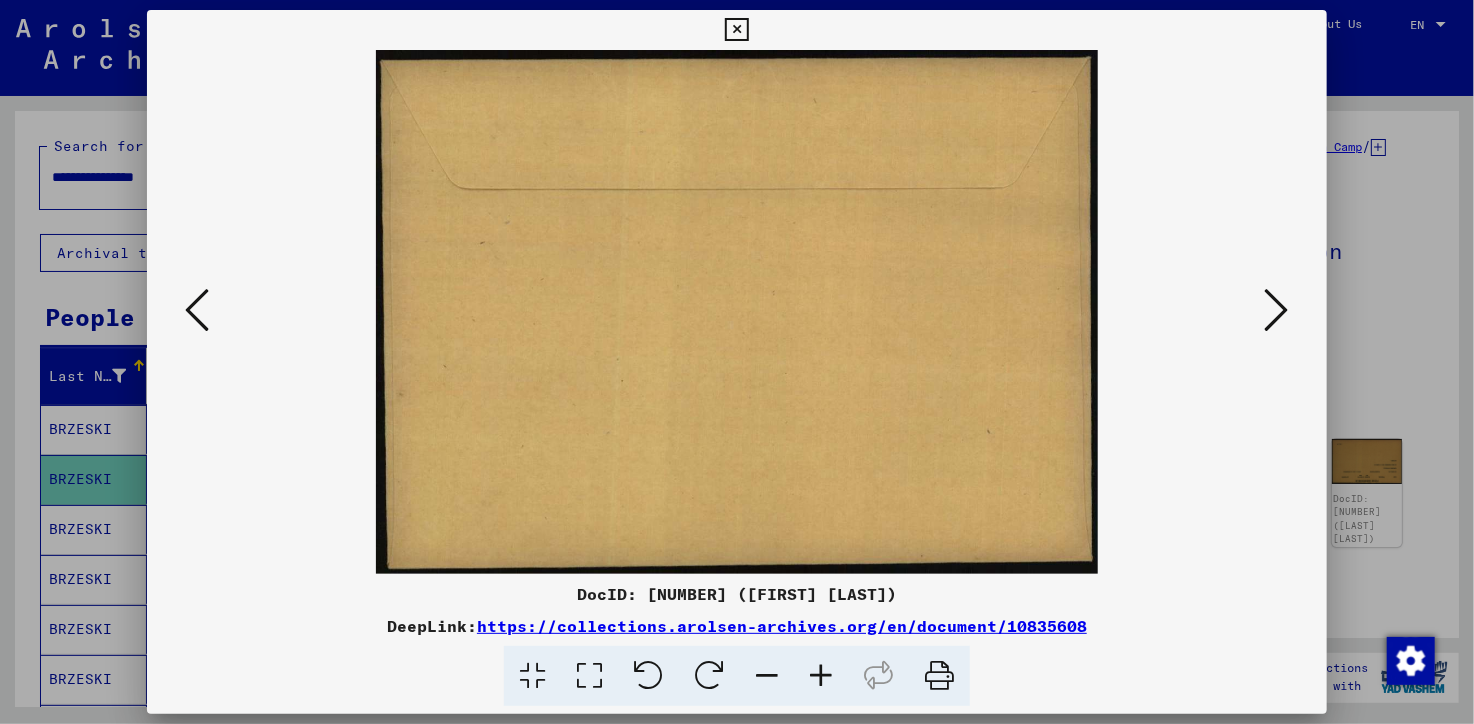 click at bounding box center [1277, 310] 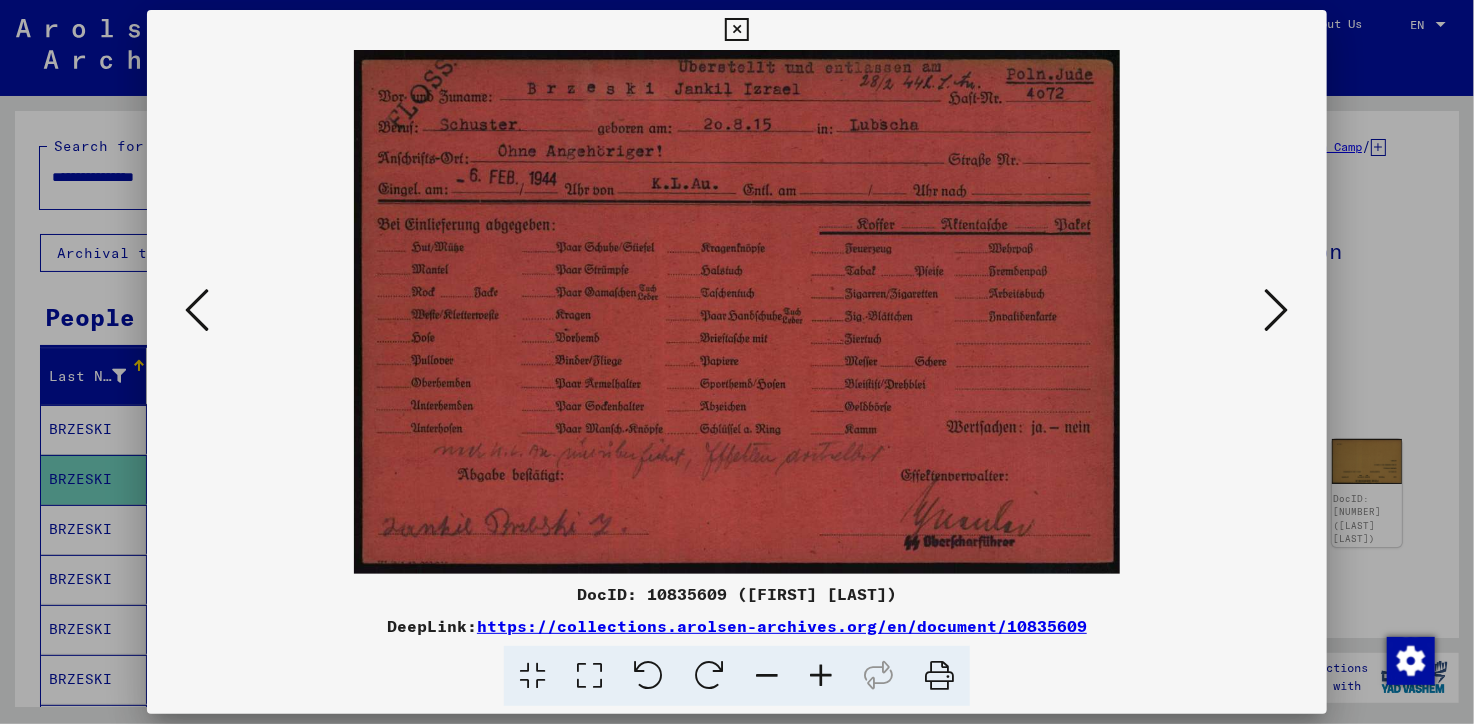 click at bounding box center [1277, 310] 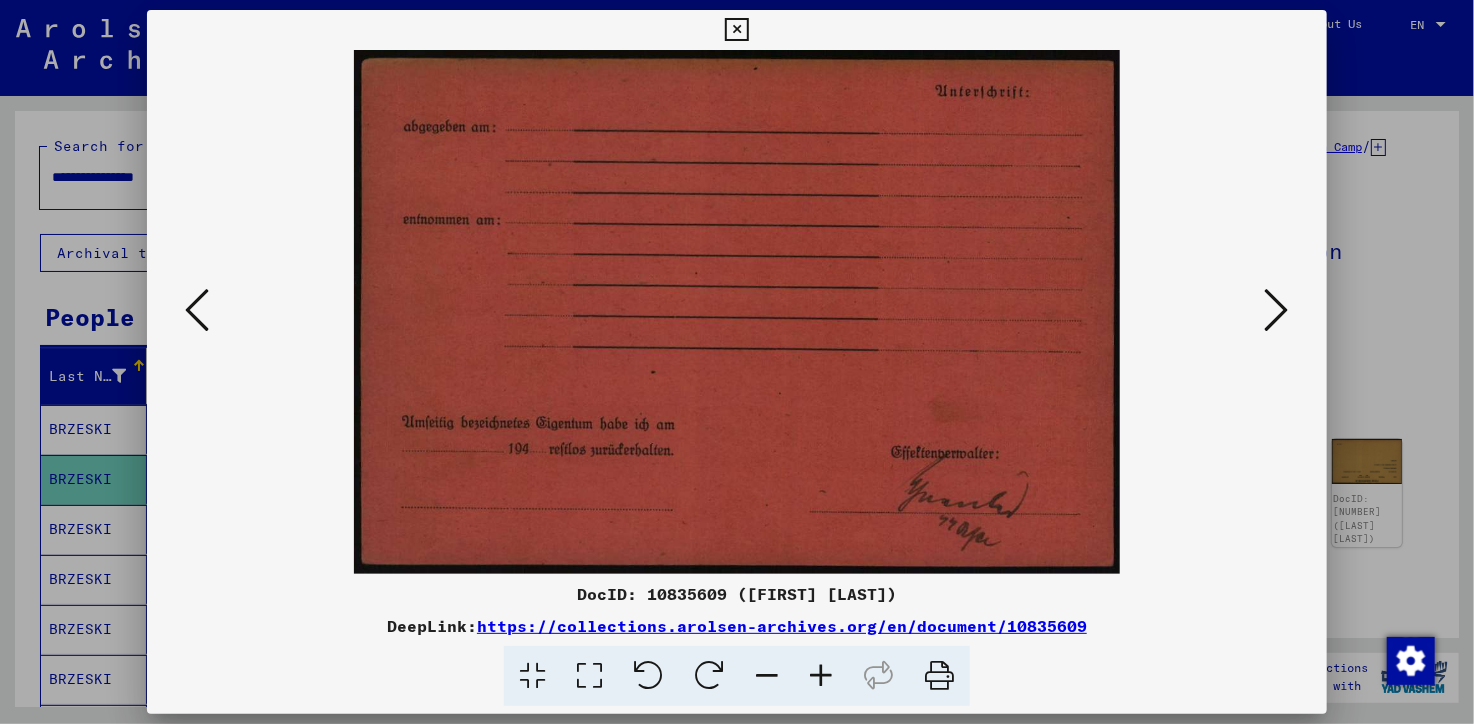 click at bounding box center (1277, 310) 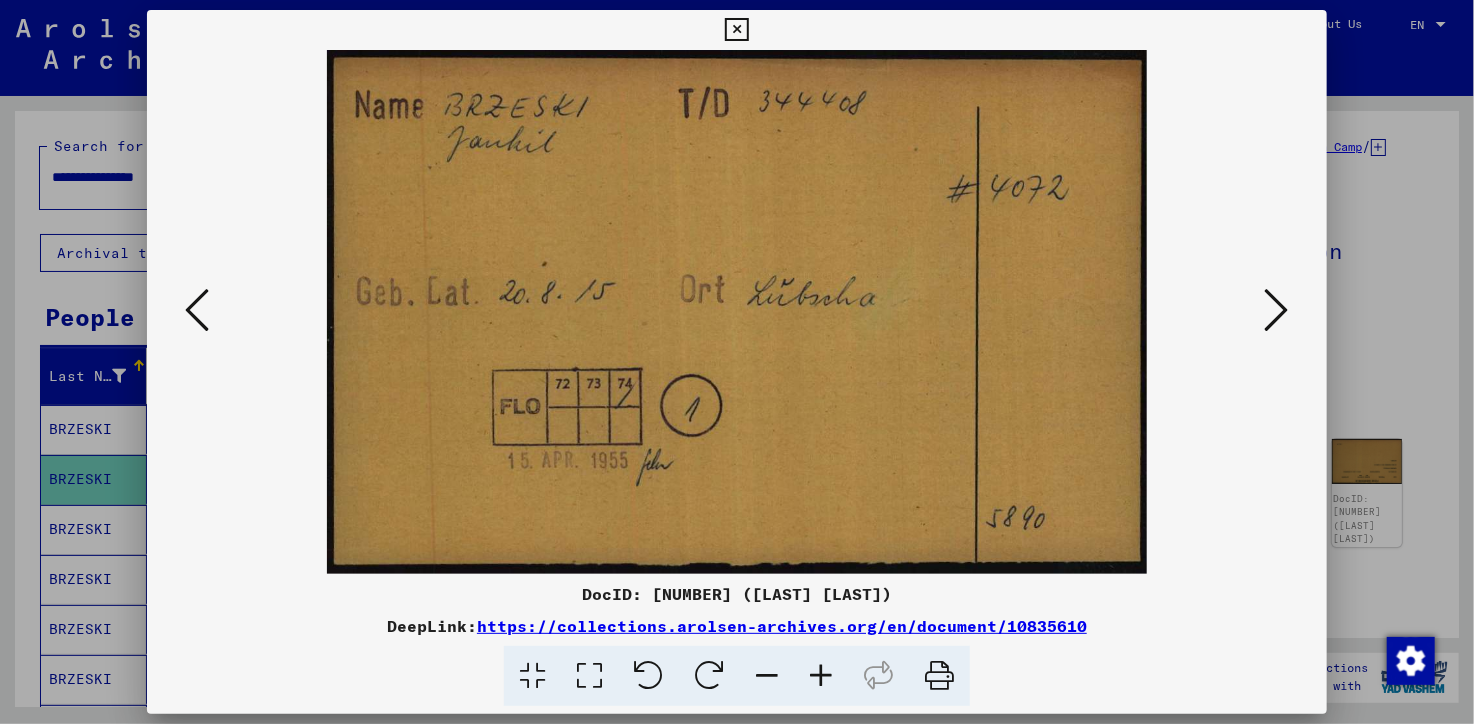 click at bounding box center [1277, 310] 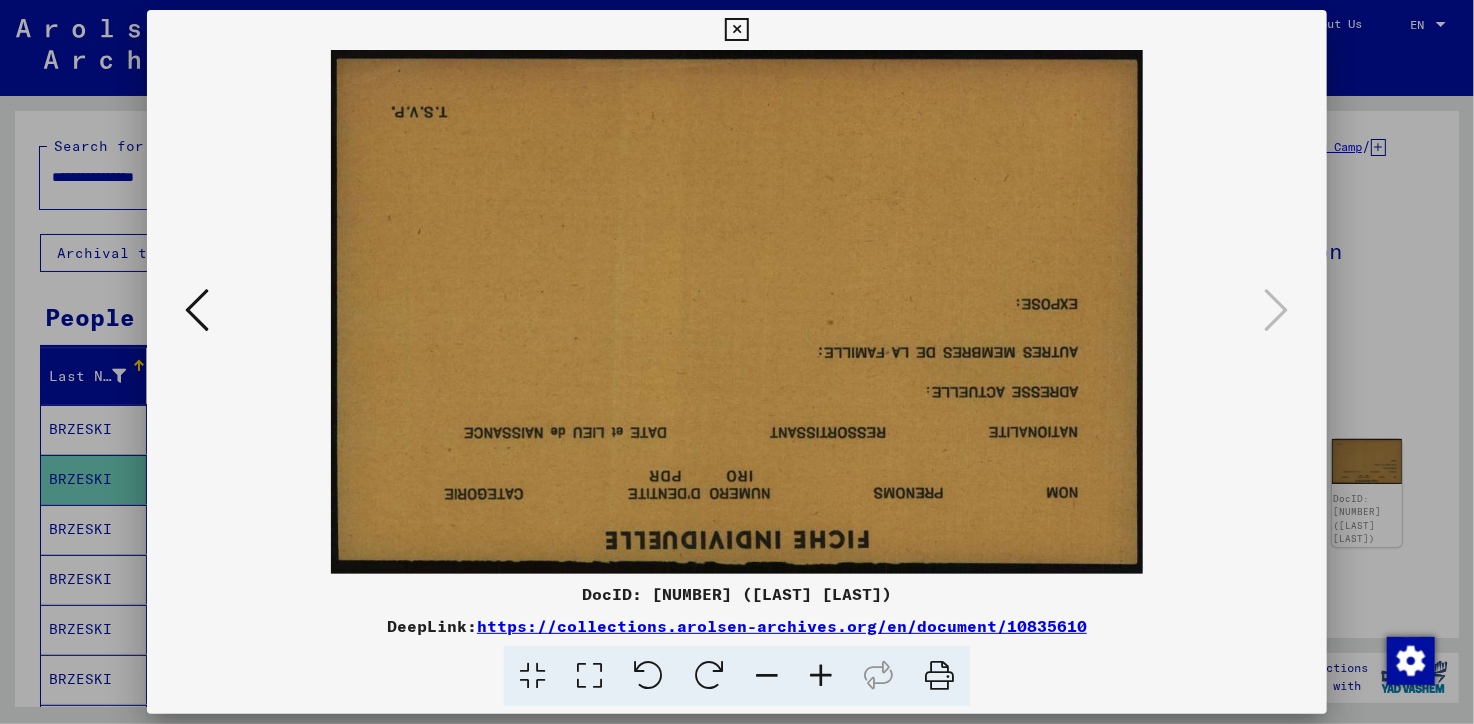 click at bounding box center (736, 30) 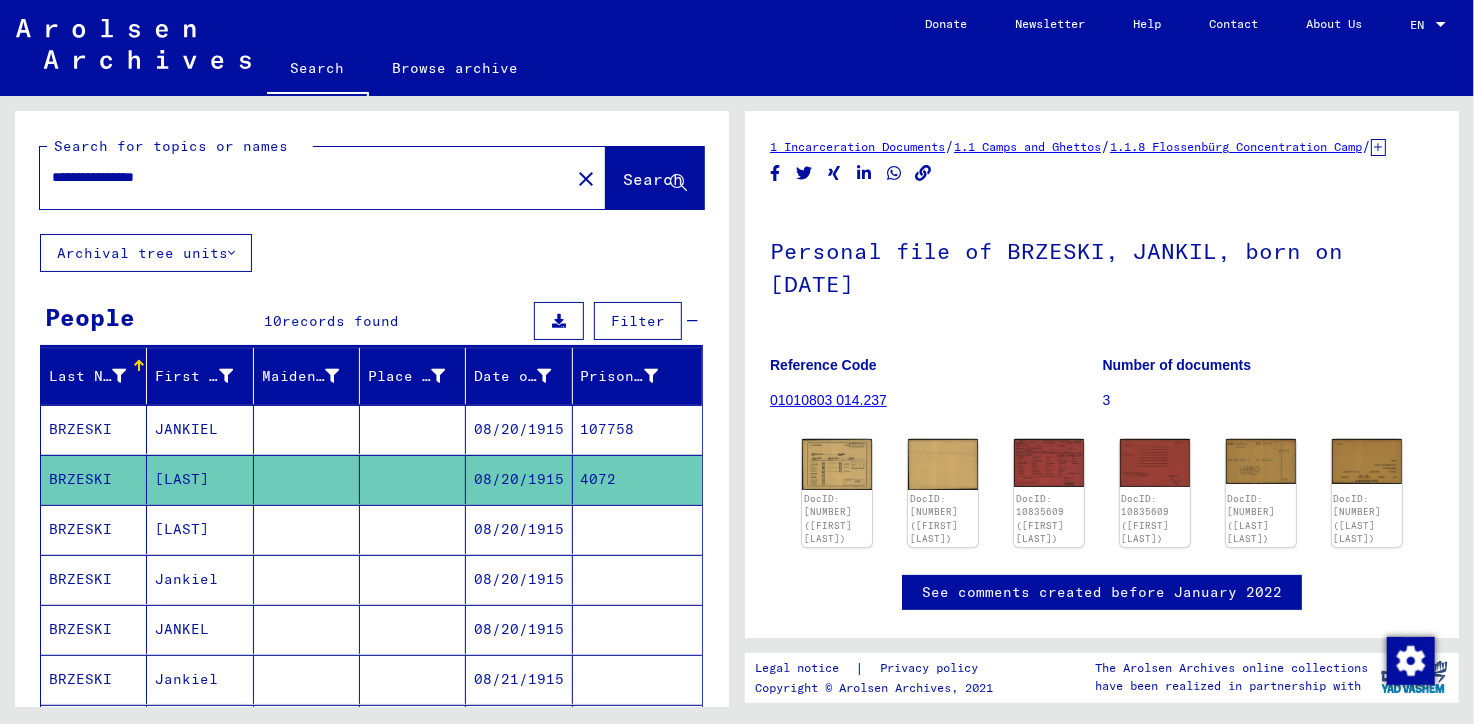 click on "BRZESKI" at bounding box center (94, 579) 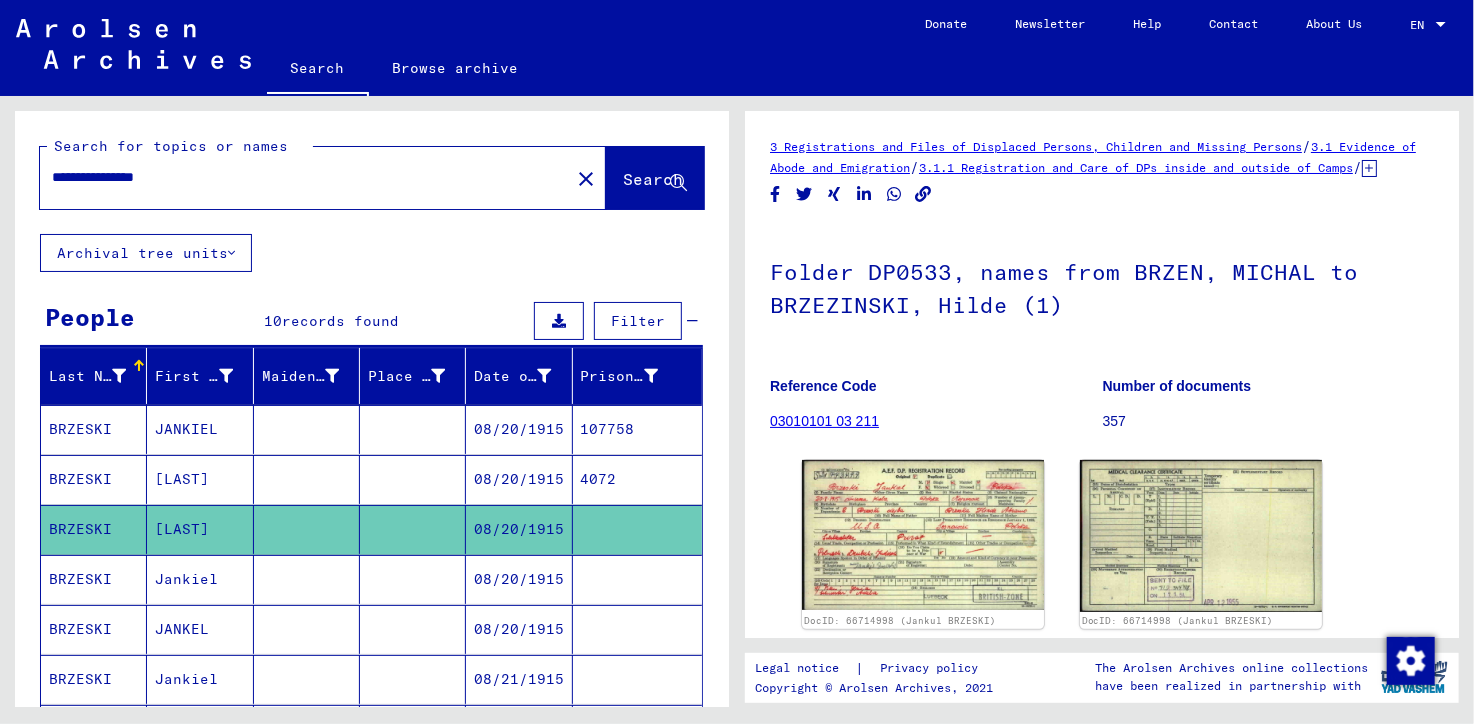 scroll, scrollTop: 0, scrollLeft: 0, axis: both 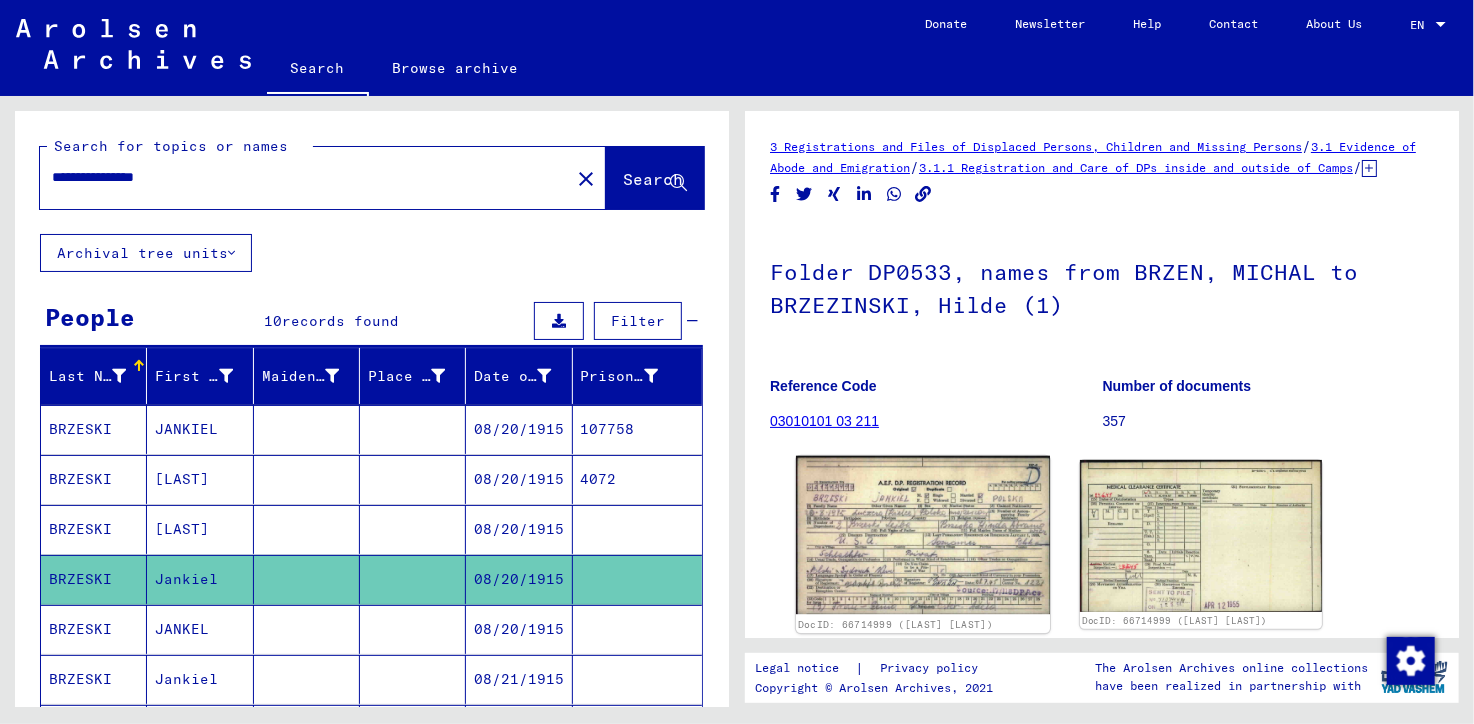 click 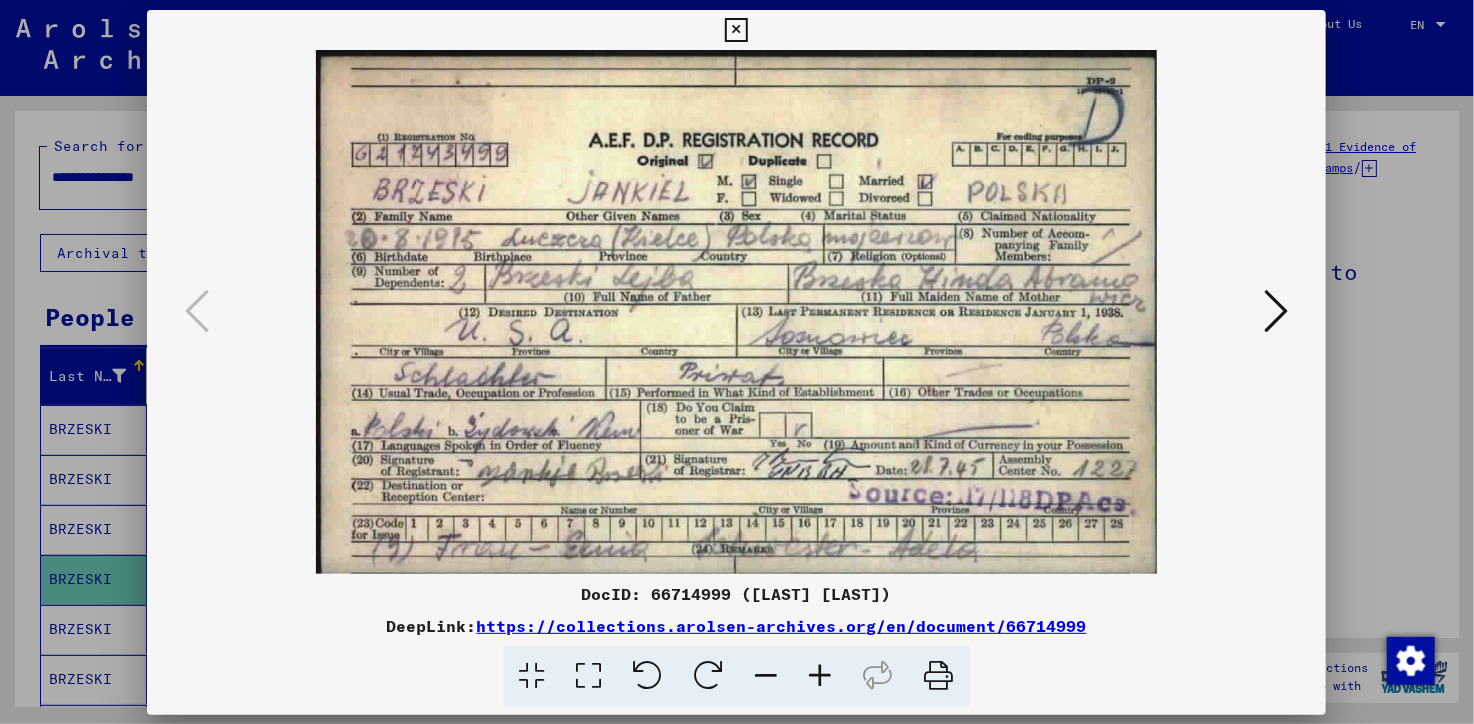 click on "DocID: 66714999 ([FIRST] [LAST]) DeepLink: https://collections.arolsen-archives.org/en/document/66714999" at bounding box center (736, 358) 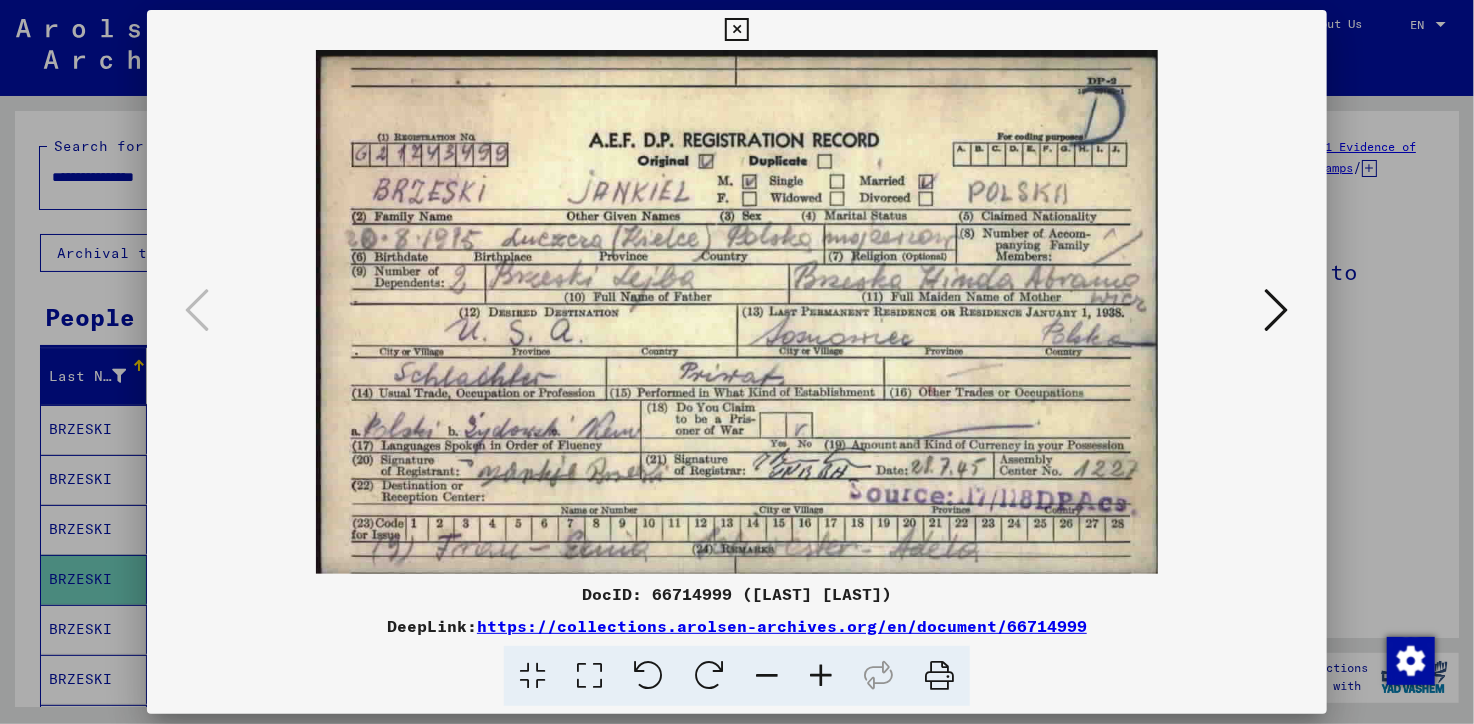 click at bounding box center (1277, 311) 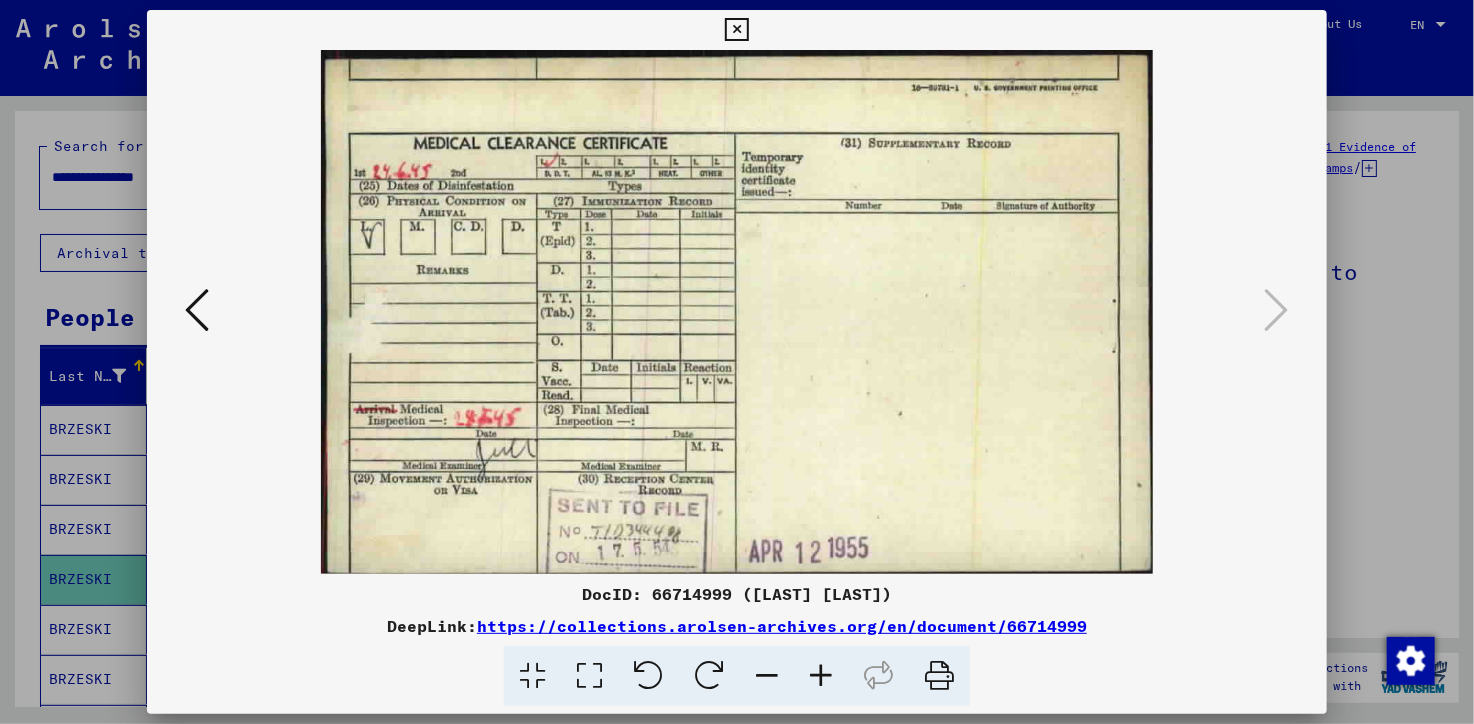 click at bounding box center (736, 30) 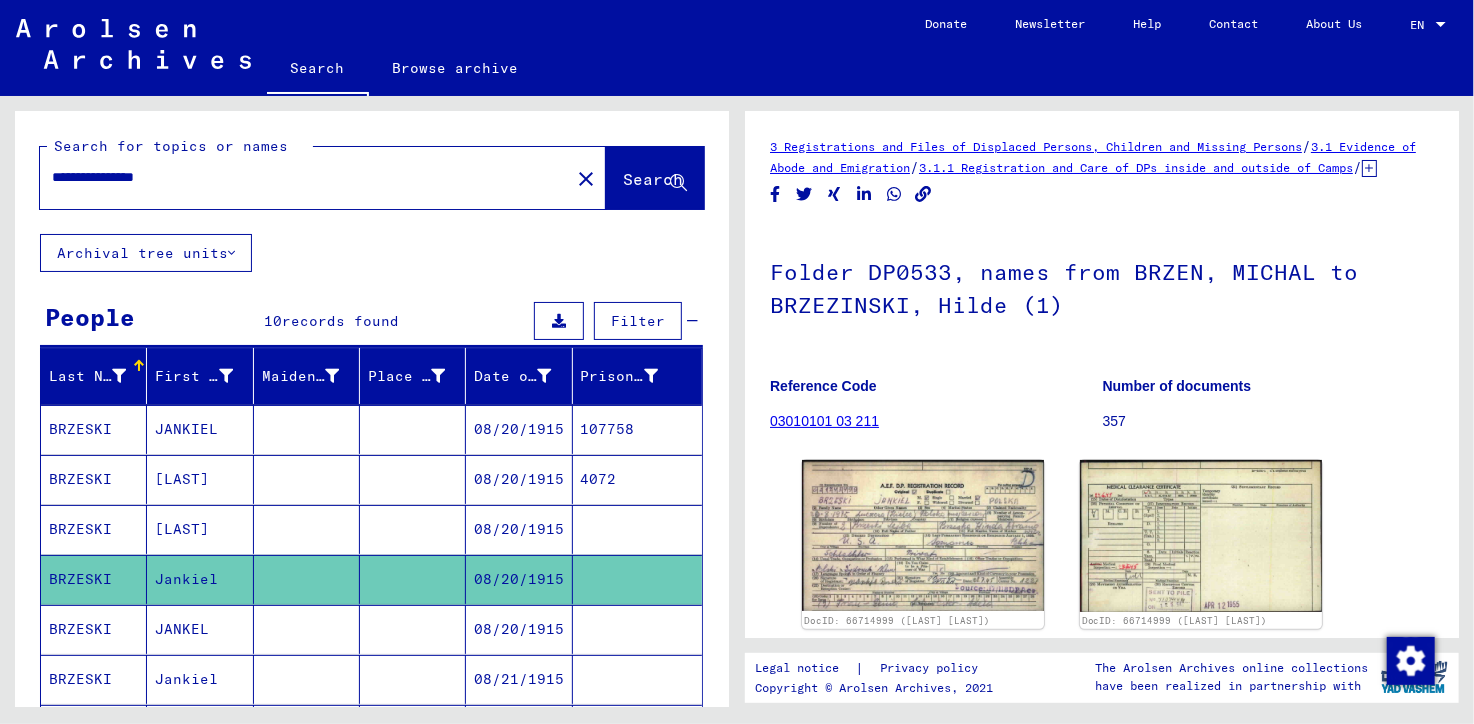 click on "JANKEL" at bounding box center [200, 679] 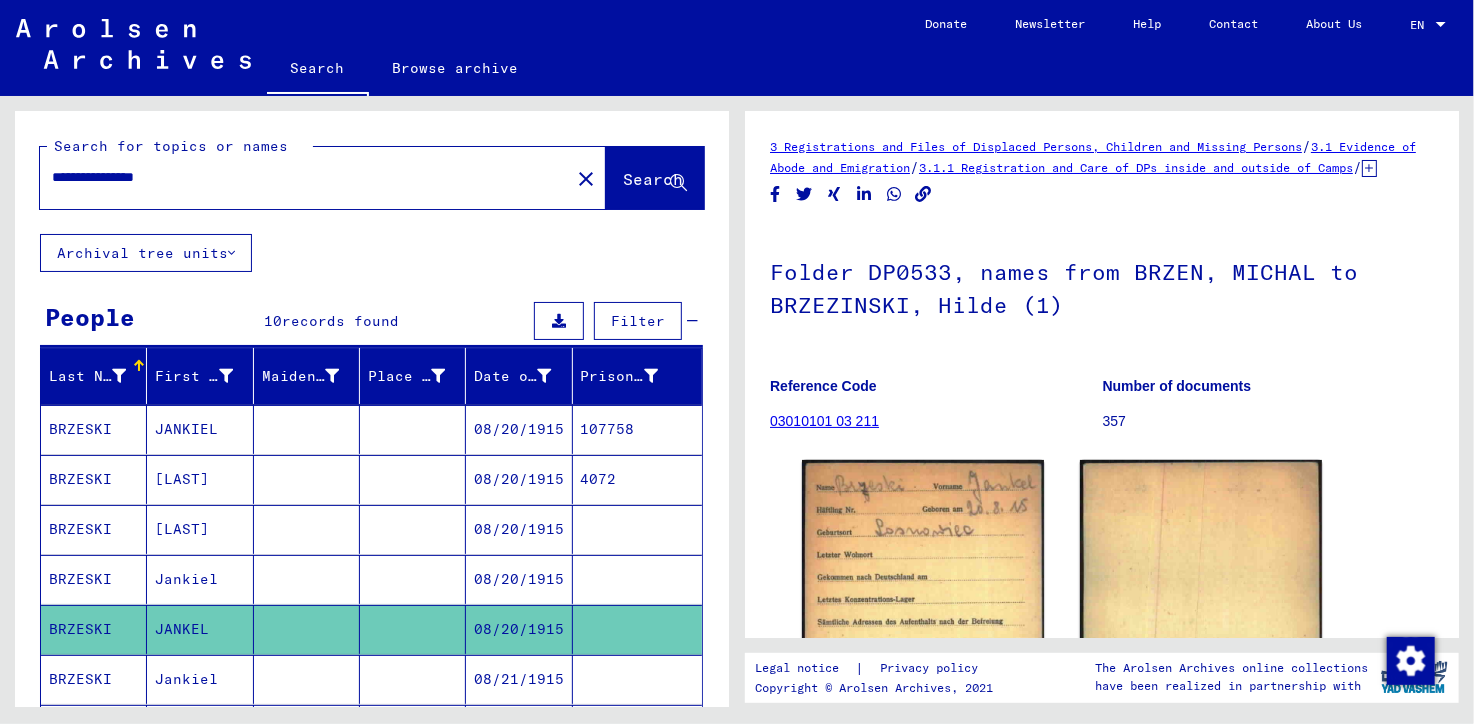 scroll, scrollTop: 0, scrollLeft: 0, axis: both 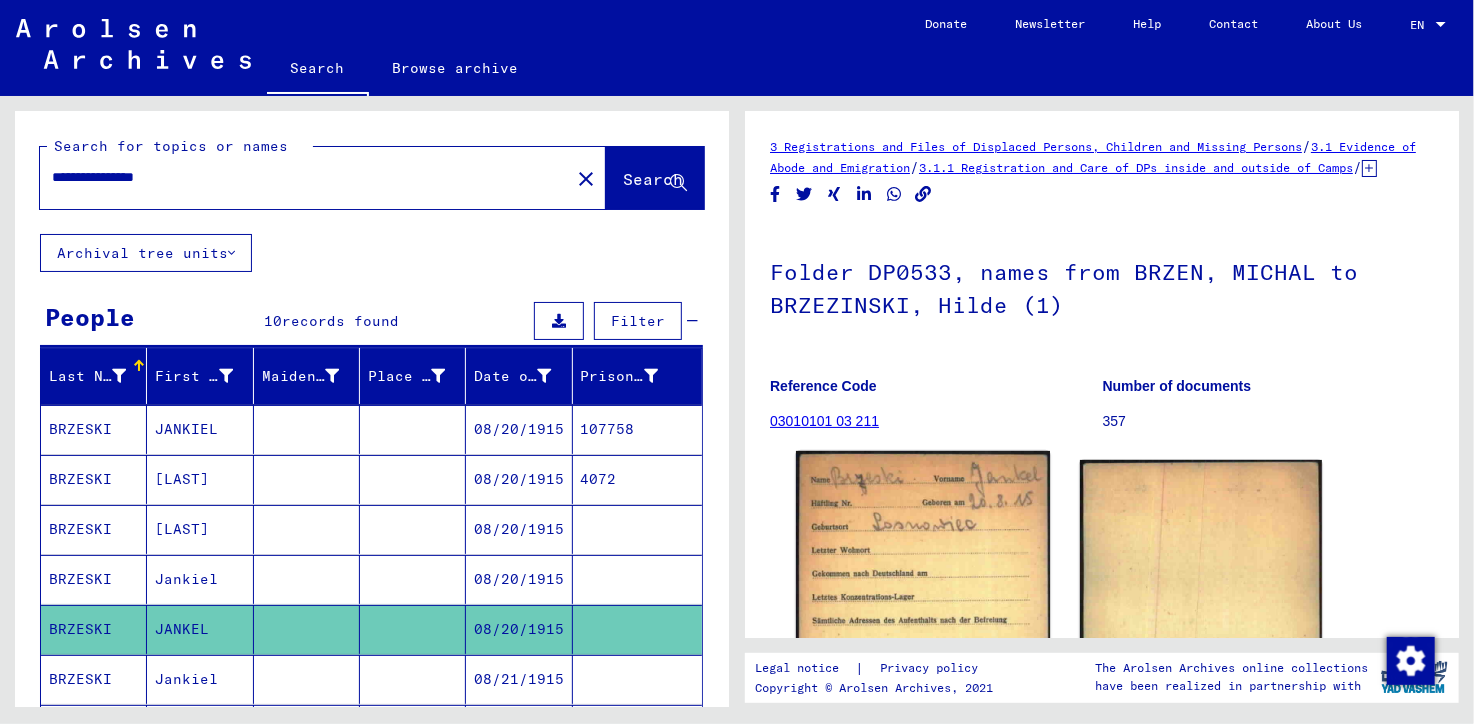 click 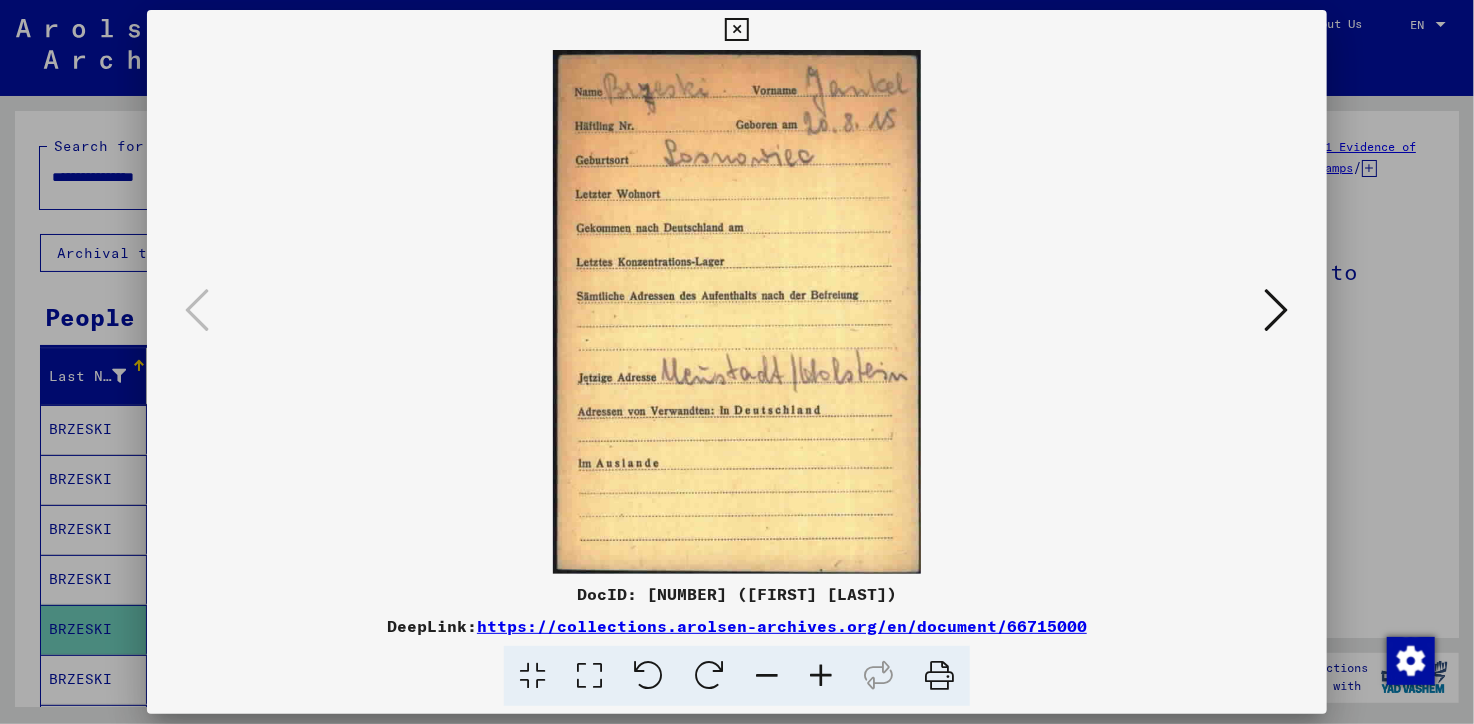 click on "DocID: 66715000 (JANKEL BRZESKI)  DeepLink:  https://collections.arolsen-archives.org/en/document/66715000" at bounding box center [736, 644] 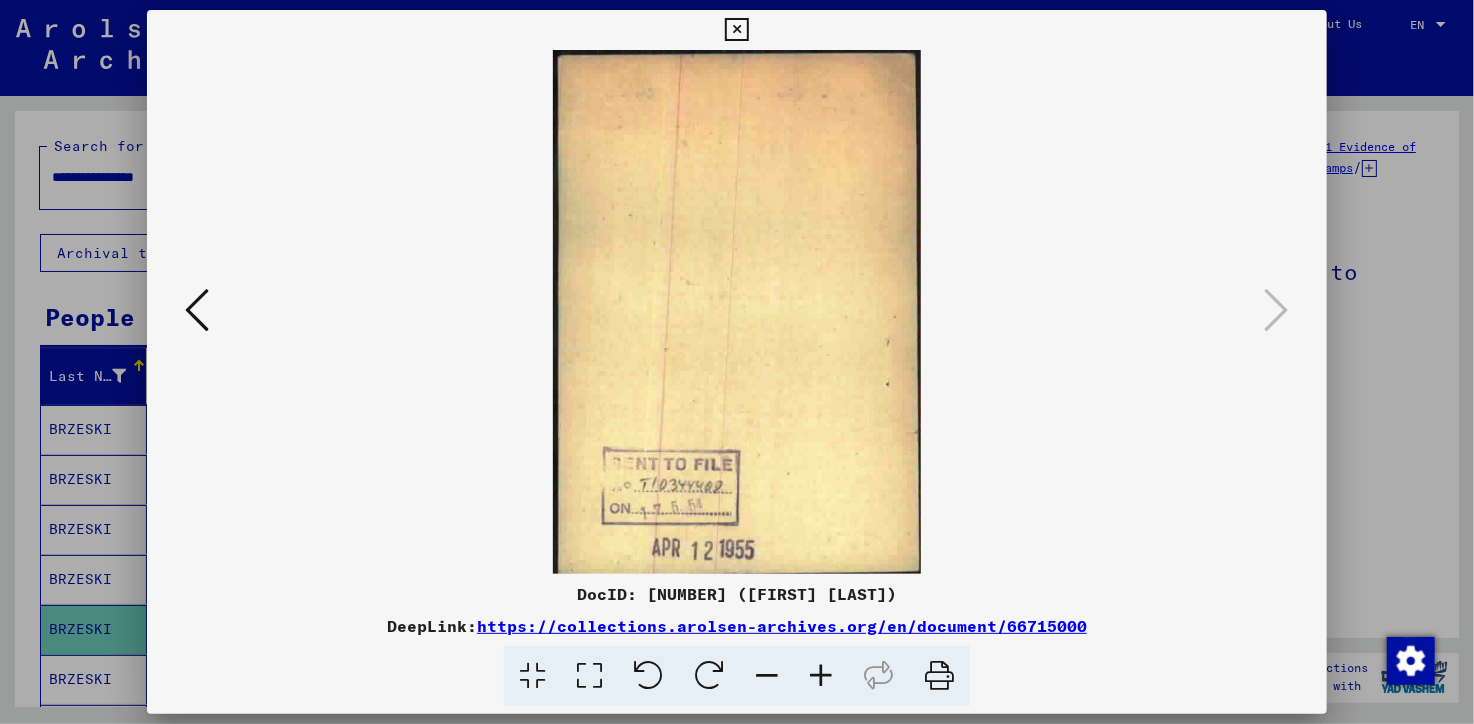 click at bounding box center (736, 30) 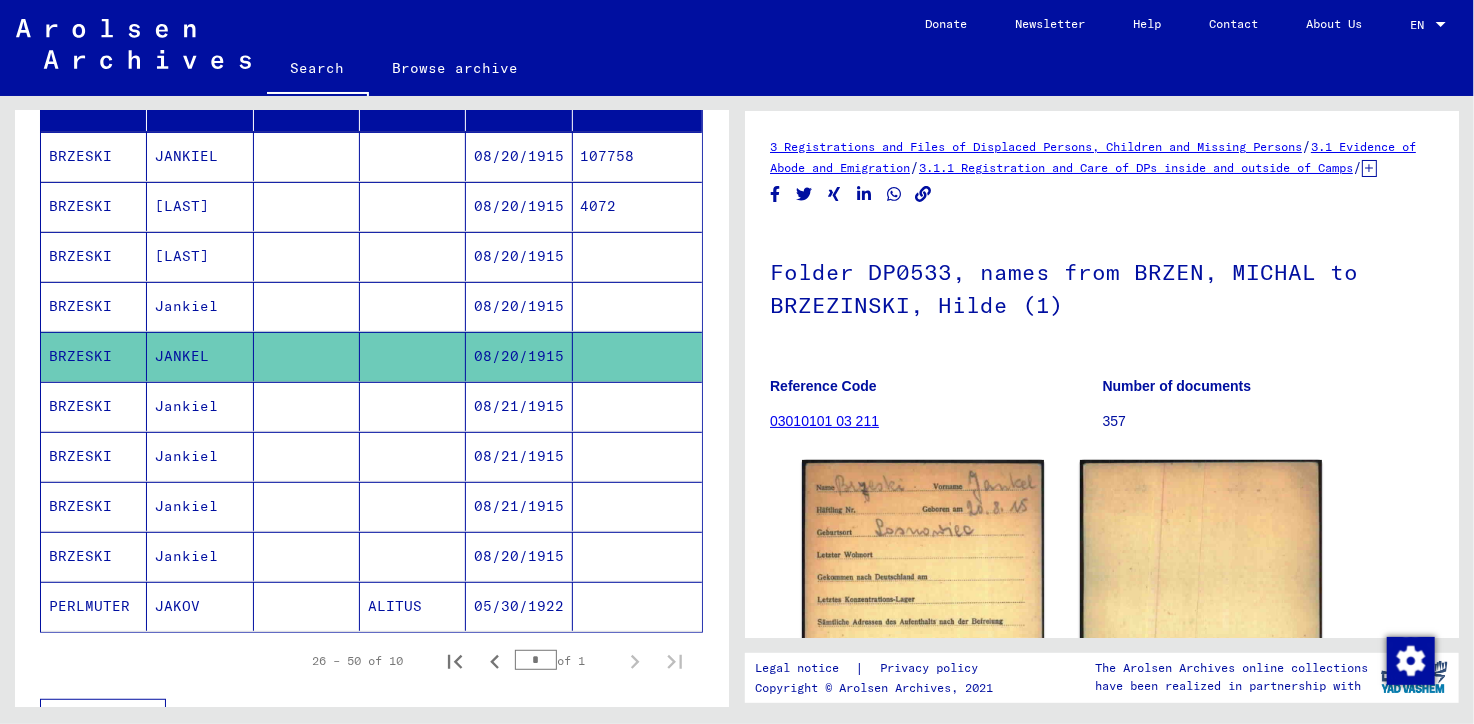 scroll, scrollTop: 280, scrollLeft: 0, axis: vertical 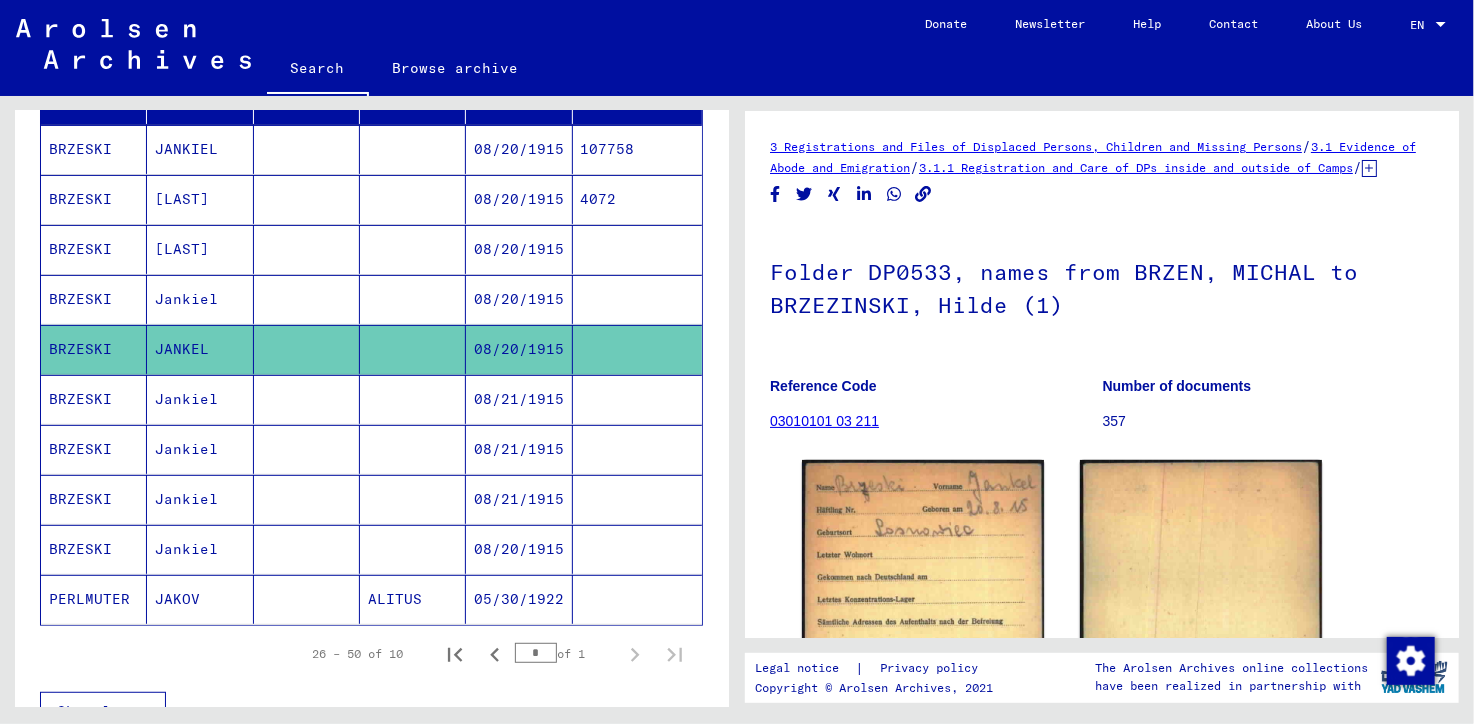 click on "Jankiel" at bounding box center [200, 449] 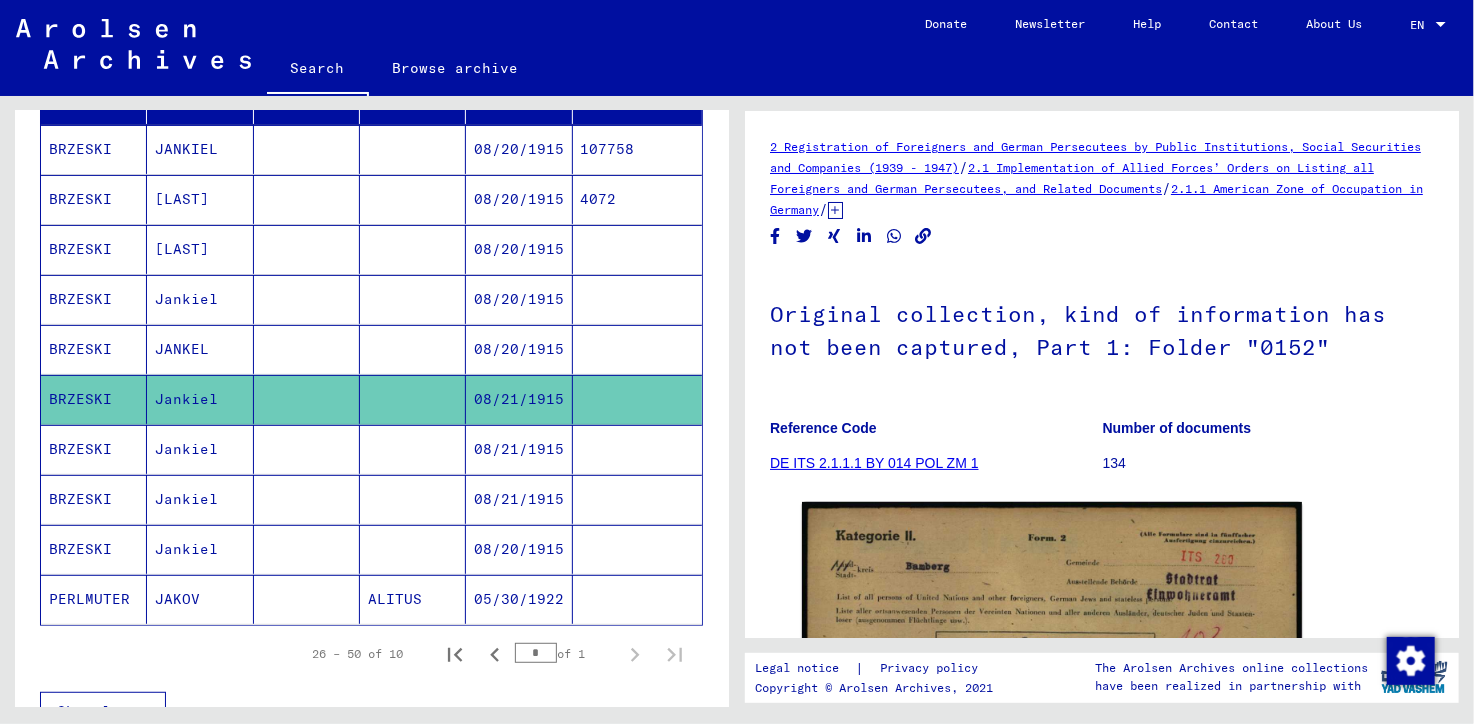 scroll, scrollTop: 0, scrollLeft: 0, axis: both 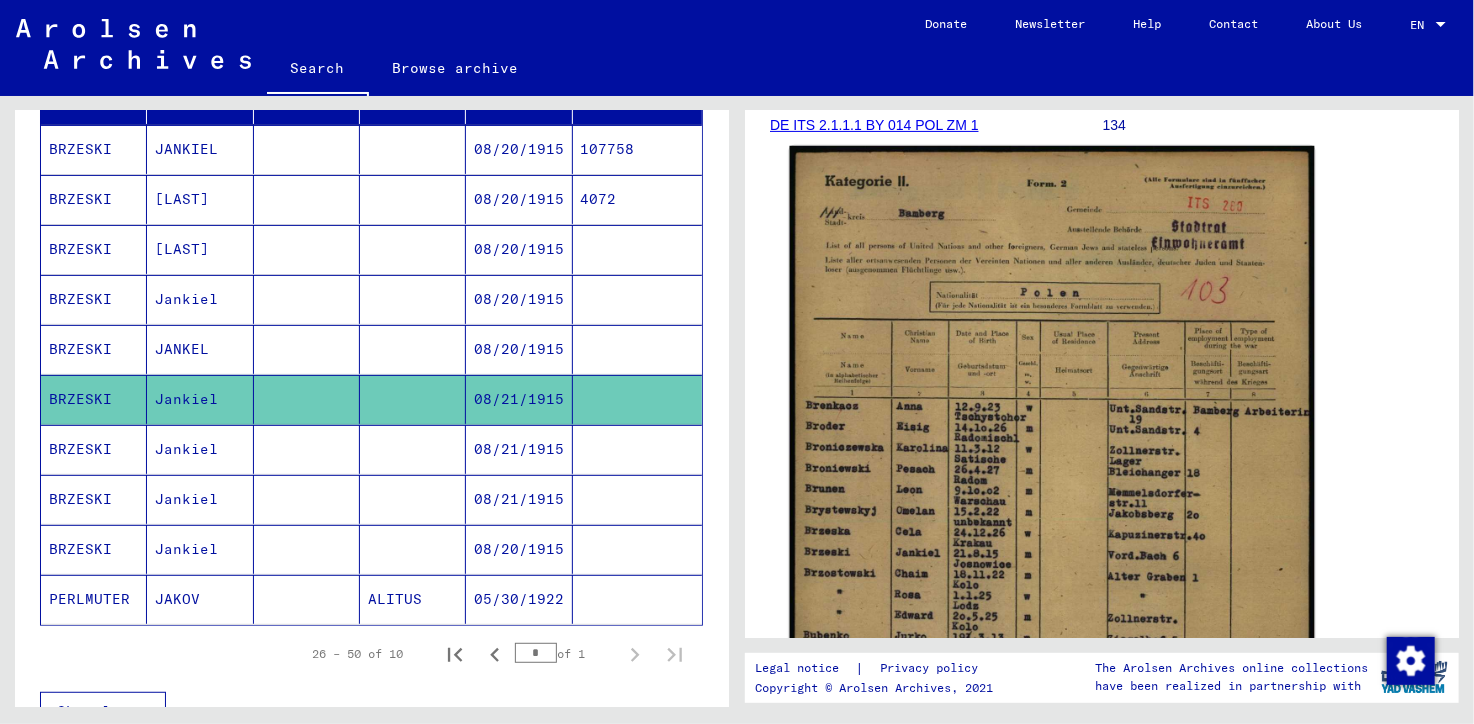 click 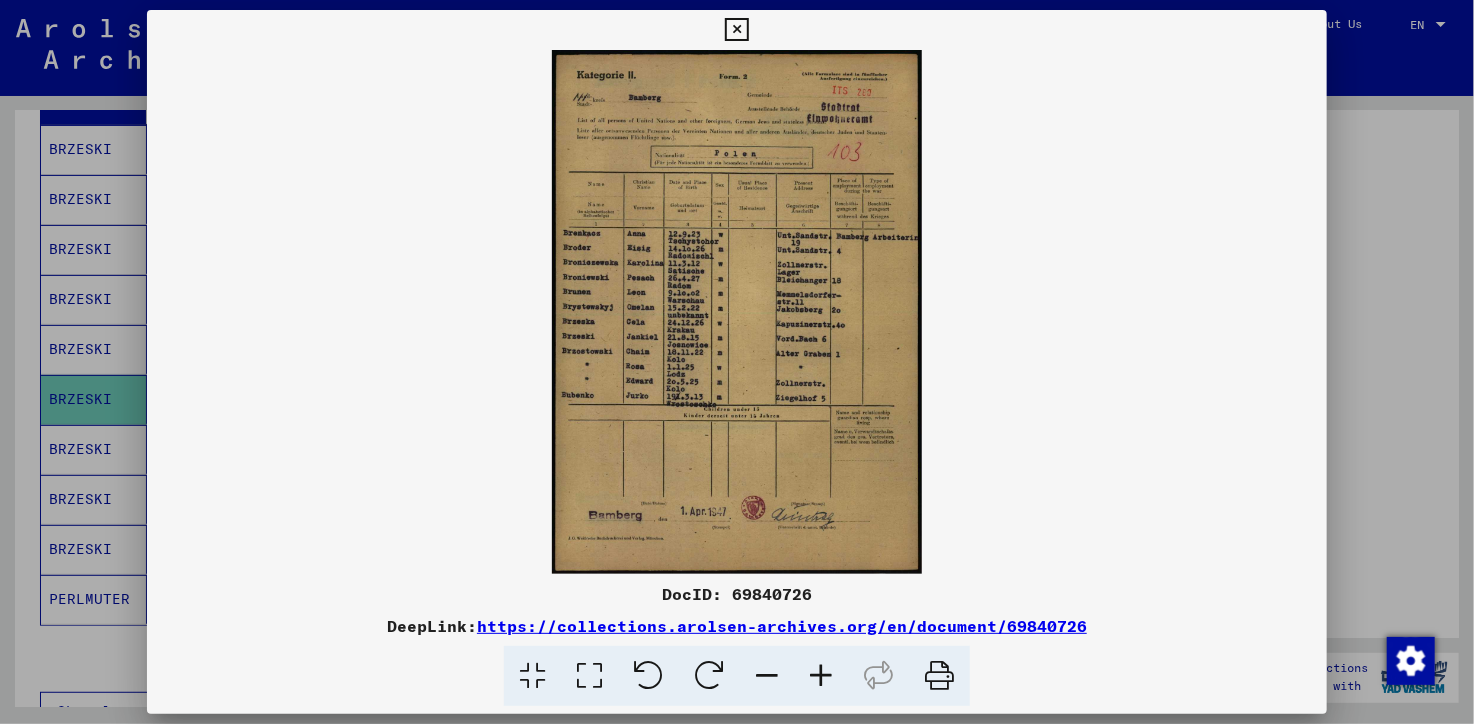 click at bounding box center [821, 676] 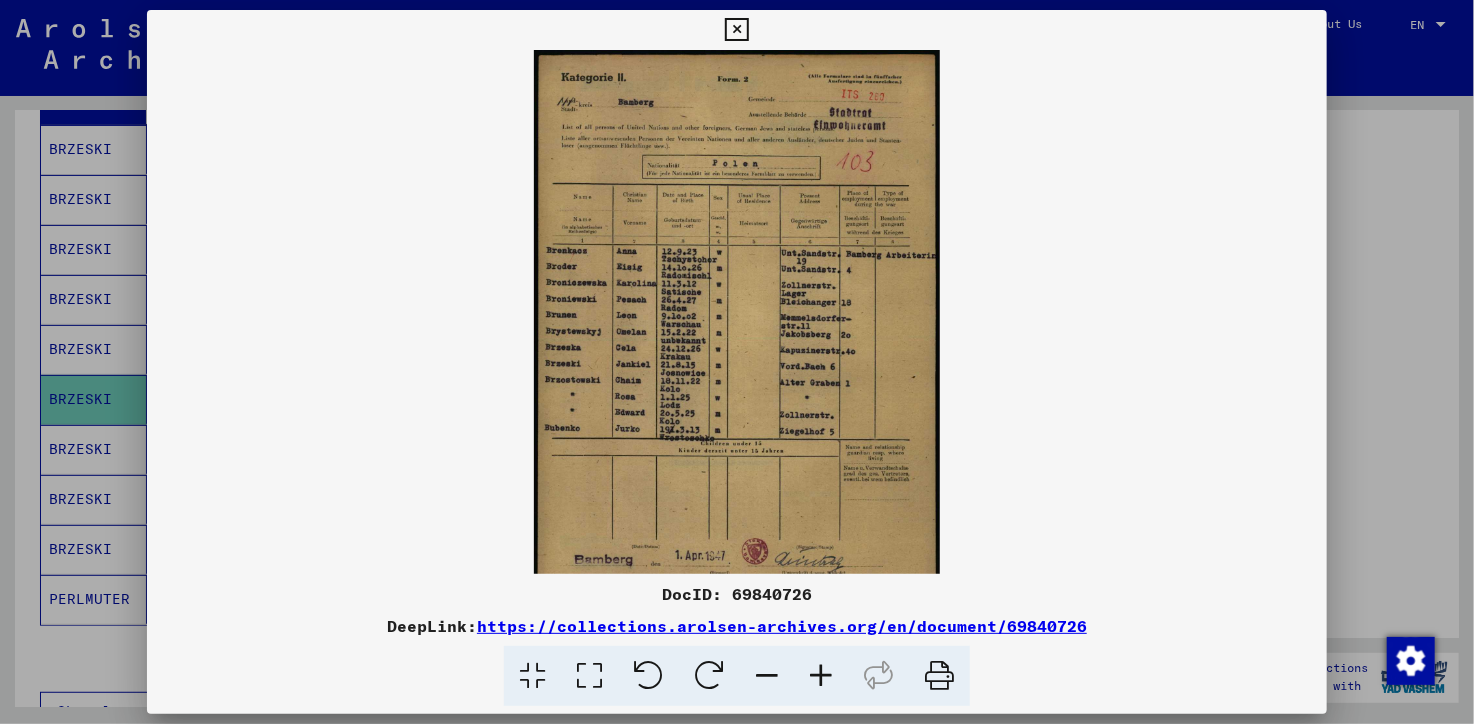 click at bounding box center [821, 676] 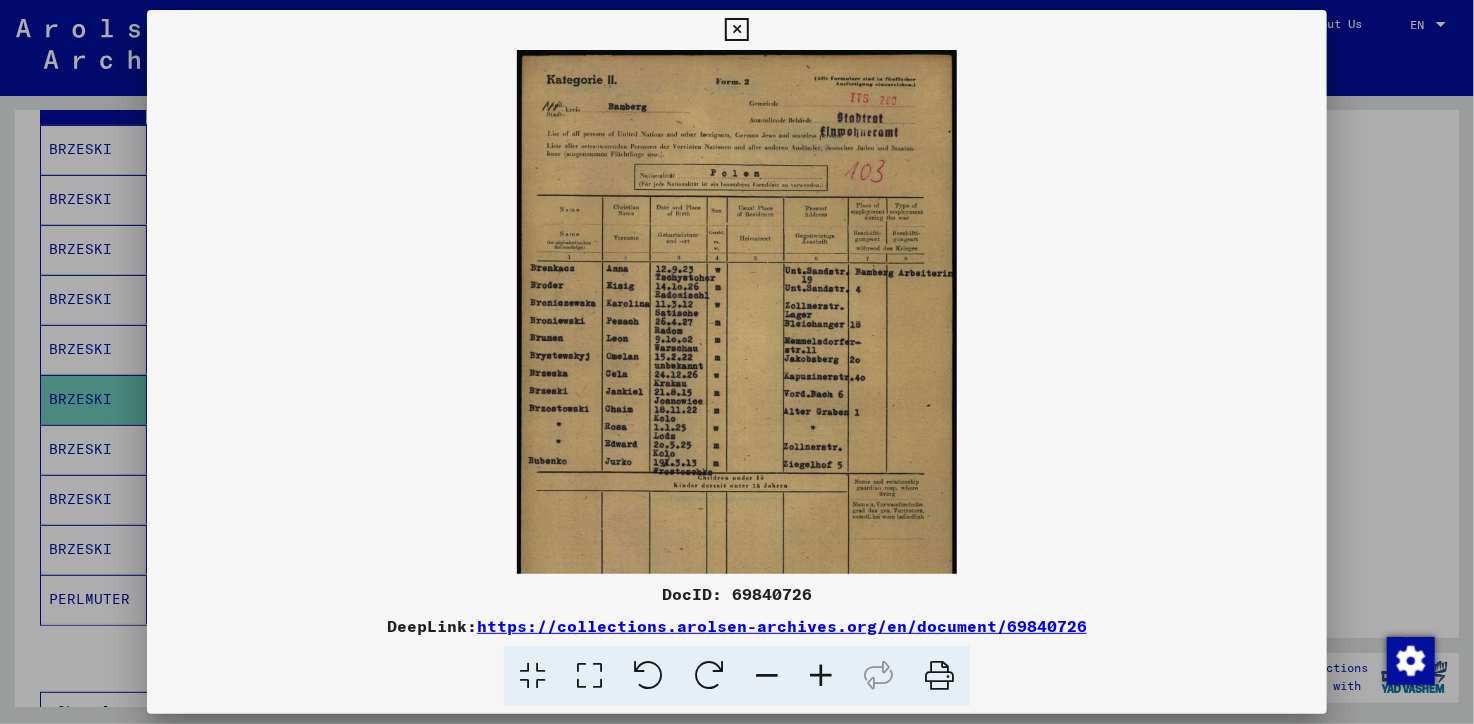click at bounding box center (821, 676) 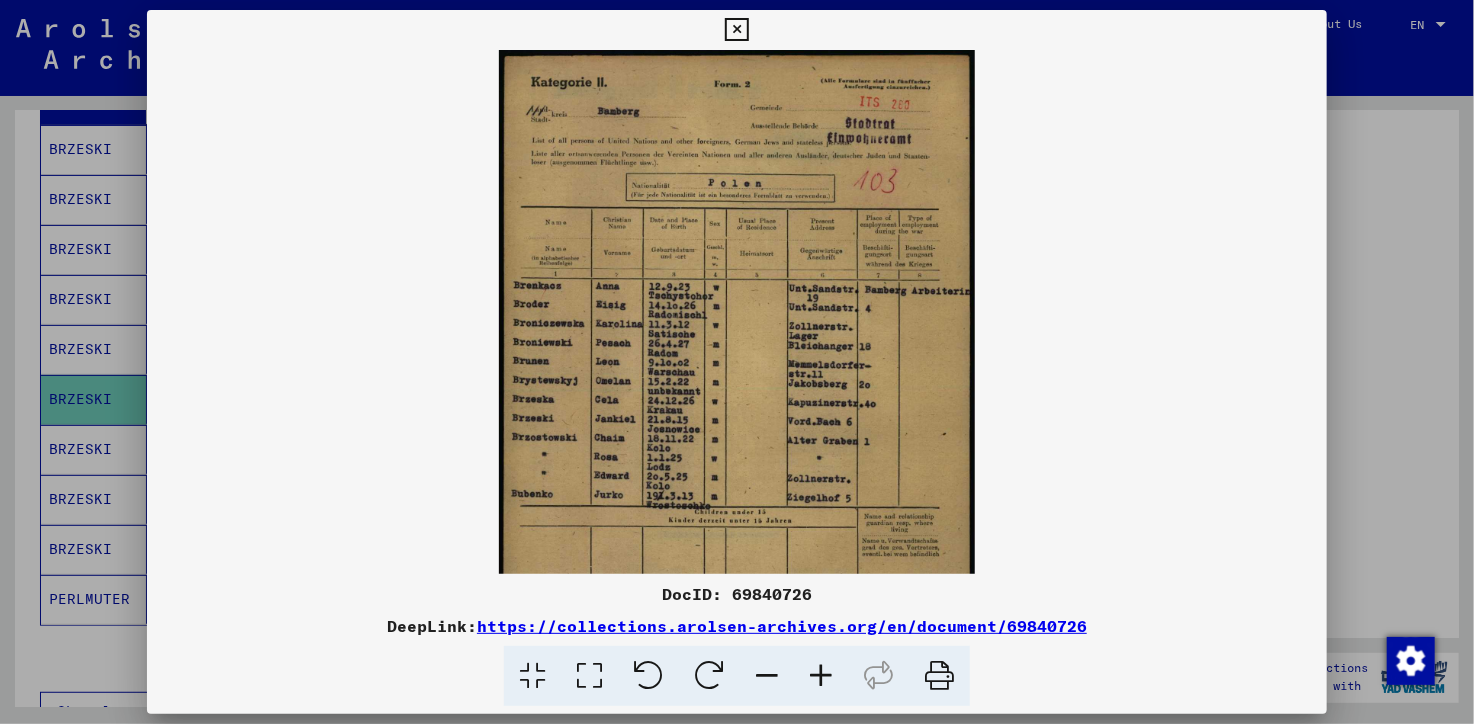 click at bounding box center (821, 676) 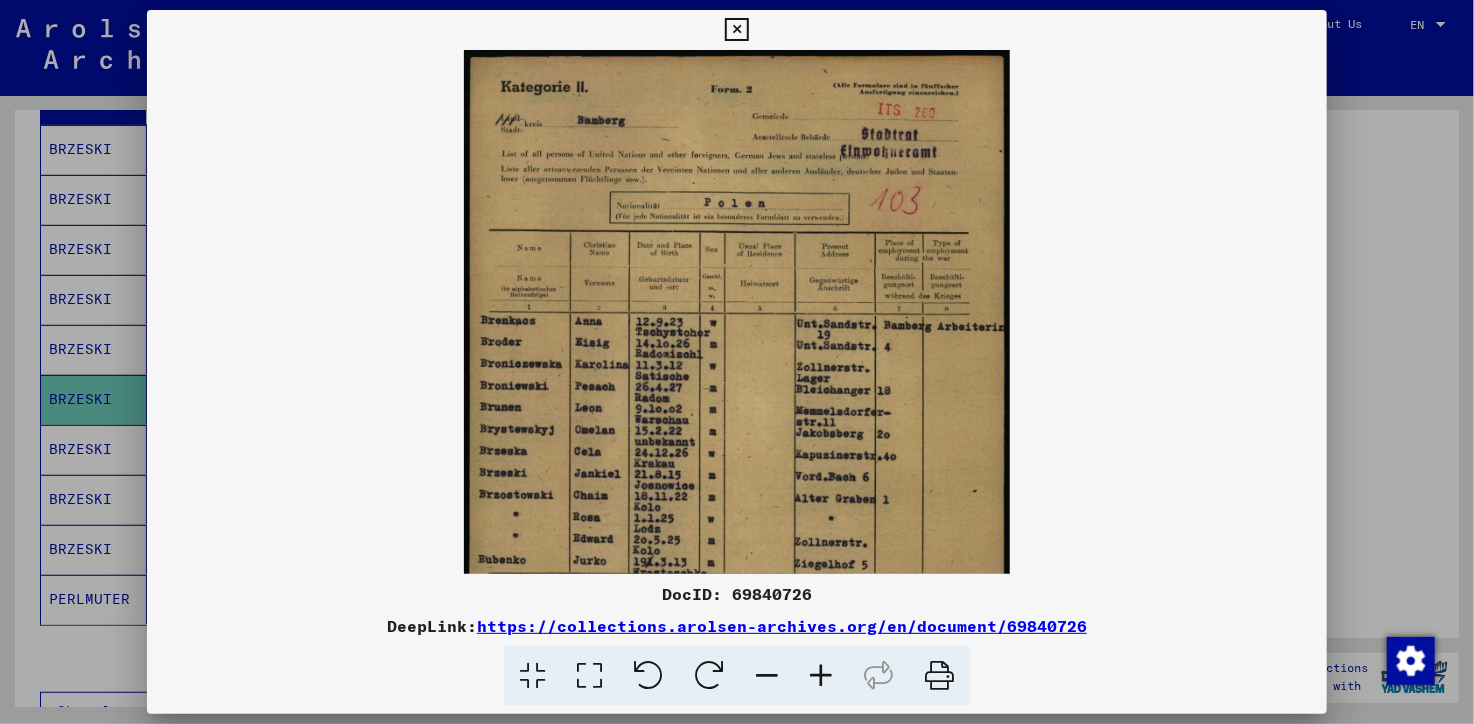click at bounding box center (821, 676) 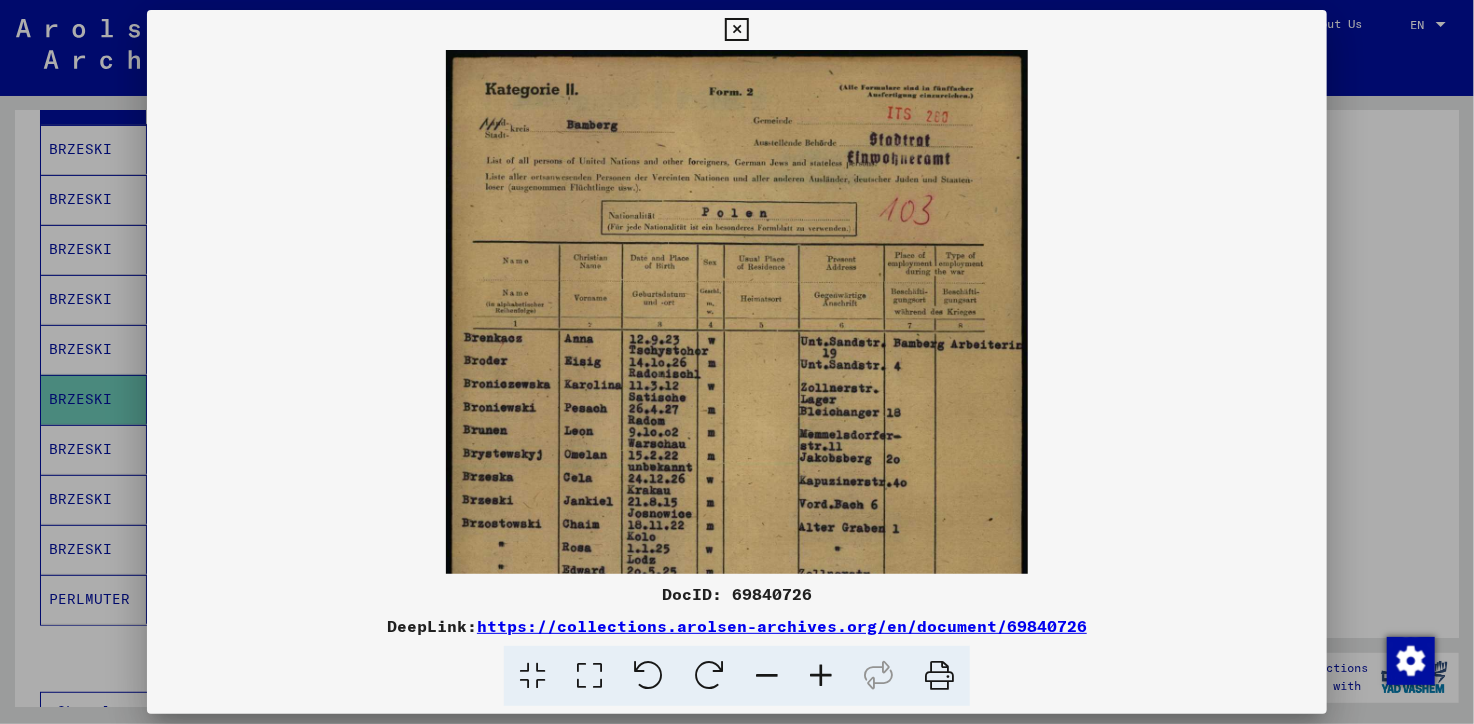 click at bounding box center [821, 676] 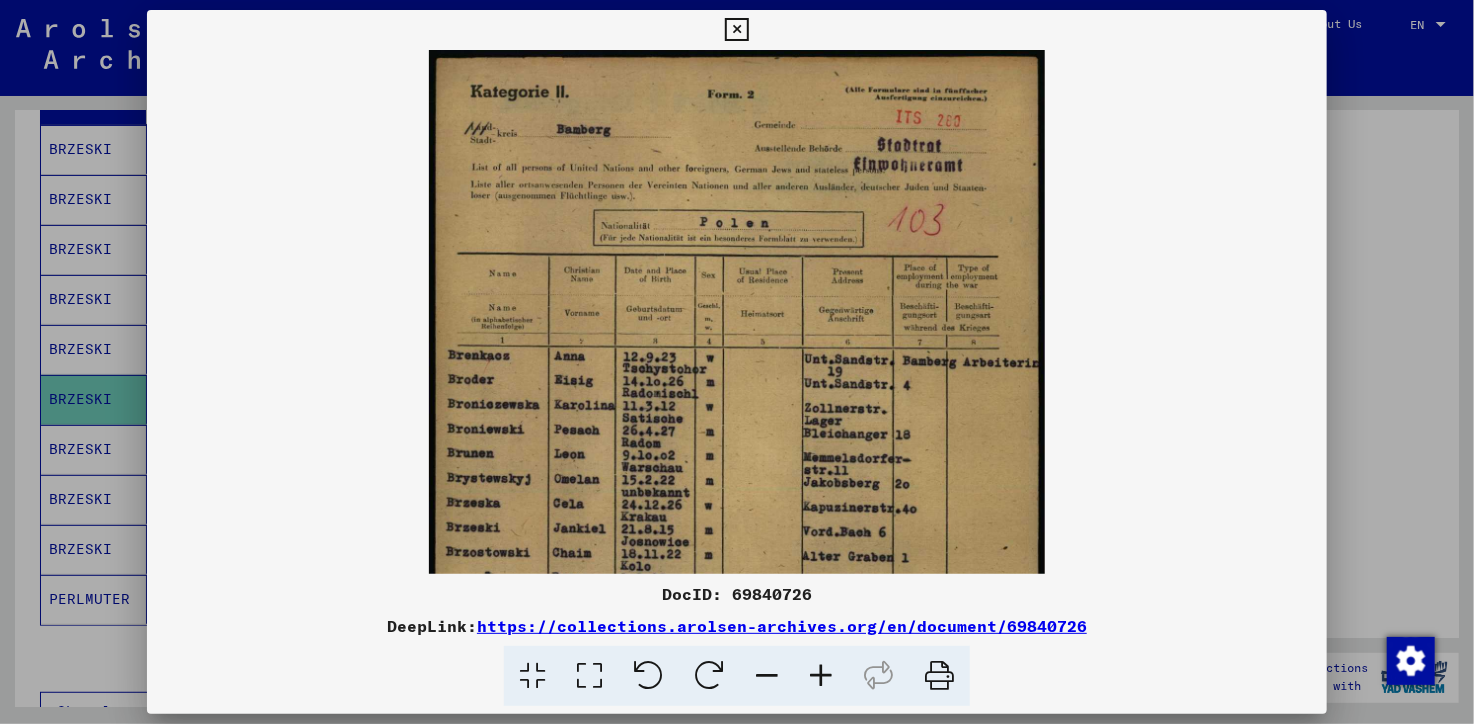 click at bounding box center (821, 676) 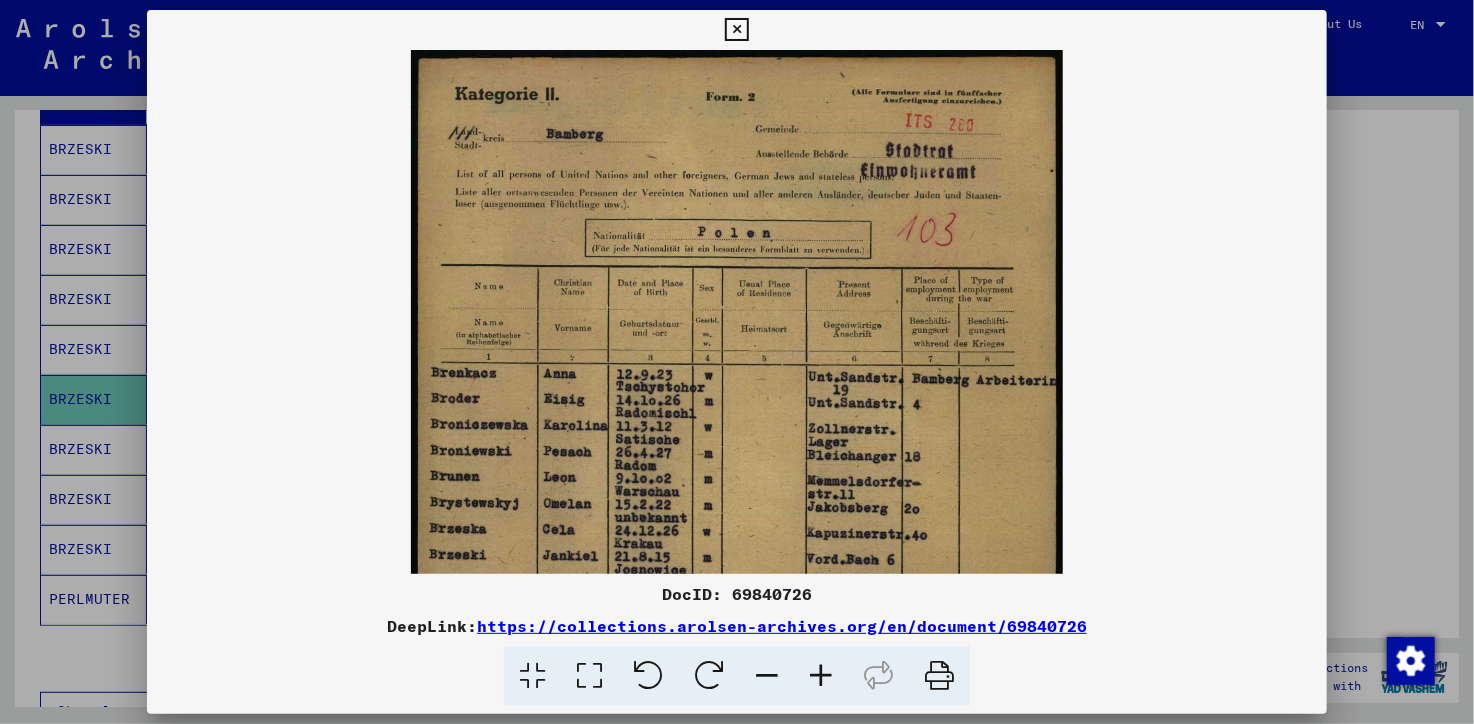 click at bounding box center [821, 676] 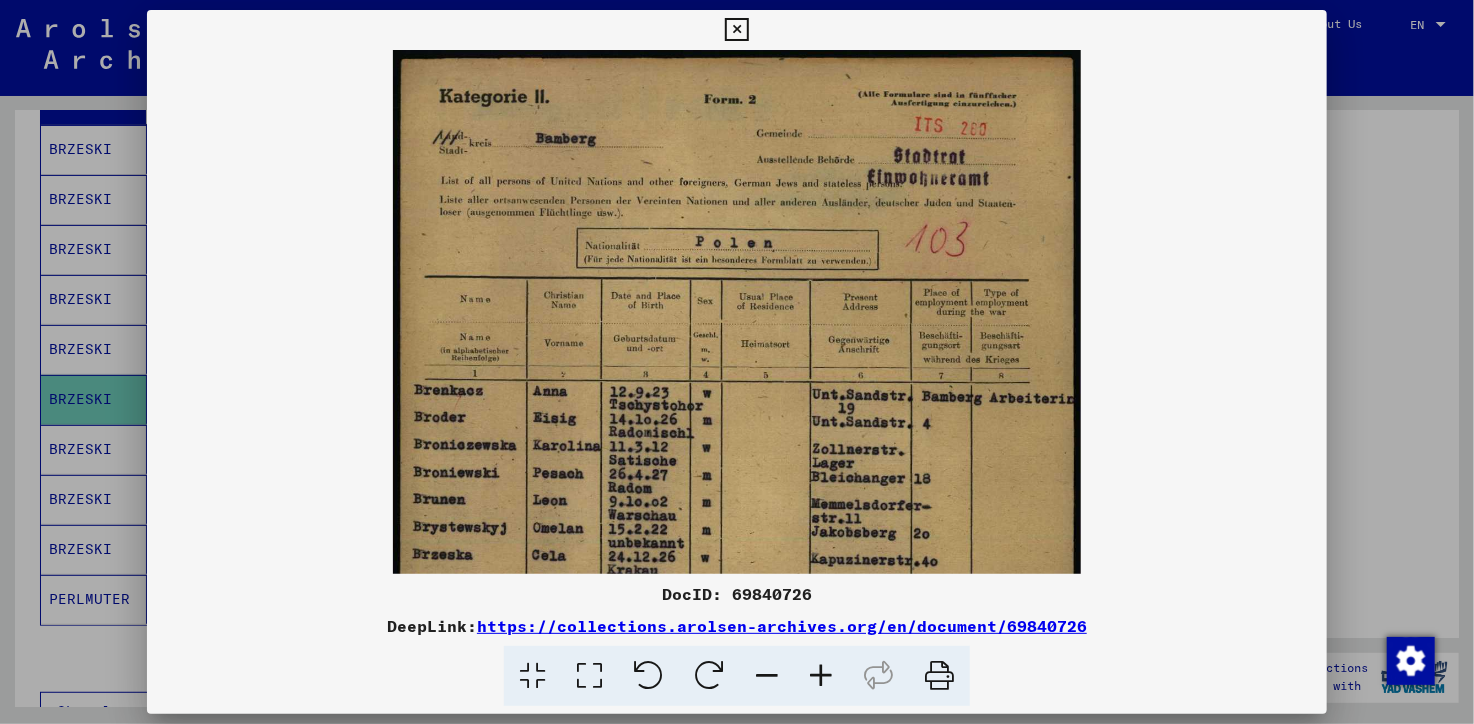 click at bounding box center (821, 676) 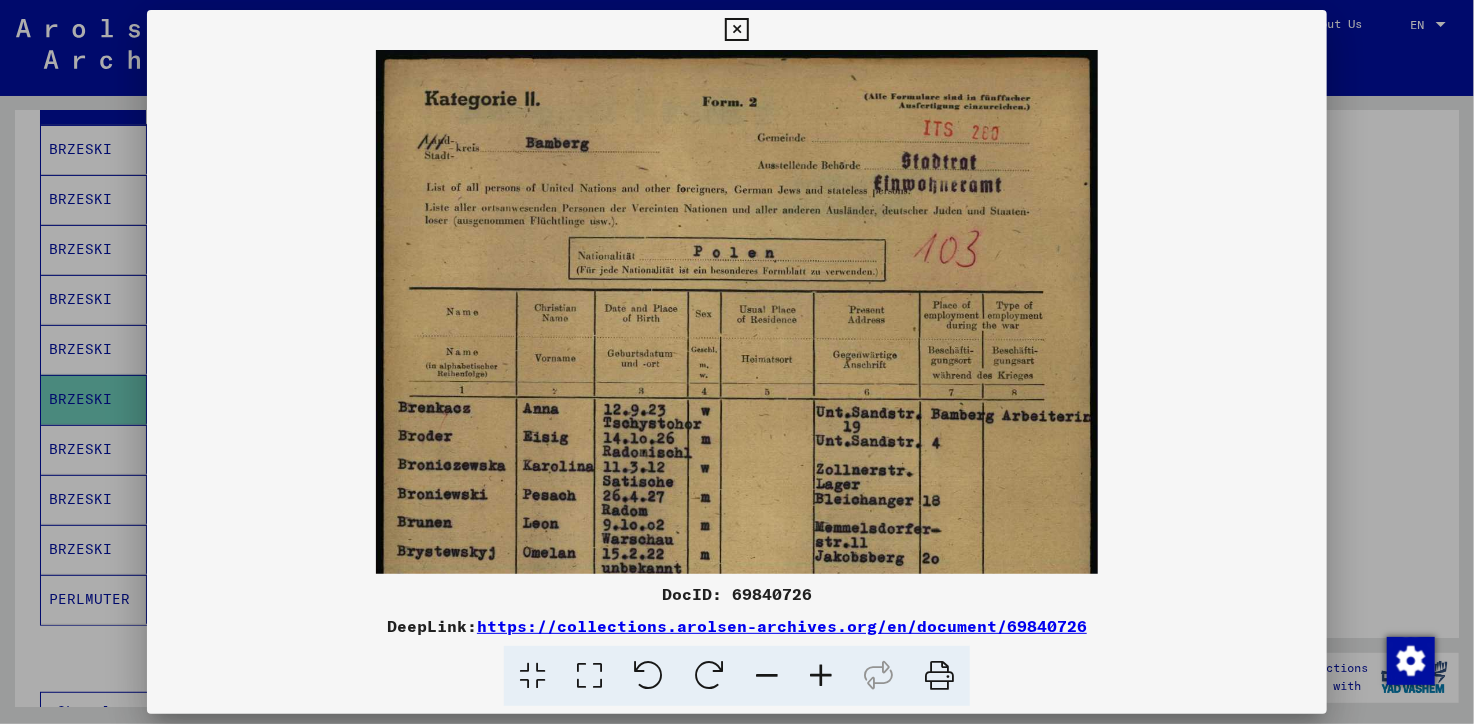 click at bounding box center [821, 676] 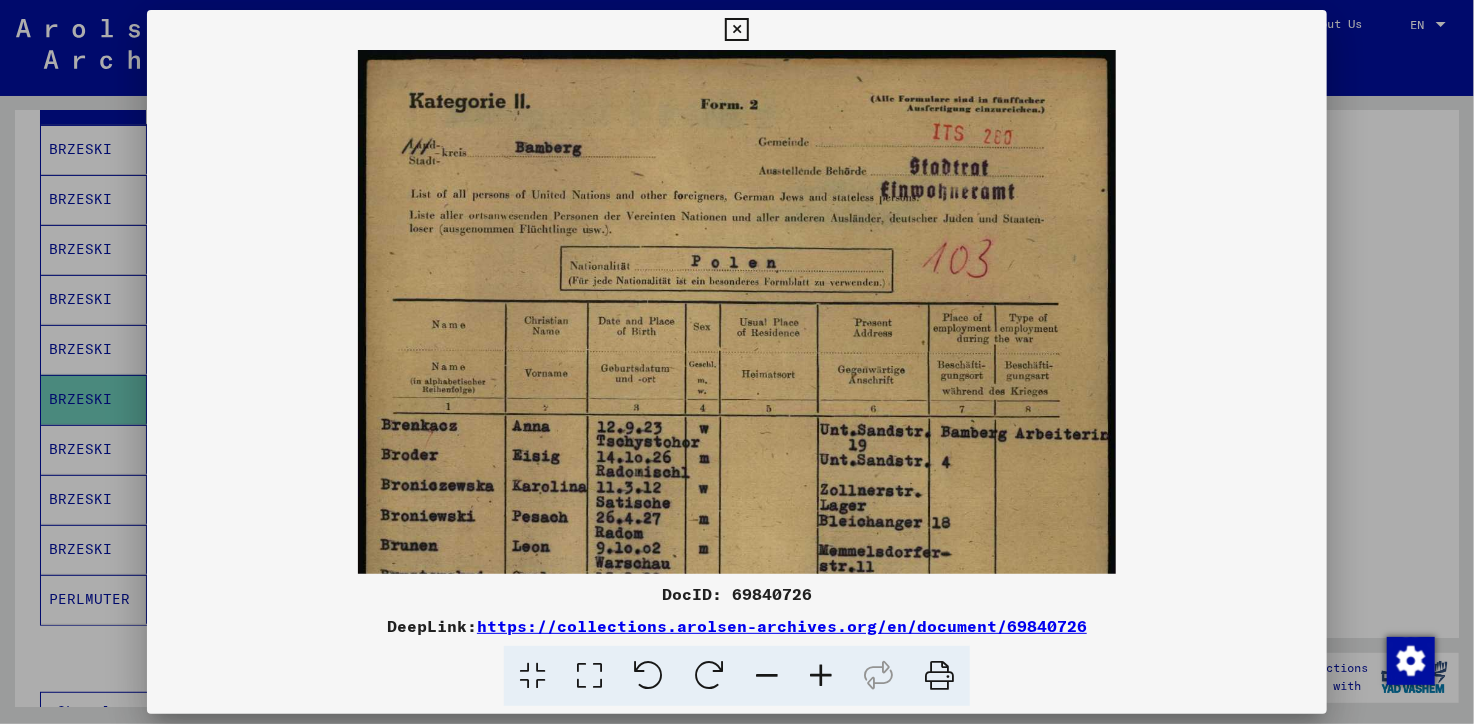 click at bounding box center (821, 676) 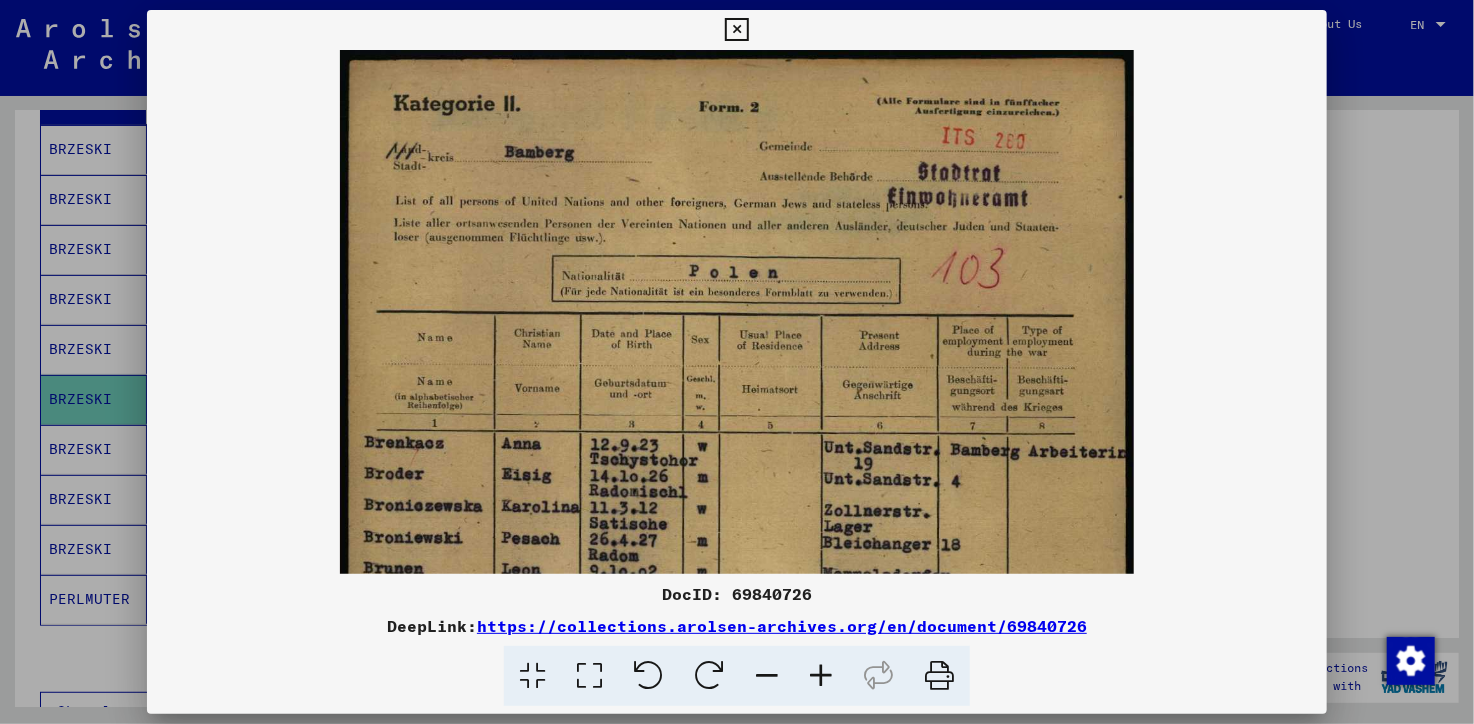 click at bounding box center (821, 676) 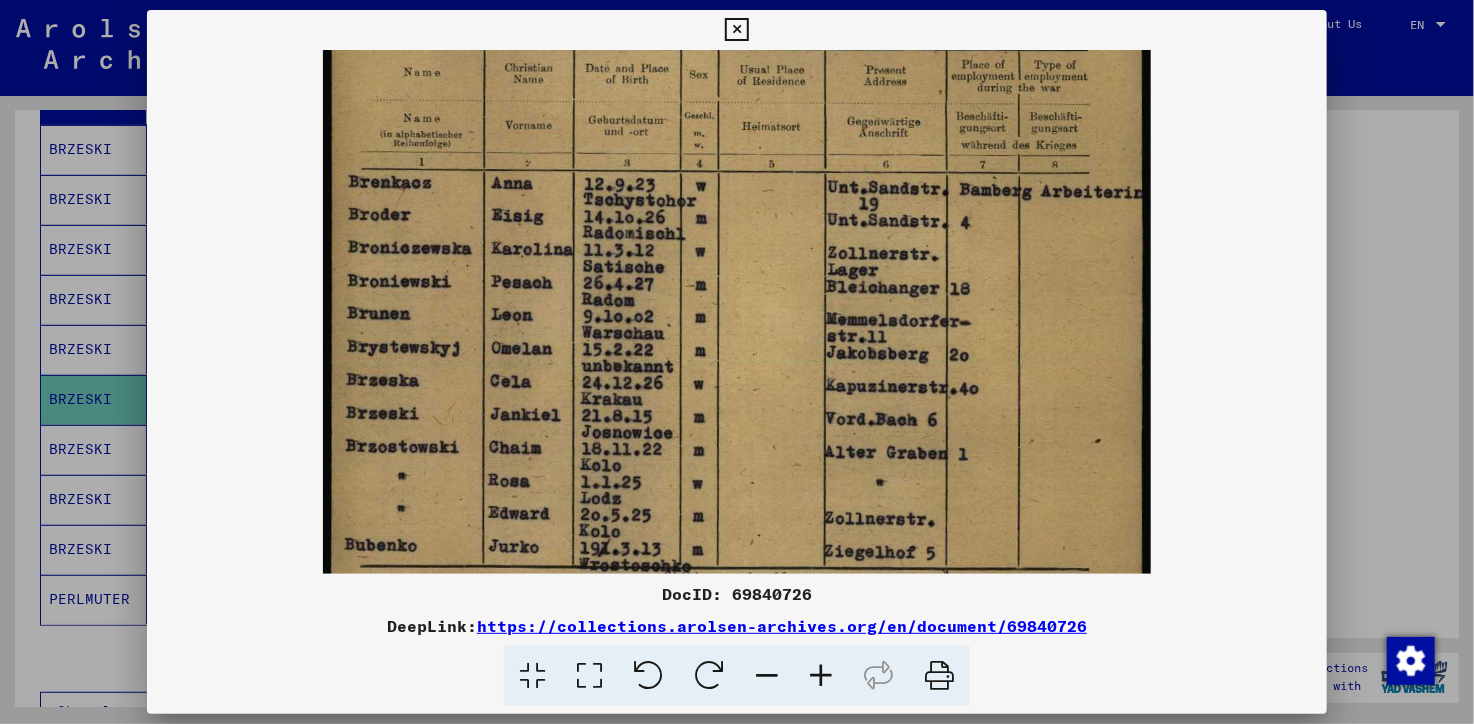 scroll, scrollTop: 279, scrollLeft: 0, axis: vertical 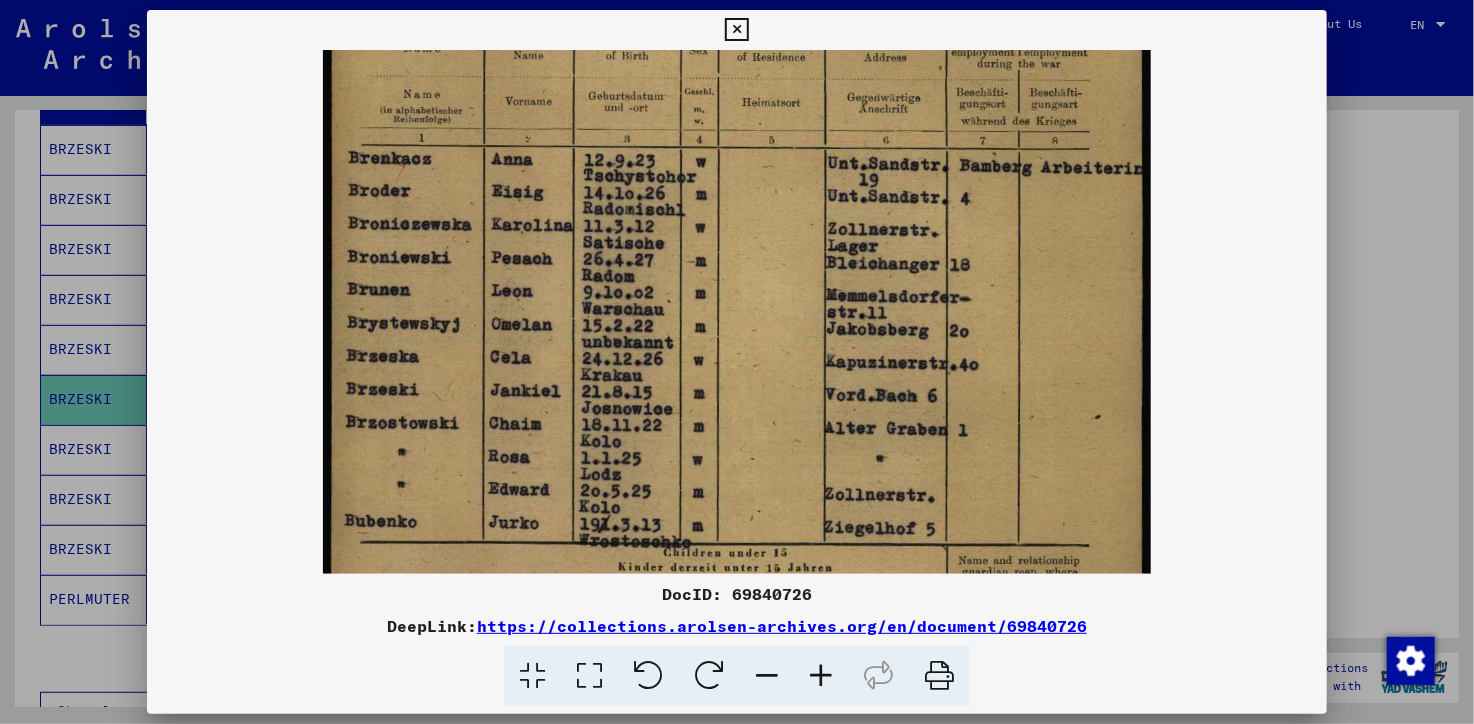 drag, startPoint x: 696, startPoint y: 444, endPoint x: 657, endPoint y: 136, distance: 310.45935 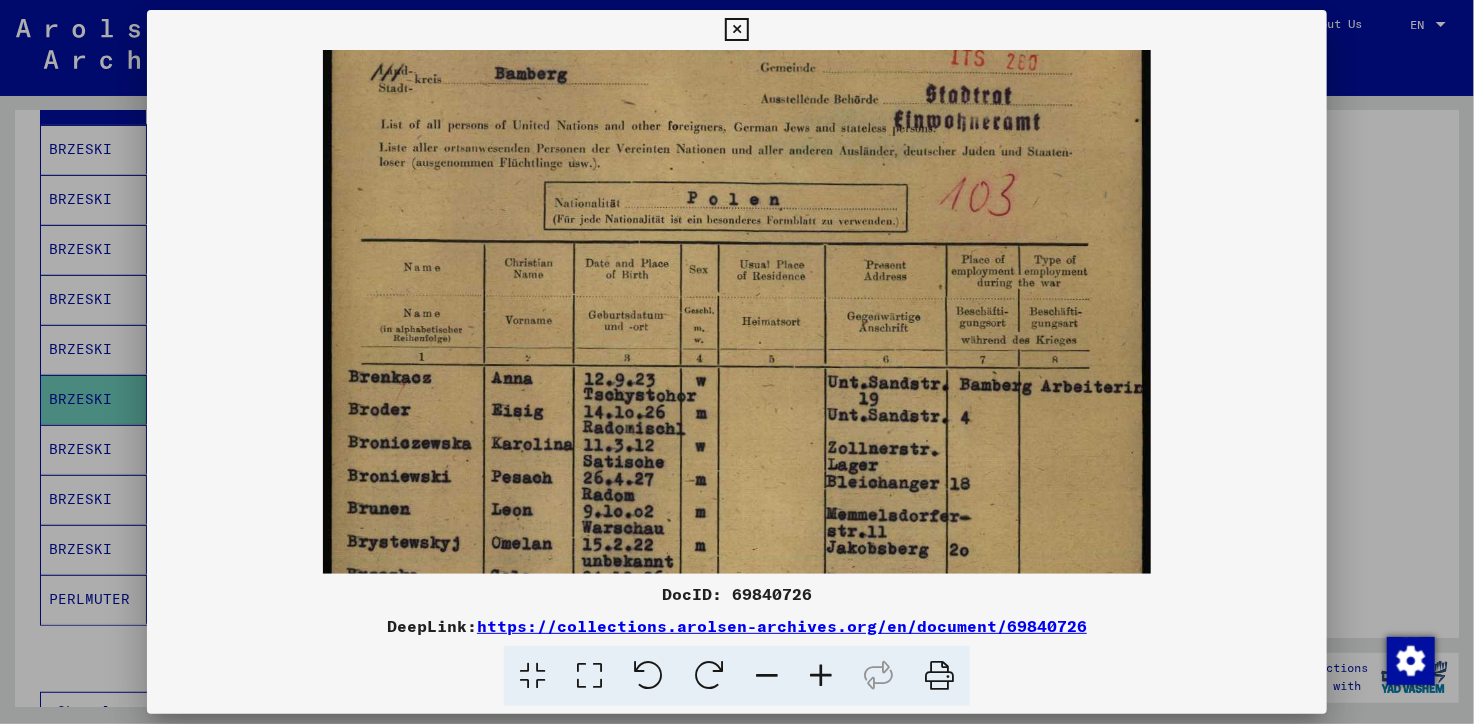 drag, startPoint x: 628, startPoint y: 412, endPoint x: 651, endPoint y: 648, distance: 237.11812 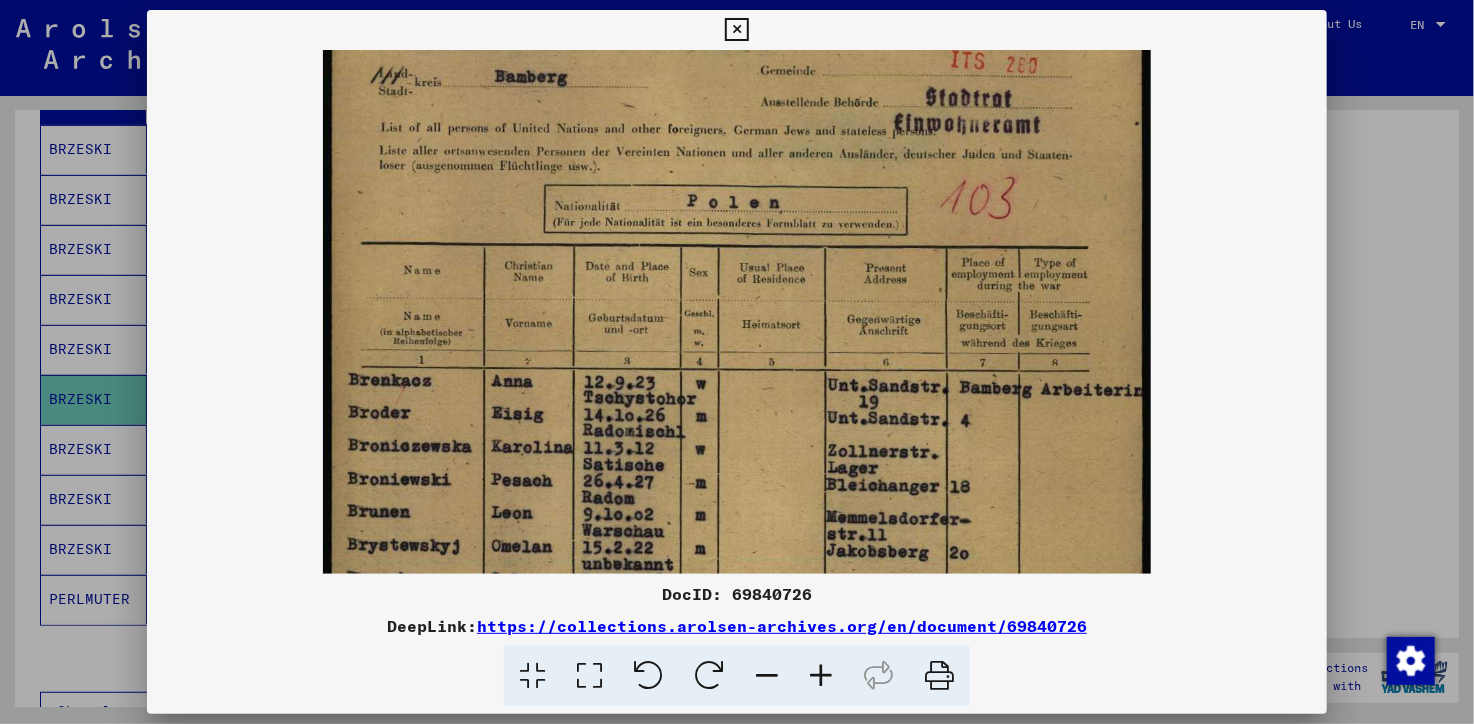 click at bounding box center [736, 30] 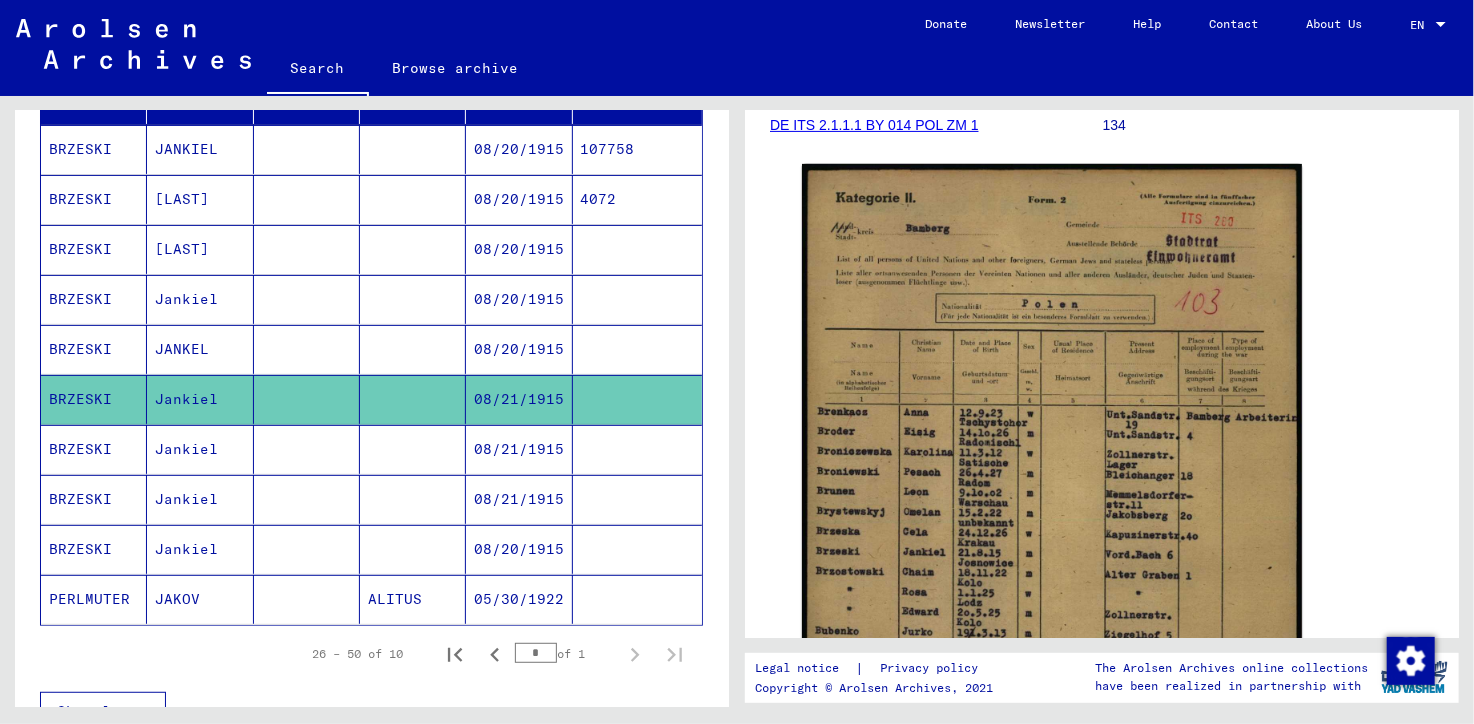click on "BRZESKI" at bounding box center [94, 499] 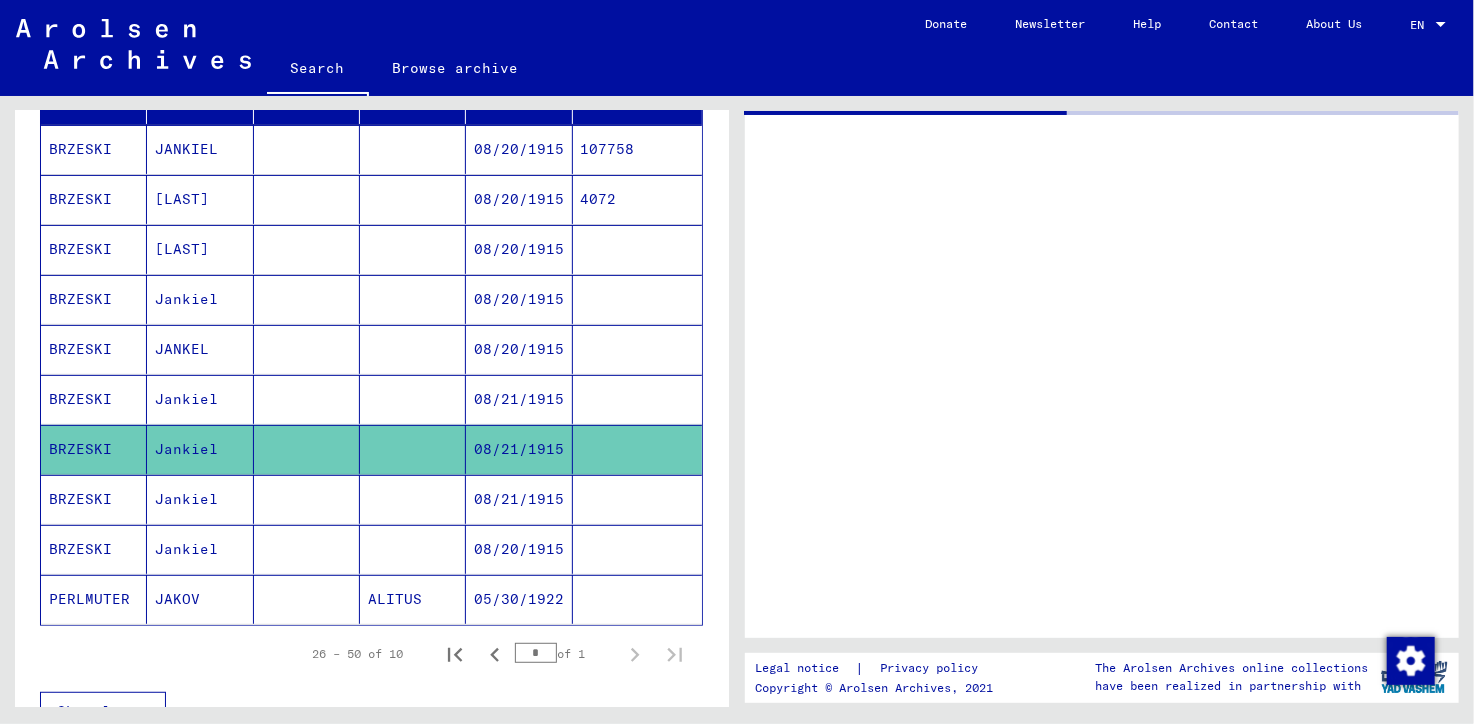 scroll, scrollTop: 0, scrollLeft: 0, axis: both 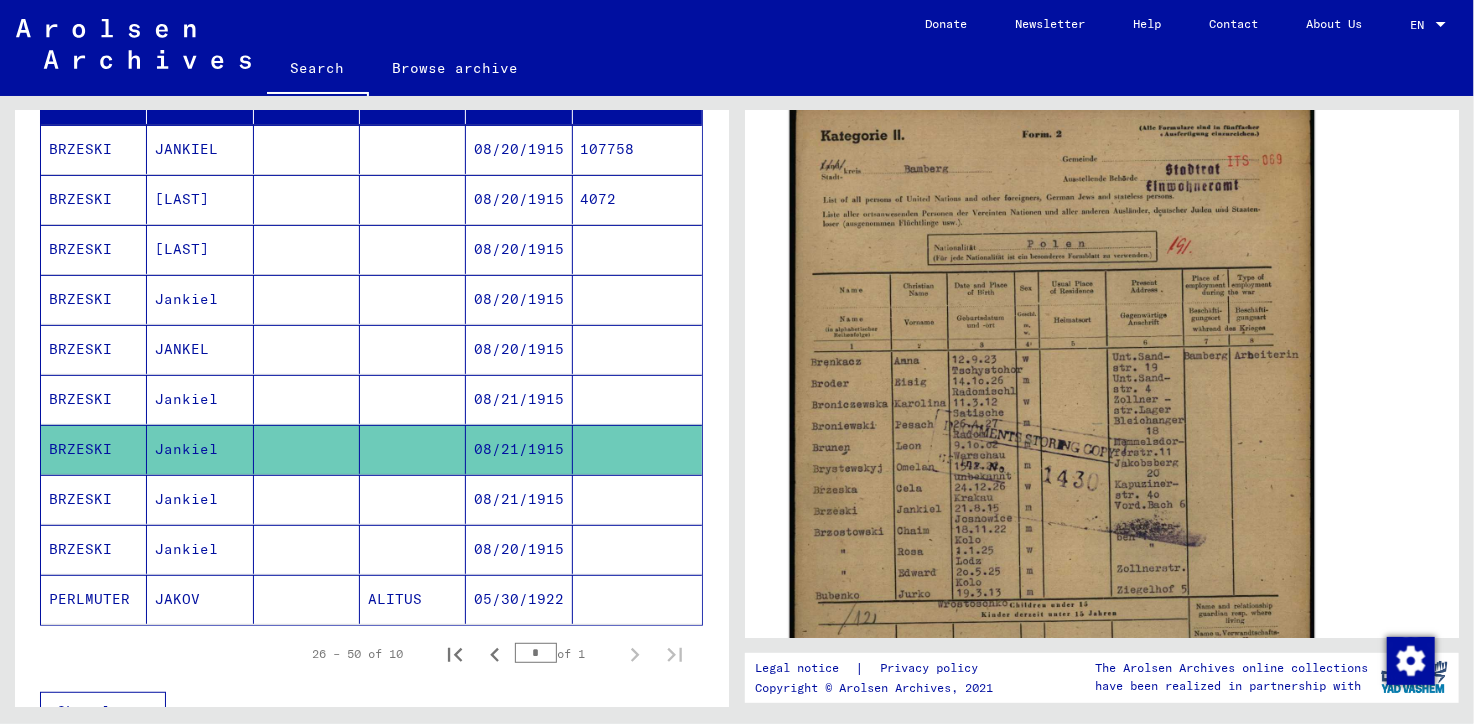 click 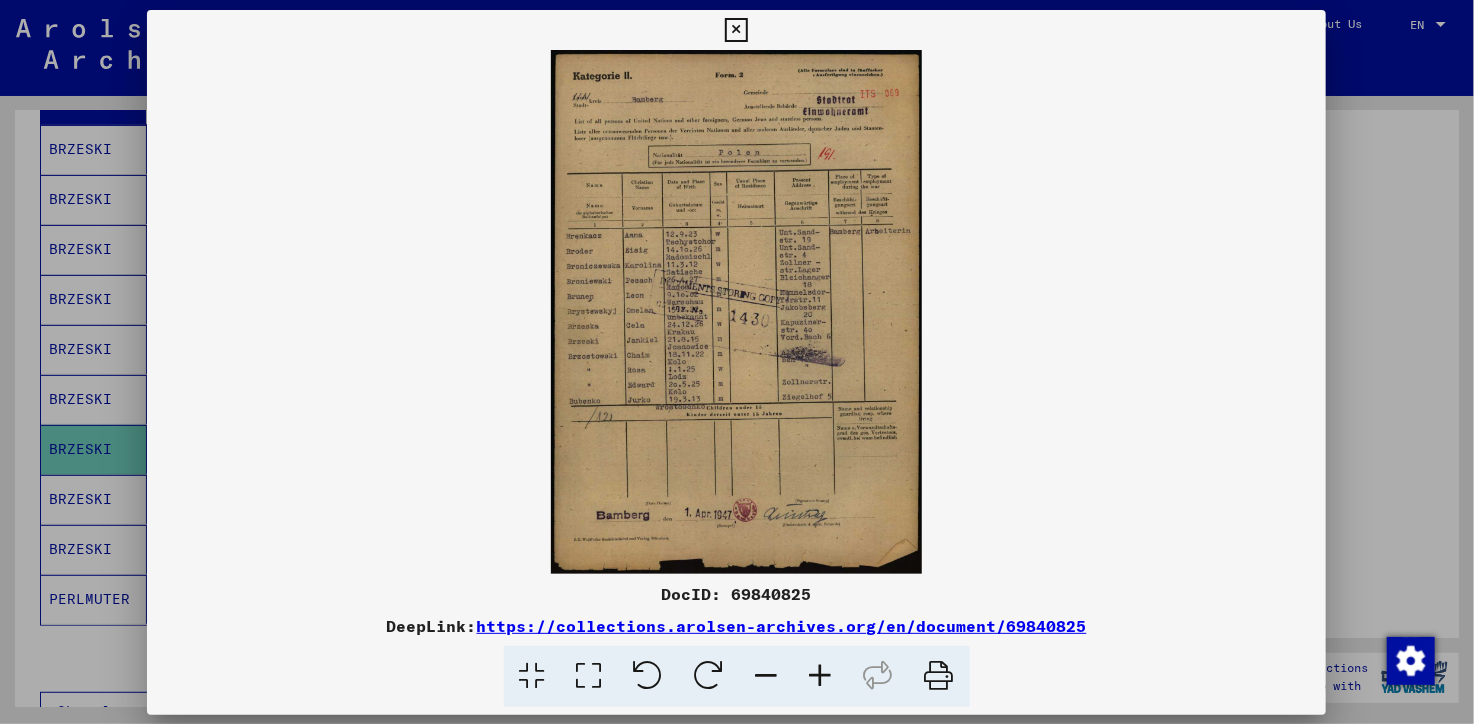 click at bounding box center (736, 312) 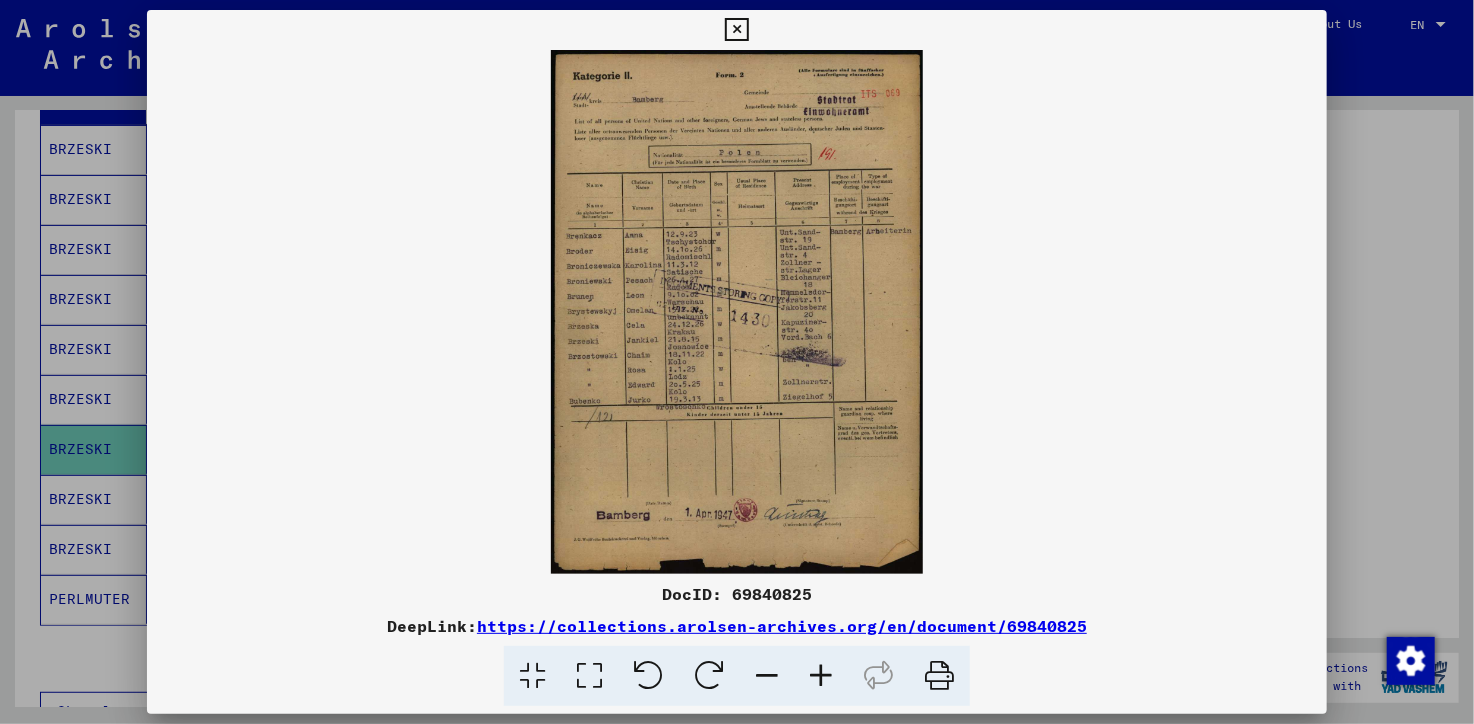 click at bounding box center (821, 676) 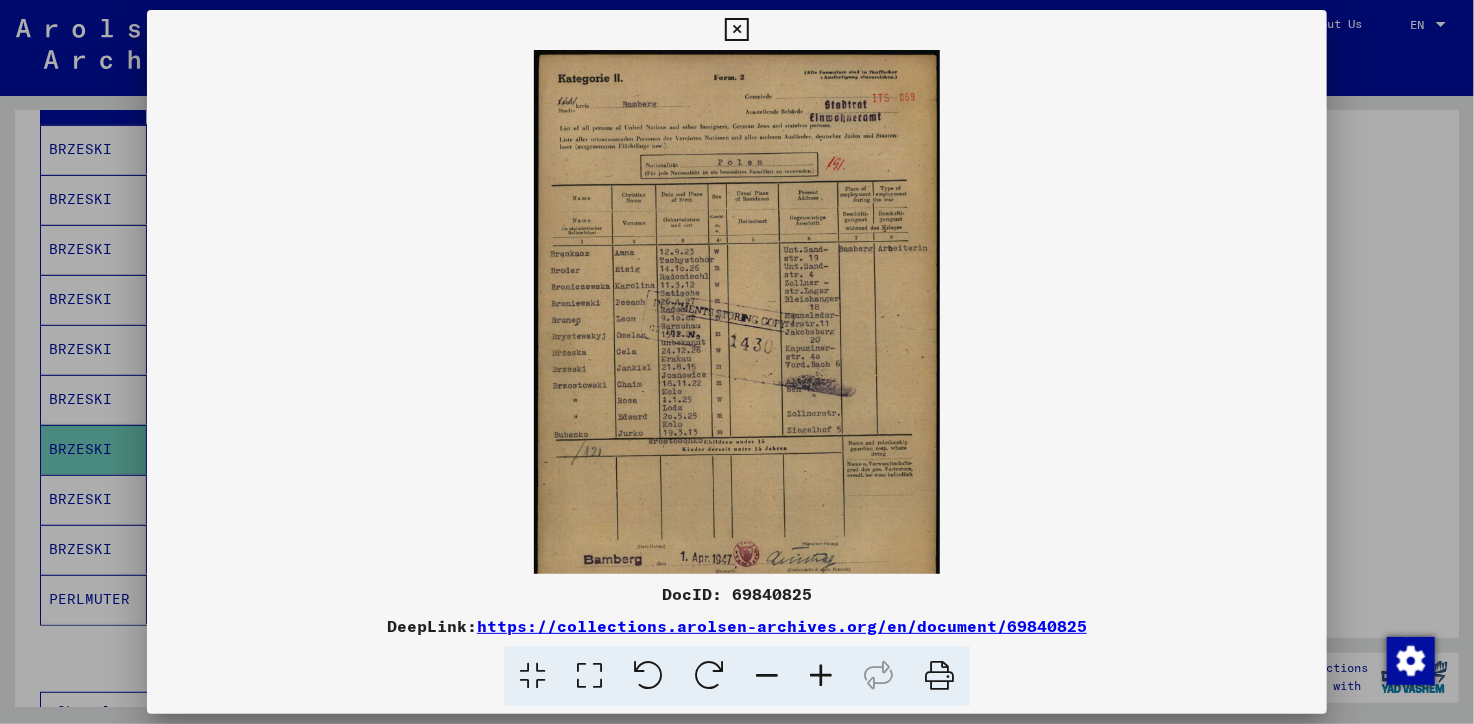 click at bounding box center (821, 676) 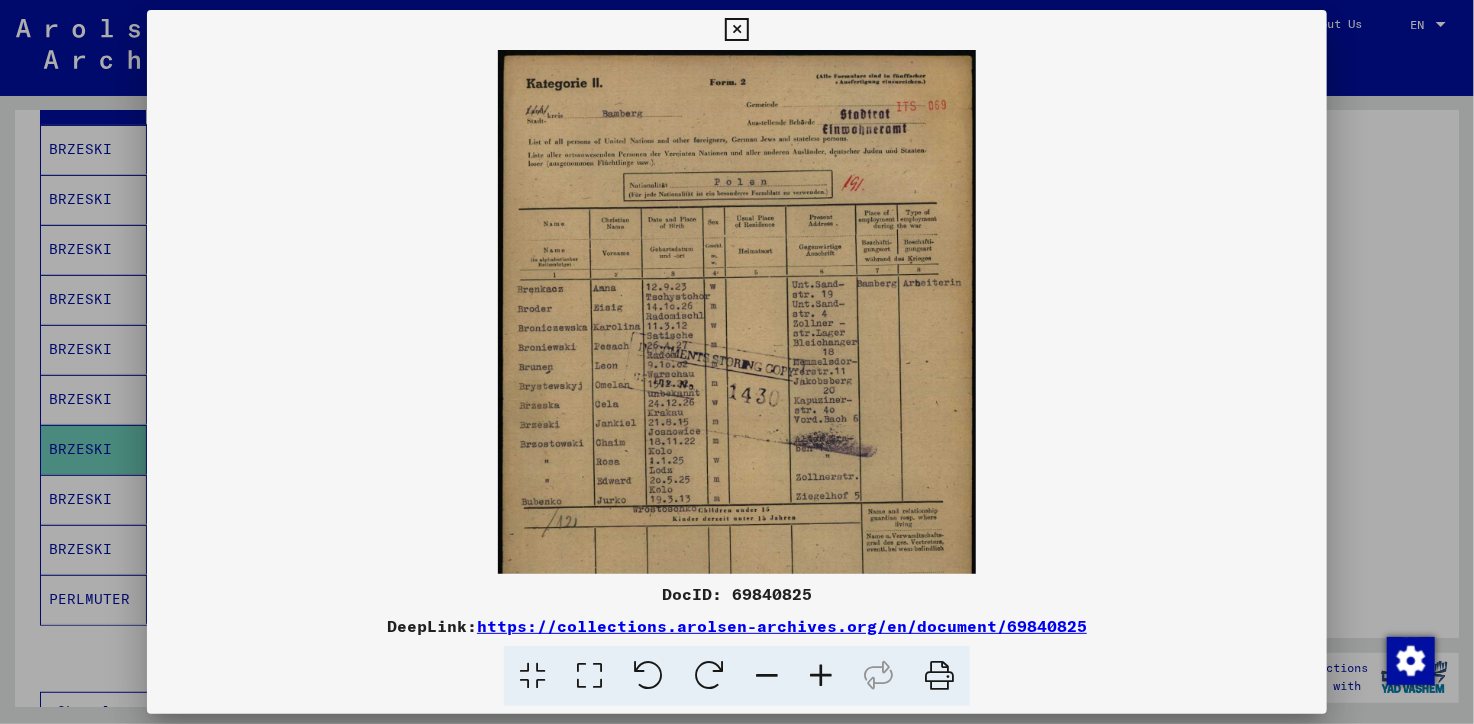 click at bounding box center (821, 676) 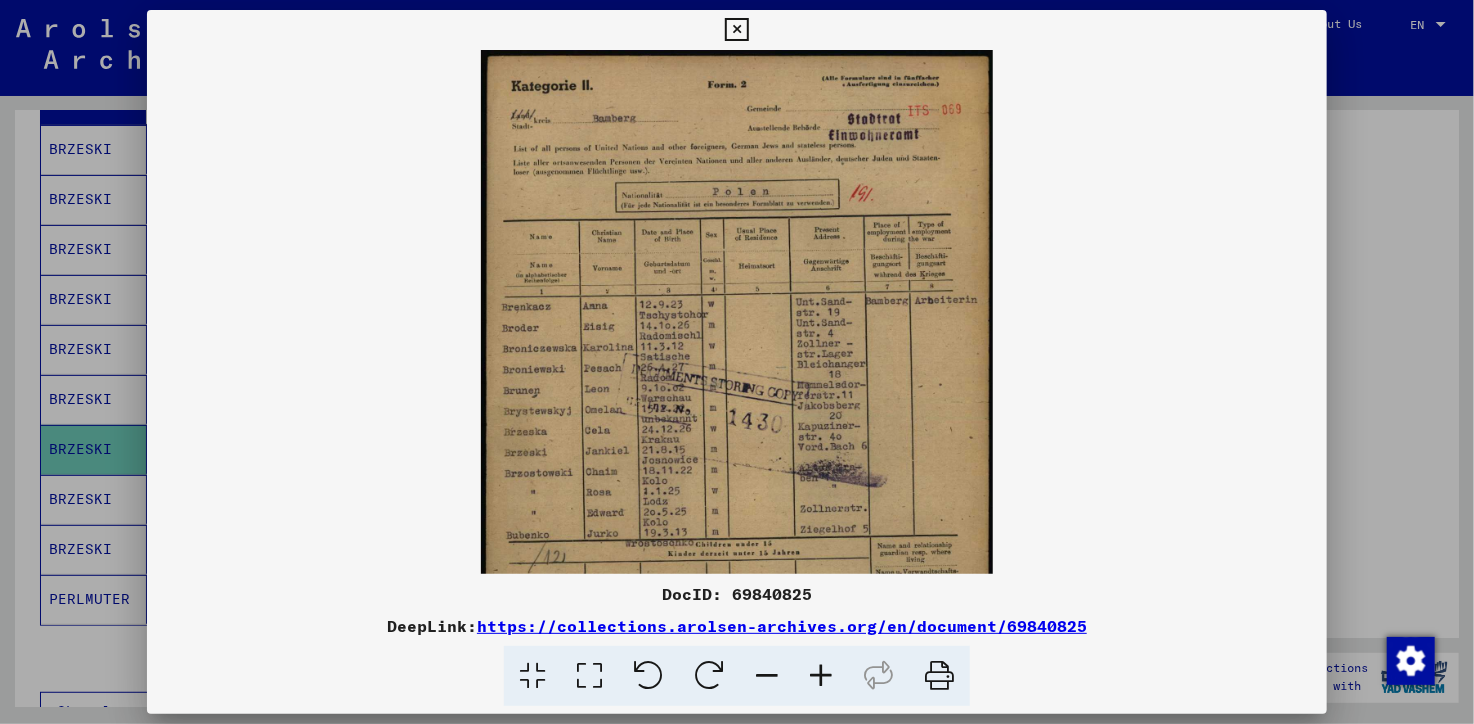 click at bounding box center (821, 676) 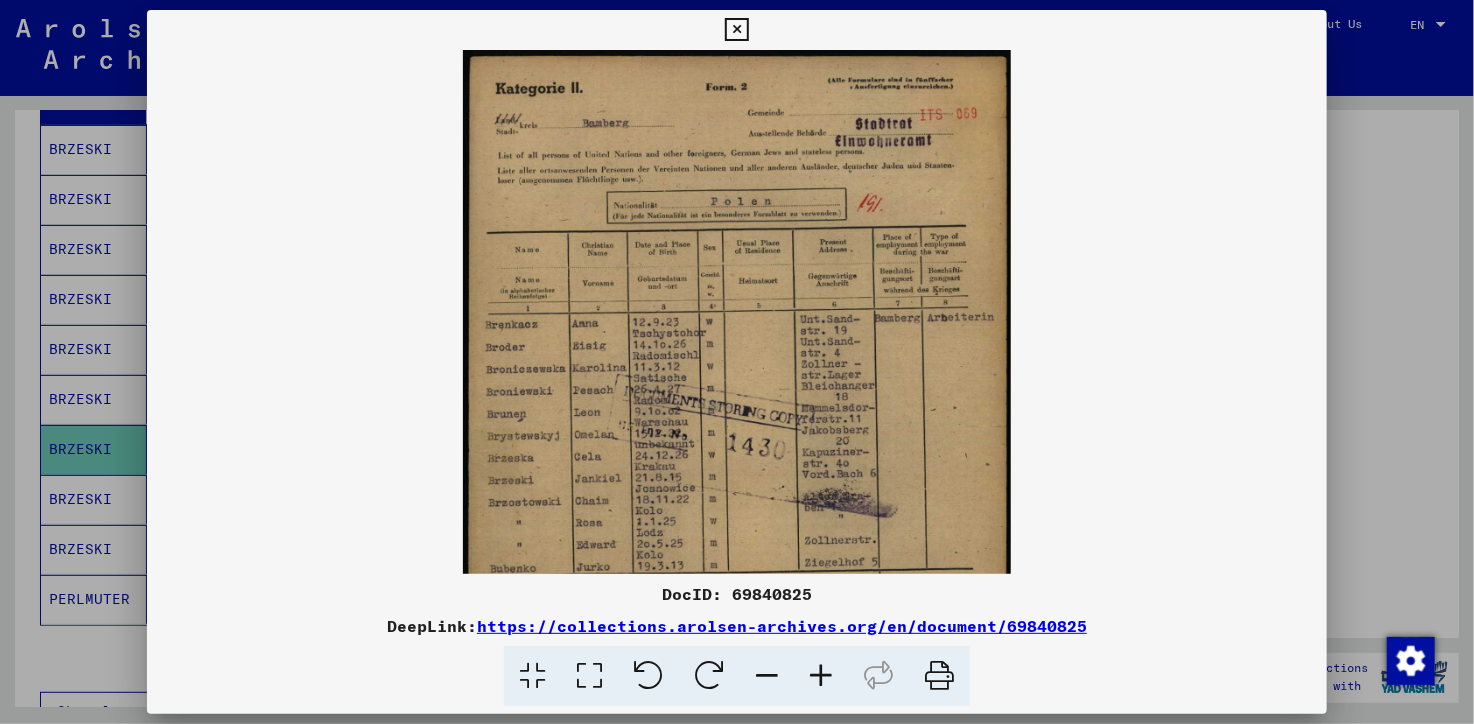 click at bounding box center [821, 676] 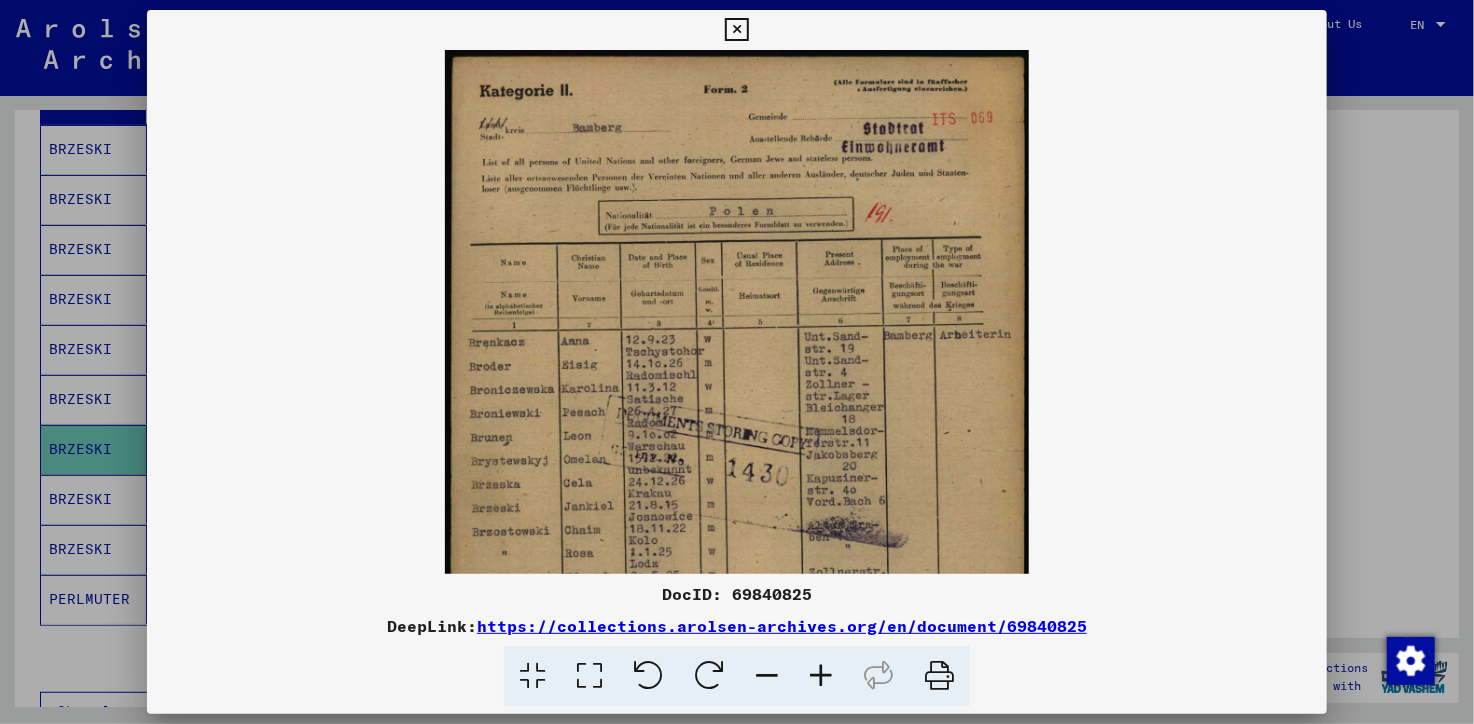 click at bounding box center (821, 676) 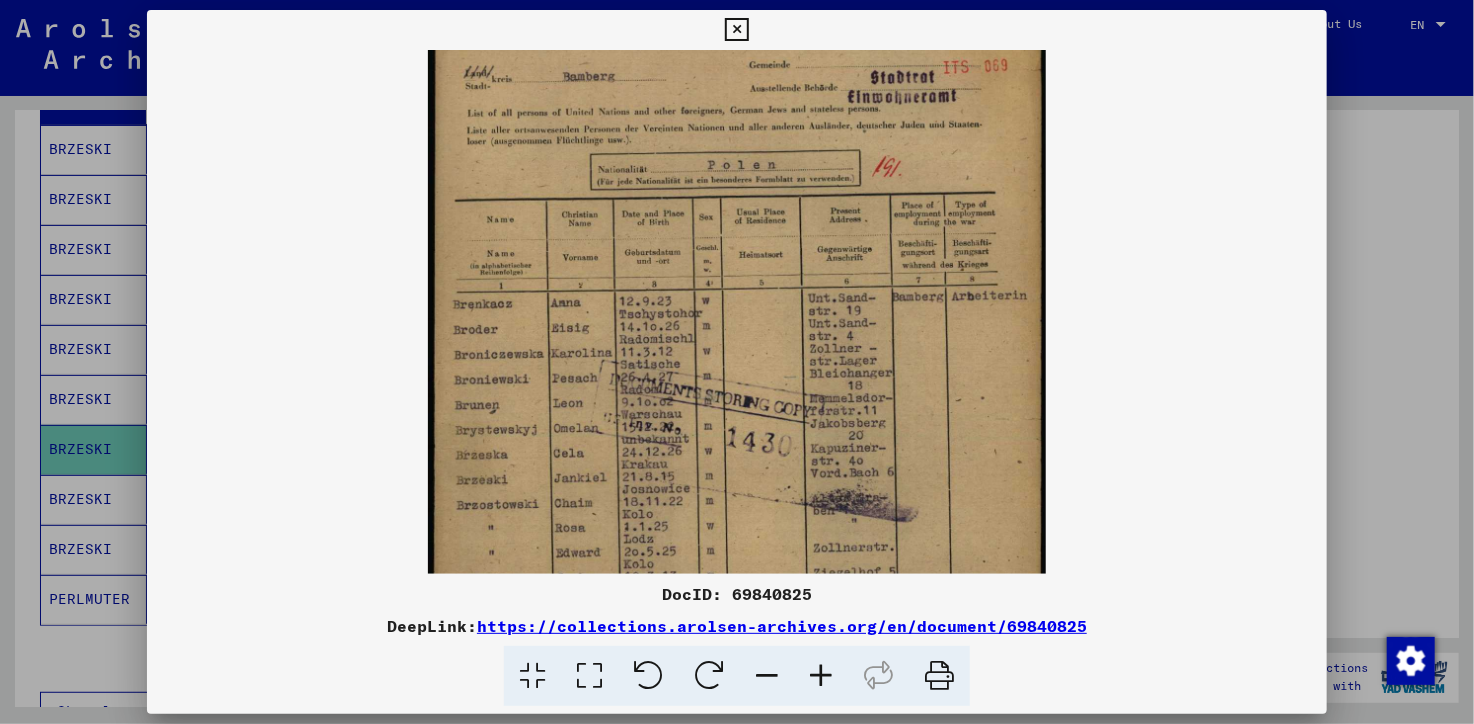 drag, startPoint x: 749, startPoint y: 498, endPoint x: 730, endPoint y: 439, distance: 61.983868 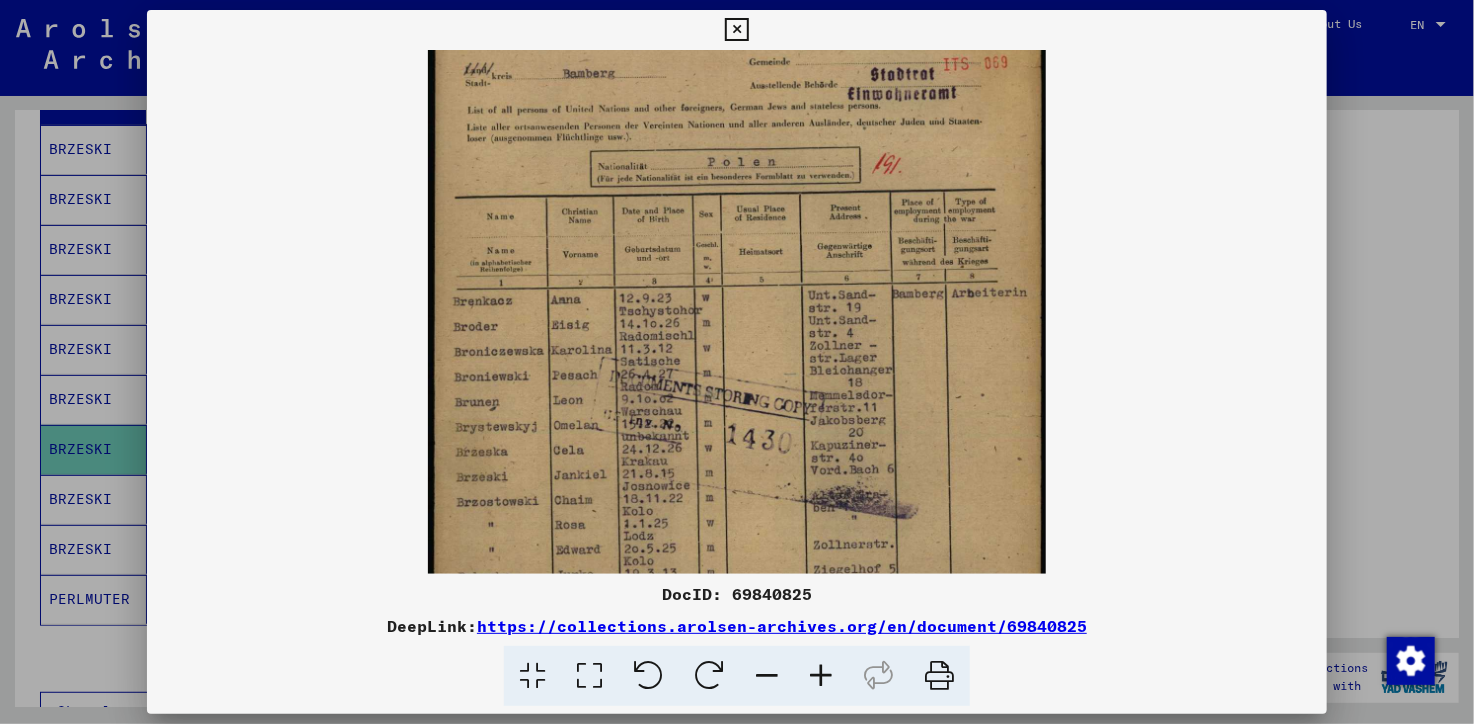 click at bounding box center (736, 30) 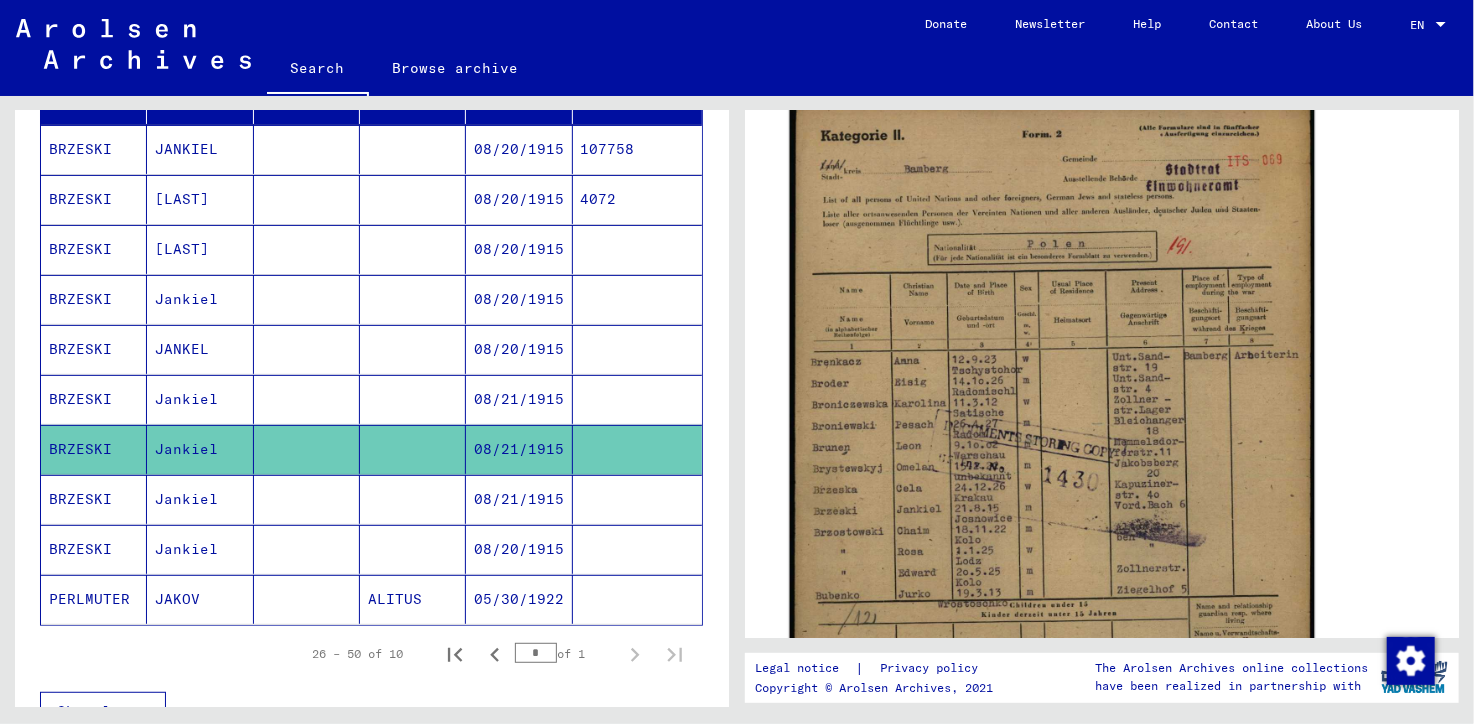 click 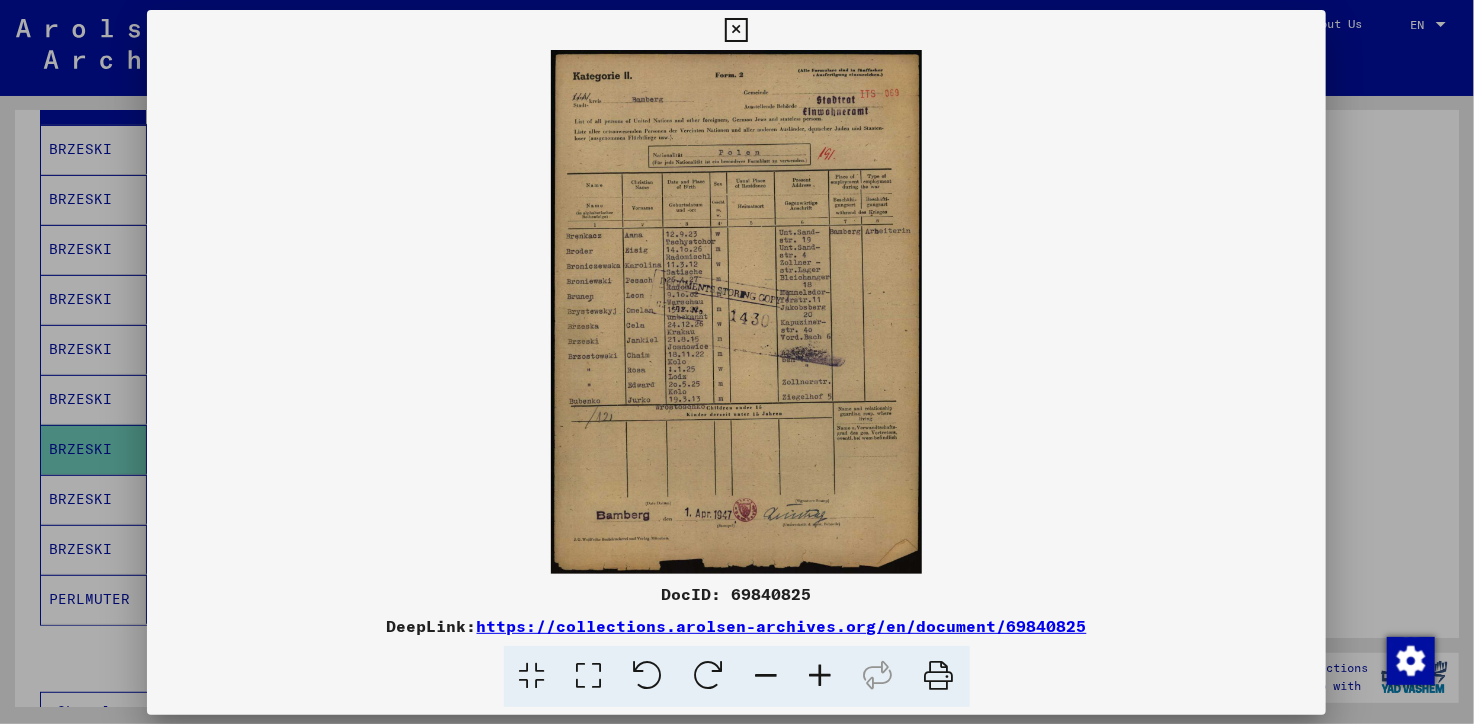 click at bounding box center [736, 312] 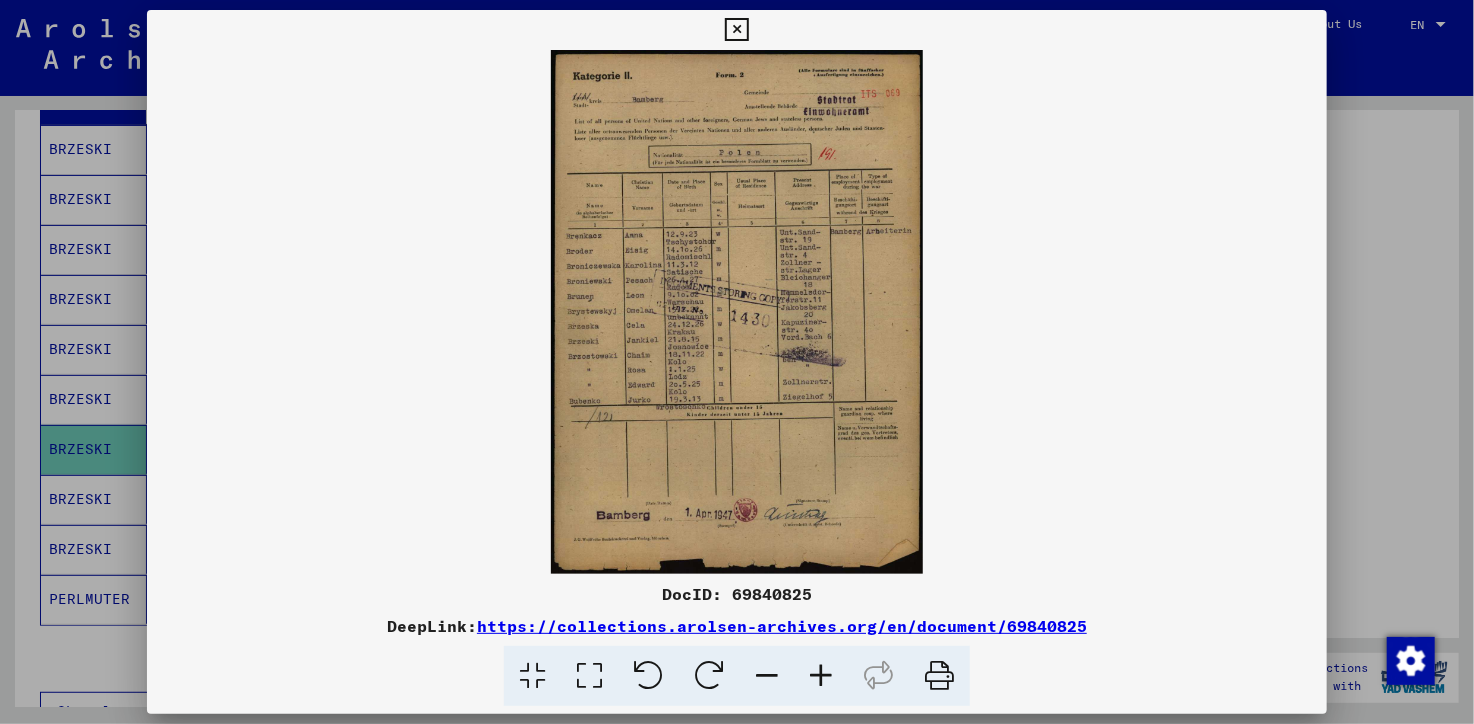 click at bounding box center [821, 676] 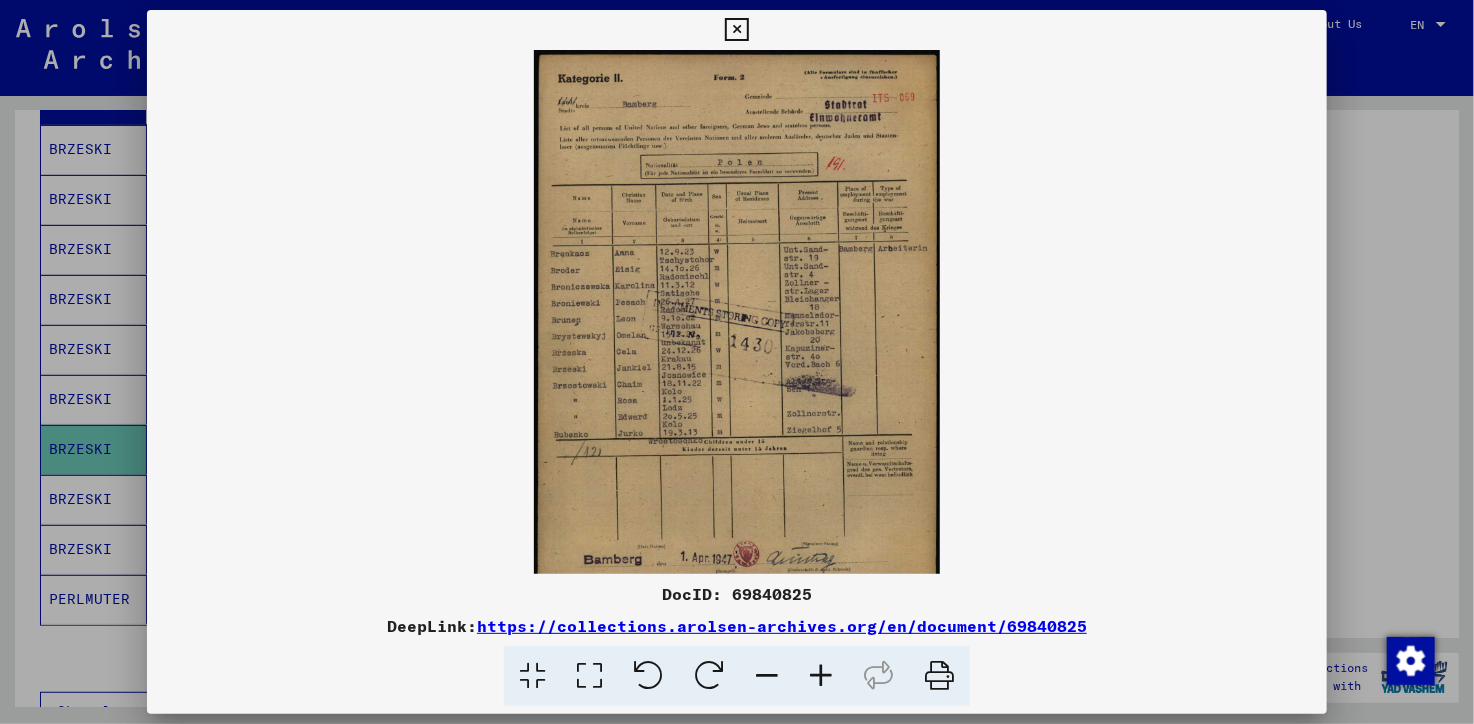 click at bounding box center [821, 676] 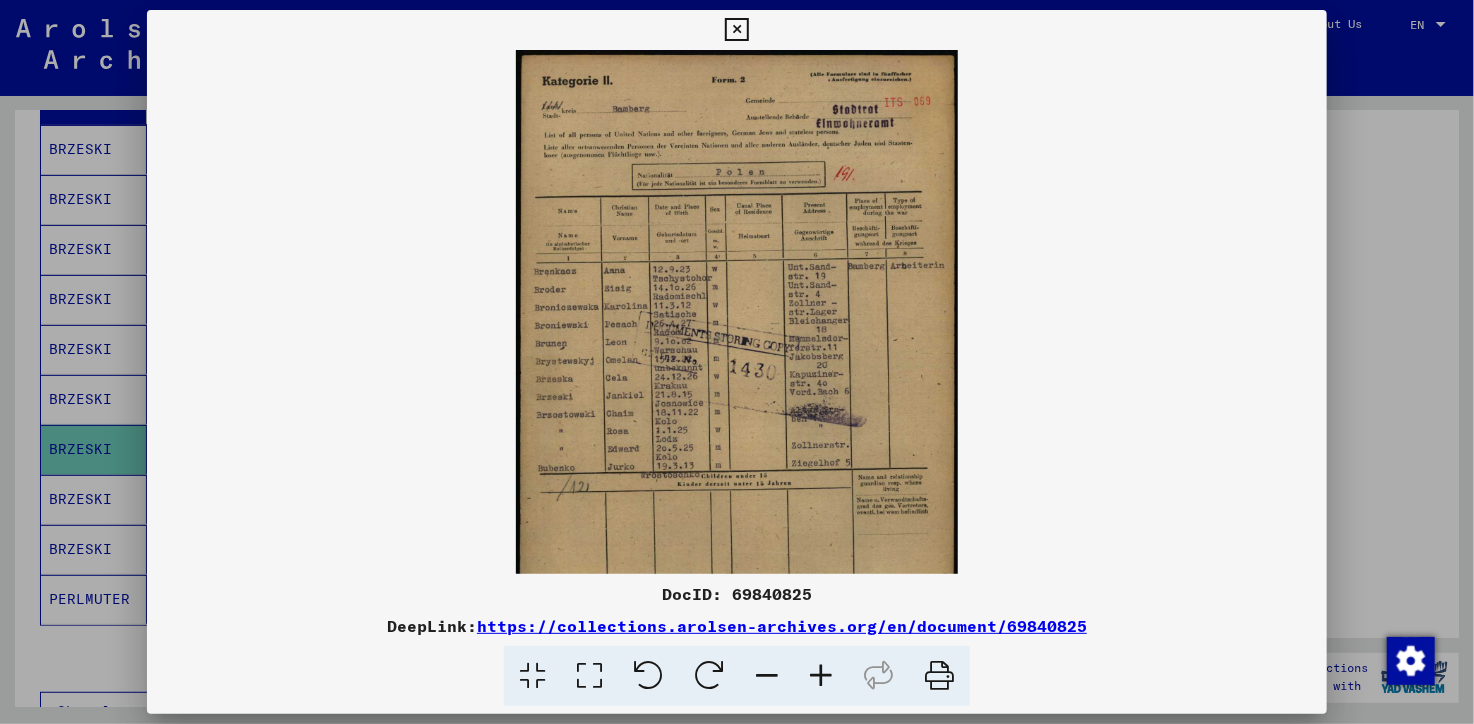 click at bounding box center (821, 676) 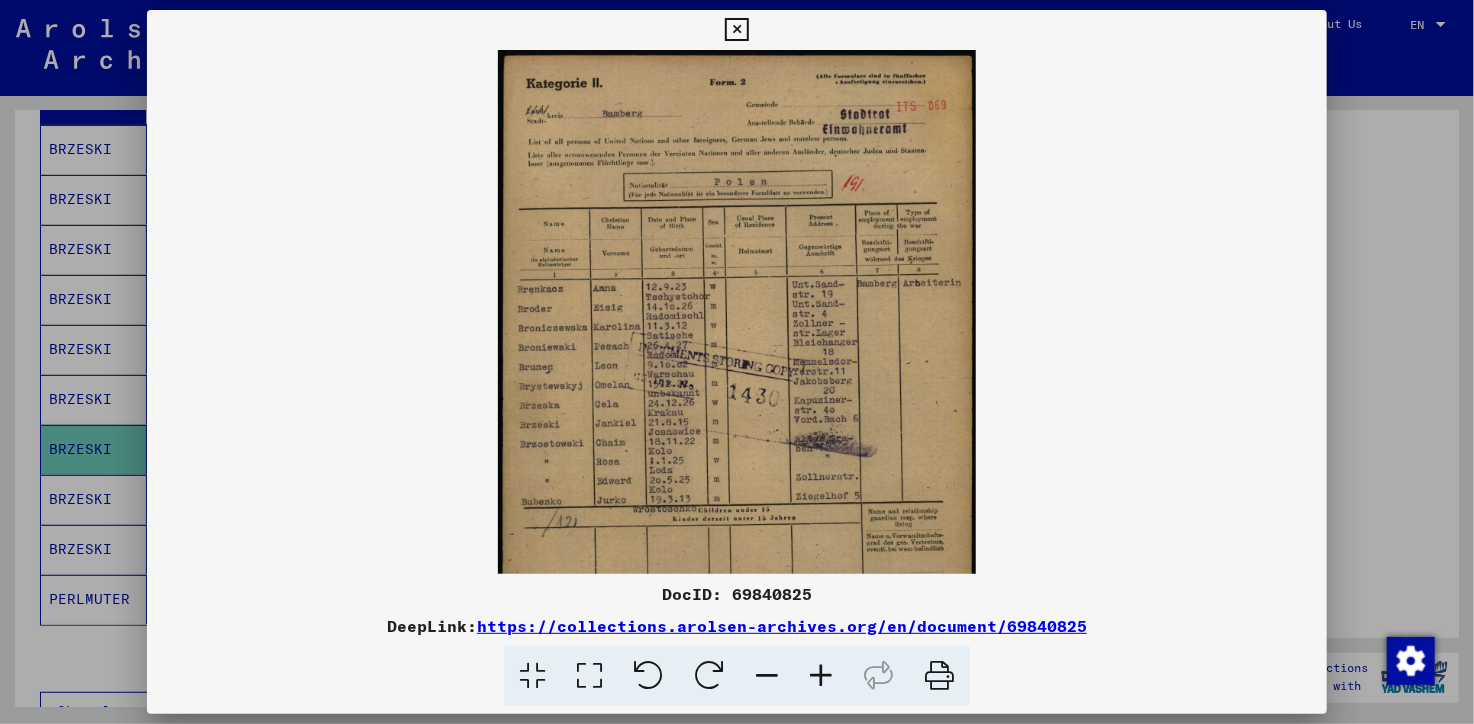 click at bounding box center [821, 676] 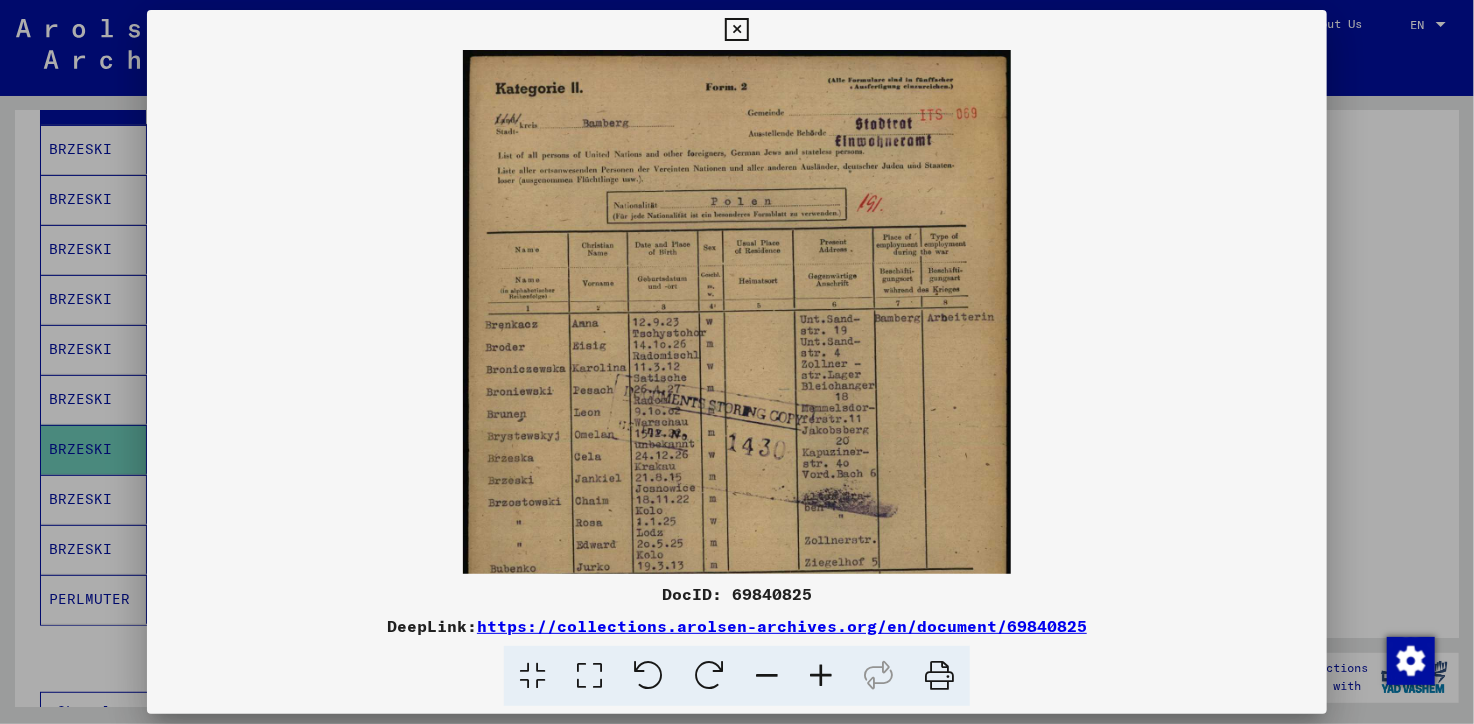 click at bounding box center [821, 676] 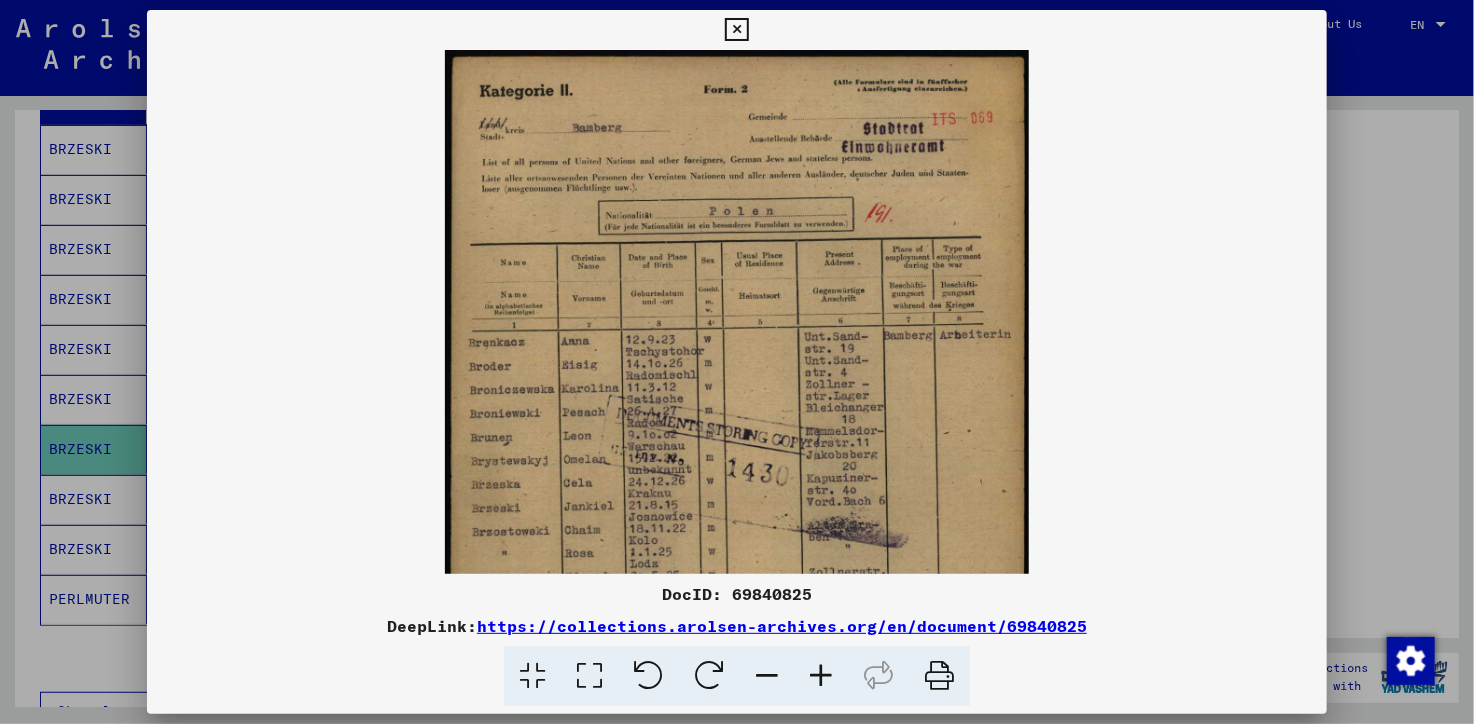 click at bounding box center [821, 676] 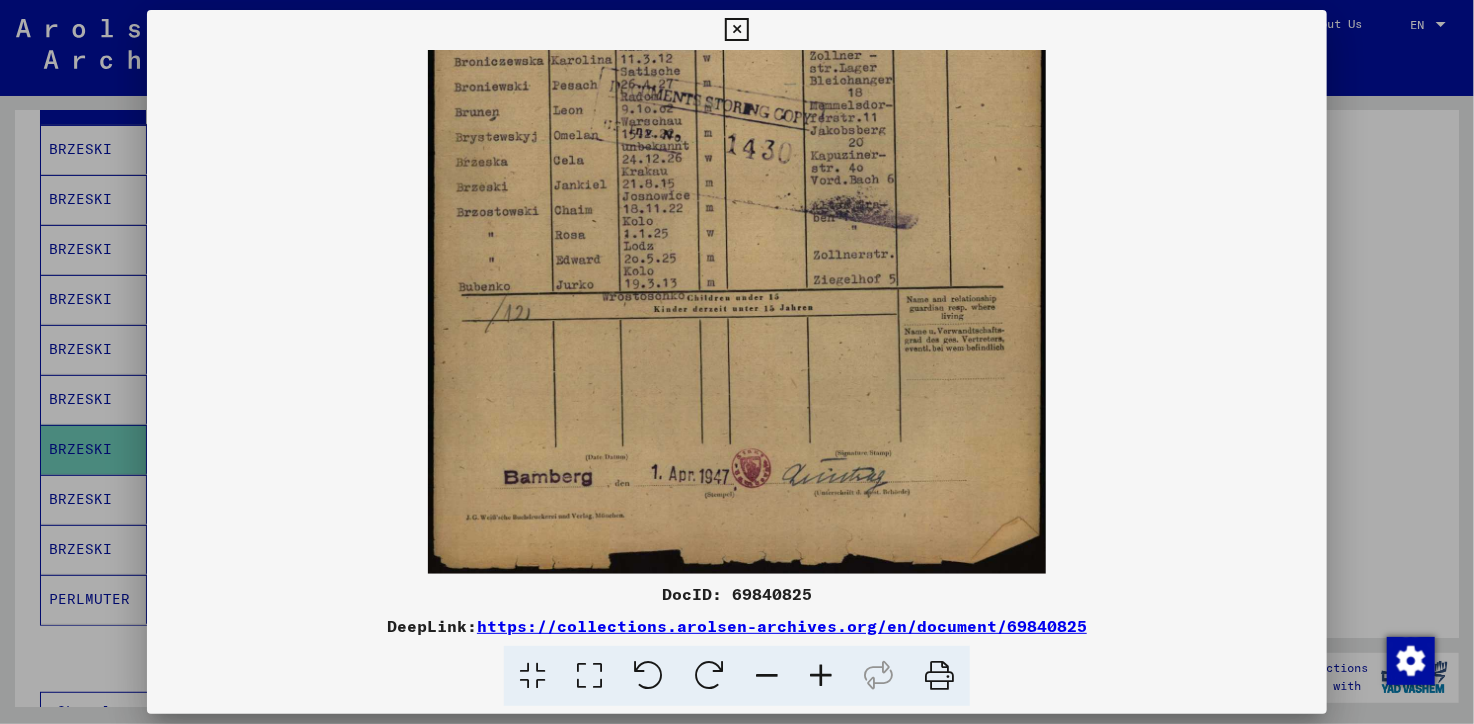 scroll, scrollTop: 350, scrollLeft: 0, axis: vertical 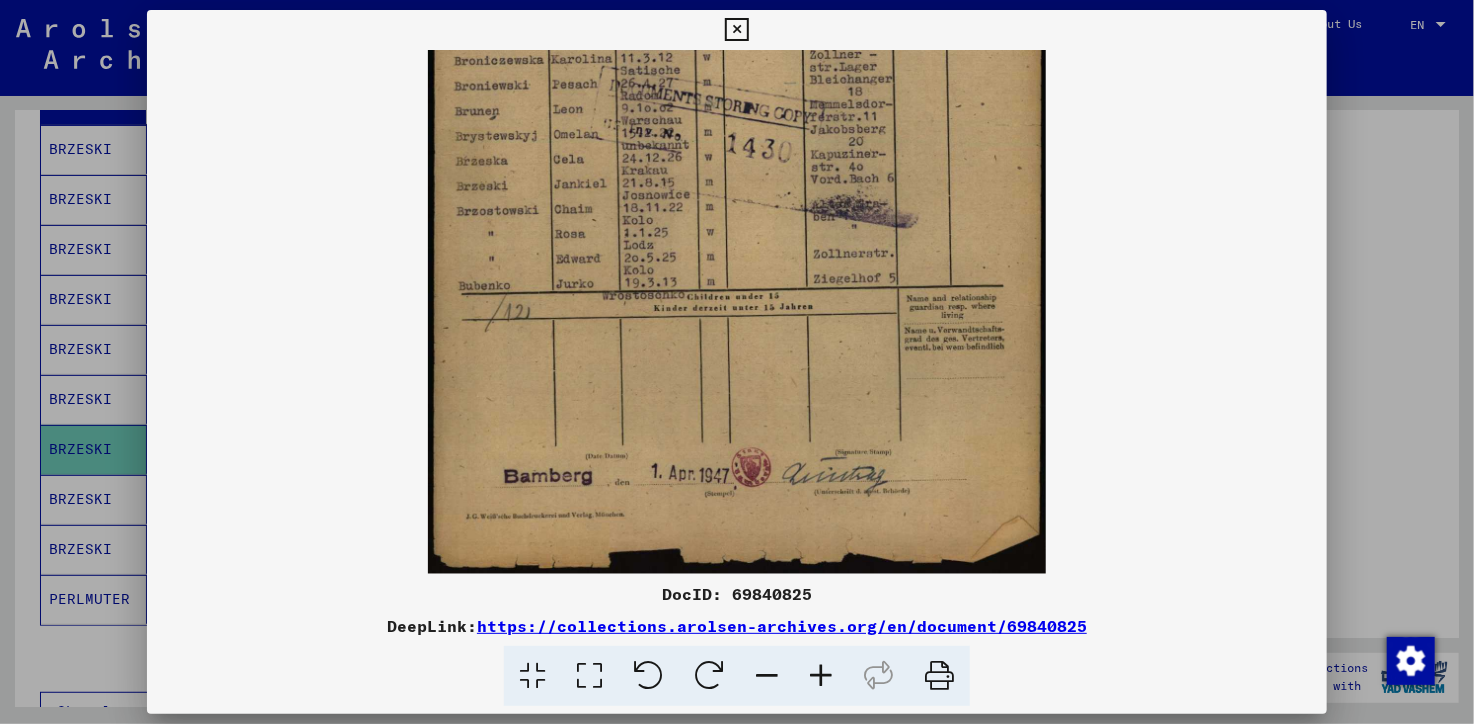 drag, startPoint x: 872, startPoint y: 505, endPoint x: 845, endPoint y: 121, distance: 384.94806 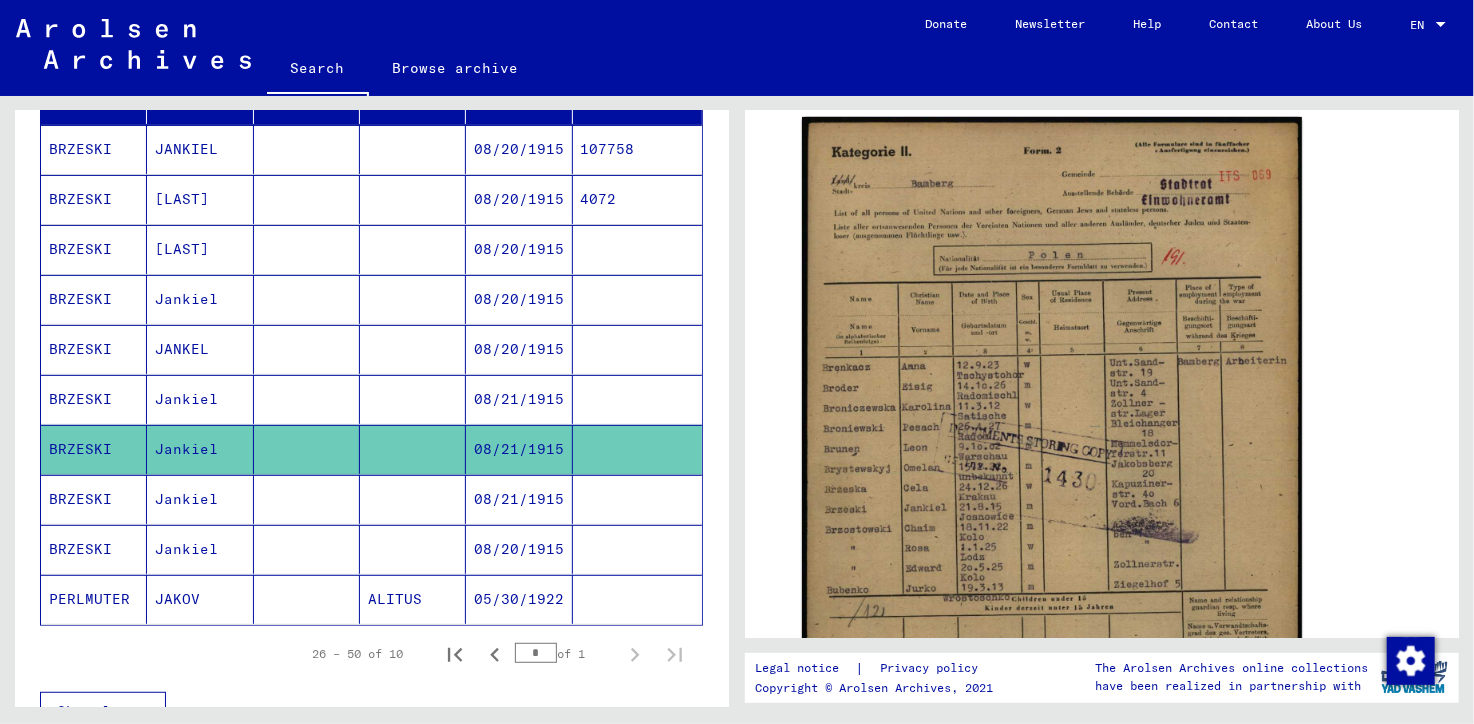 click on "BRZESKI" at bounding box center (94, 549) 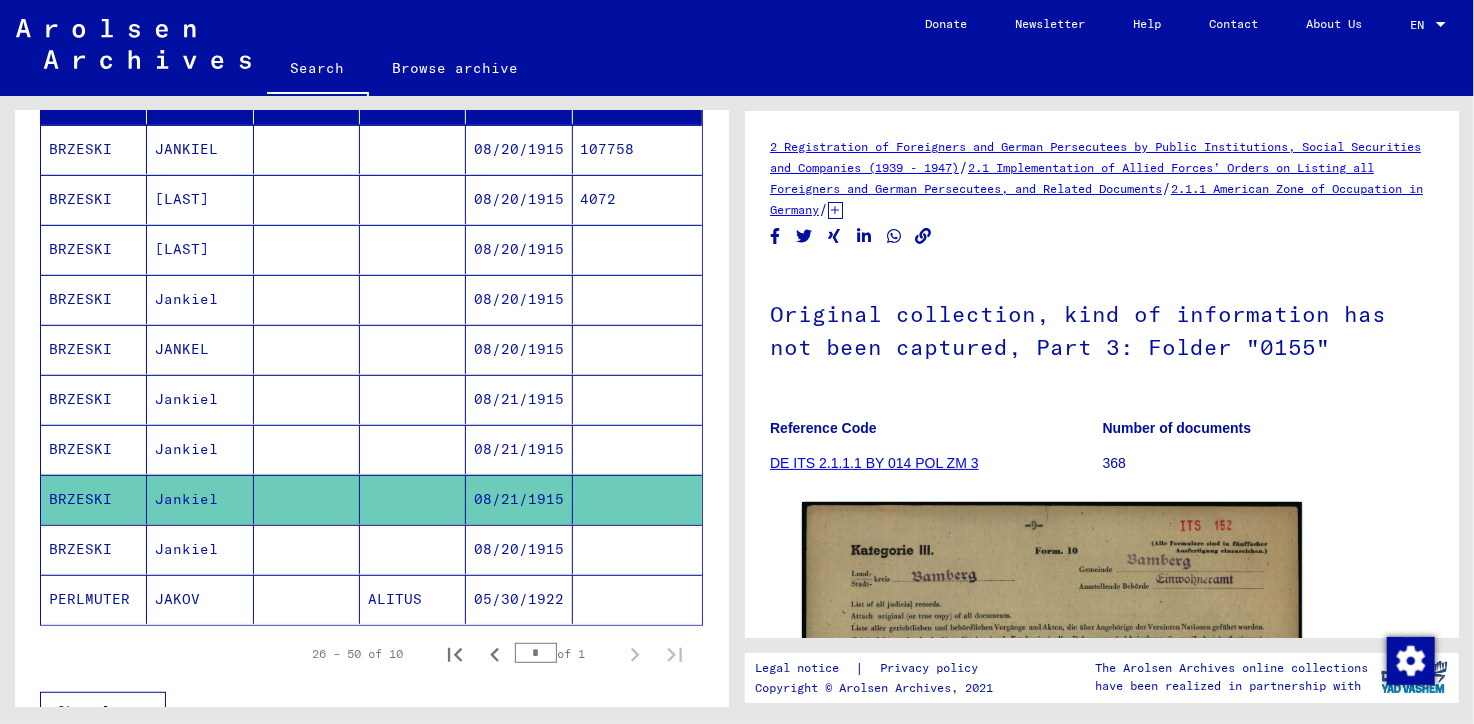 scroll, scrollTop: 0, scrollLeft: 0, axis: both 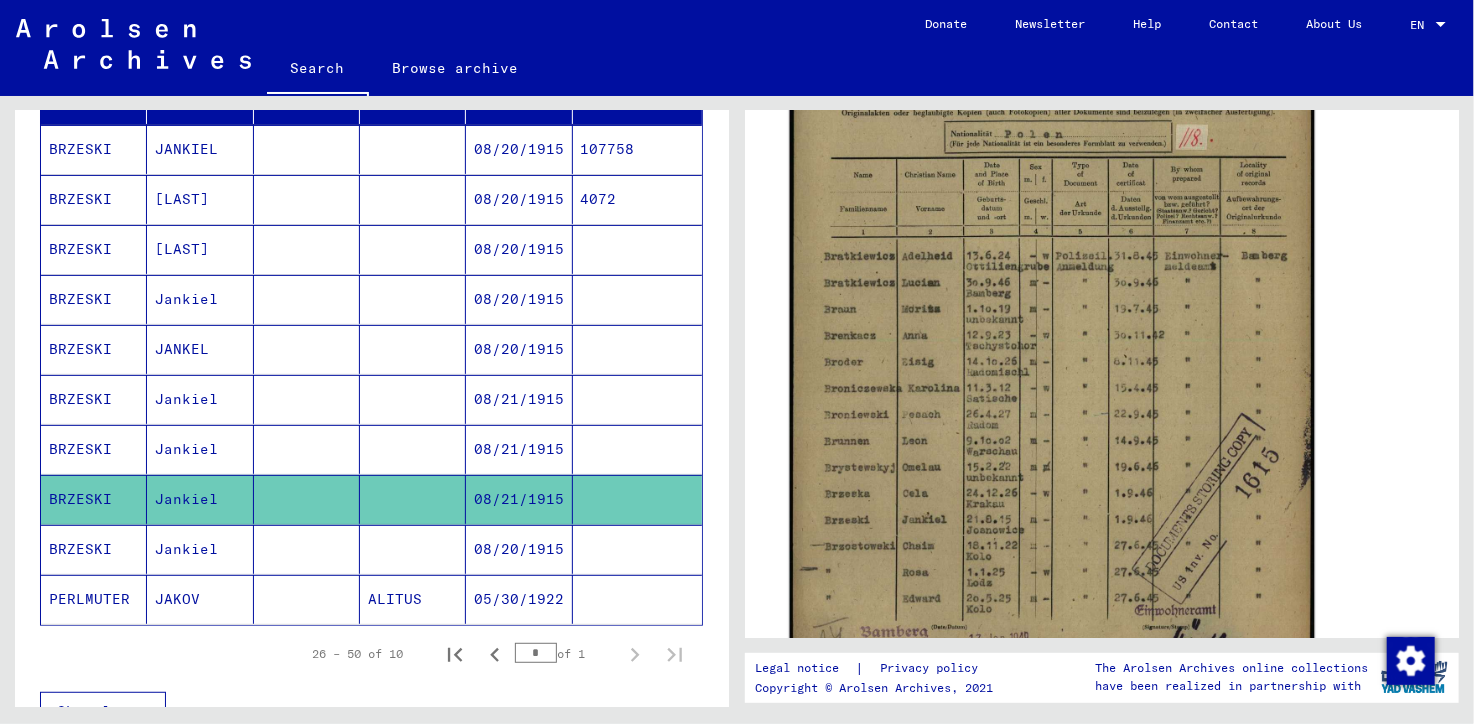click 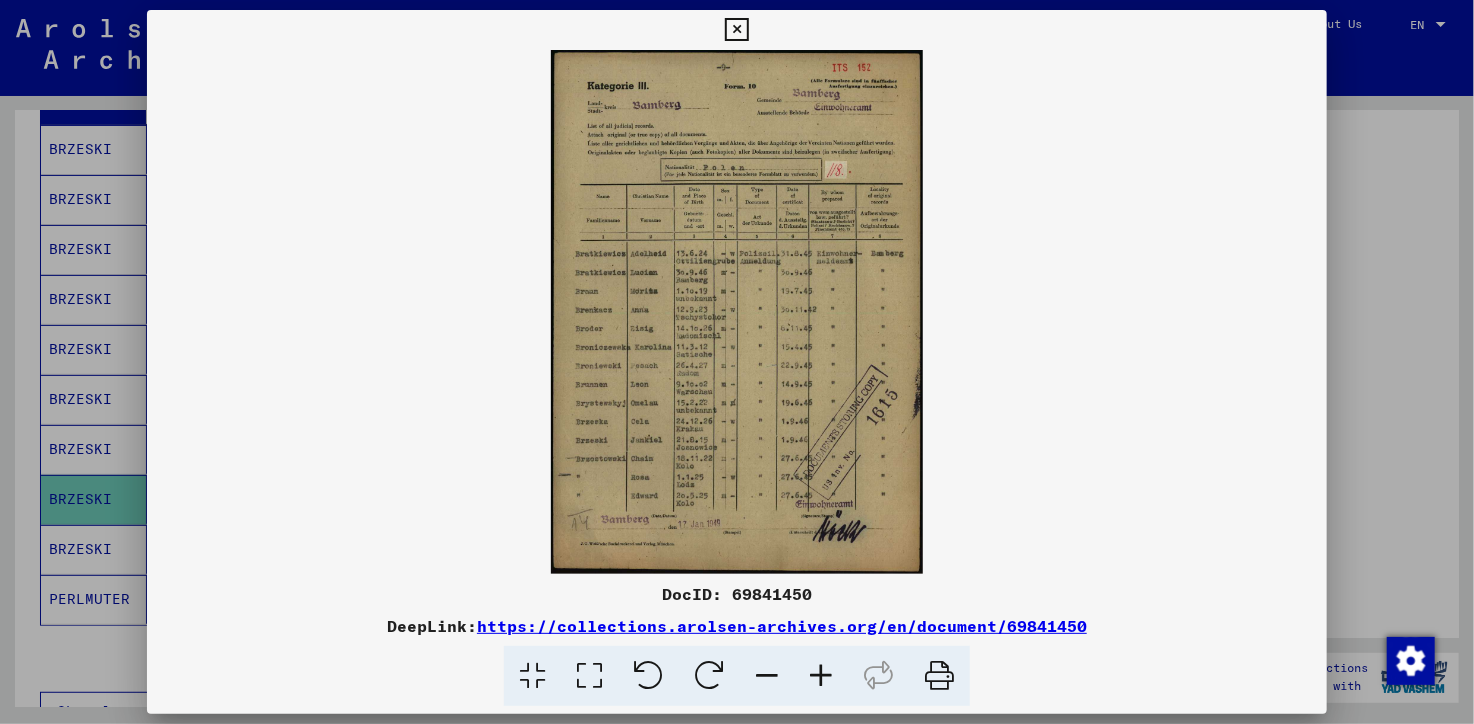 click at bounding box center [821, 676] 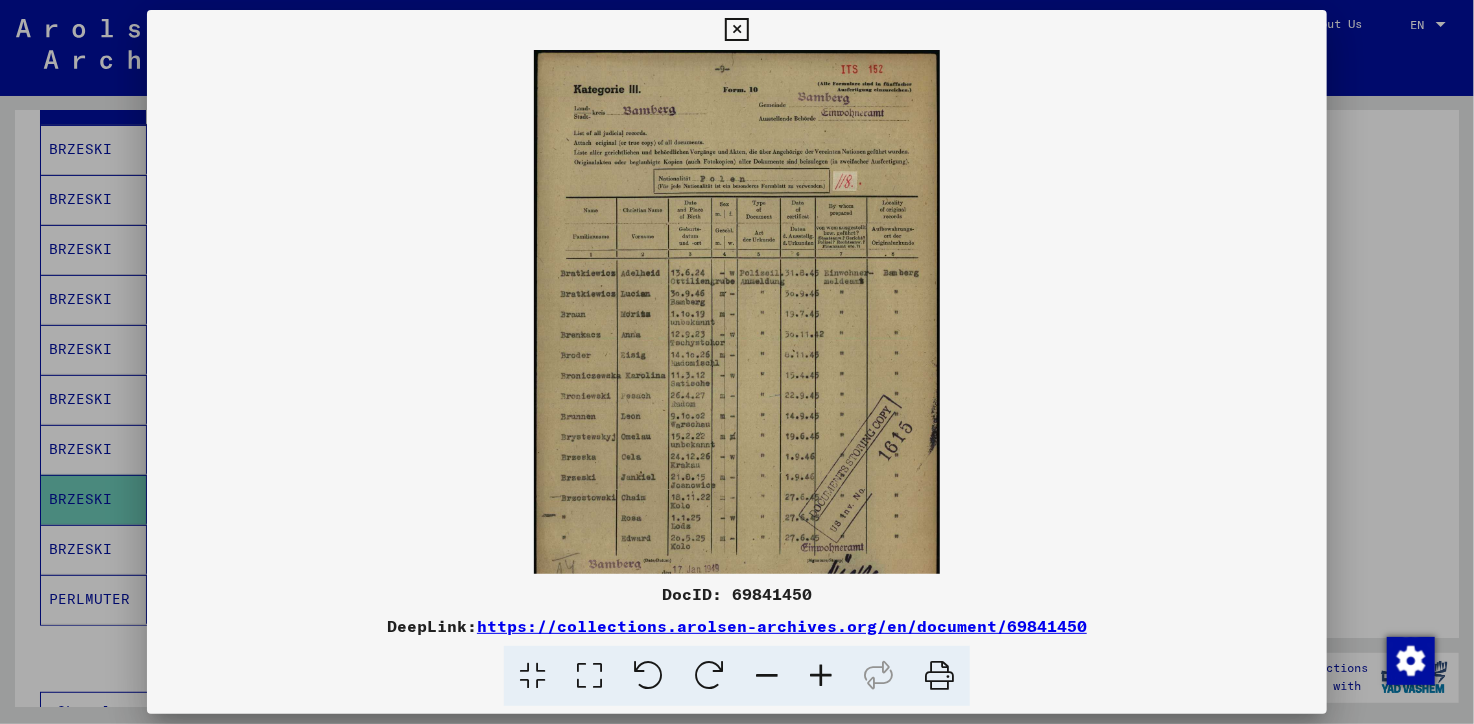click at bounding box center [821, 676] 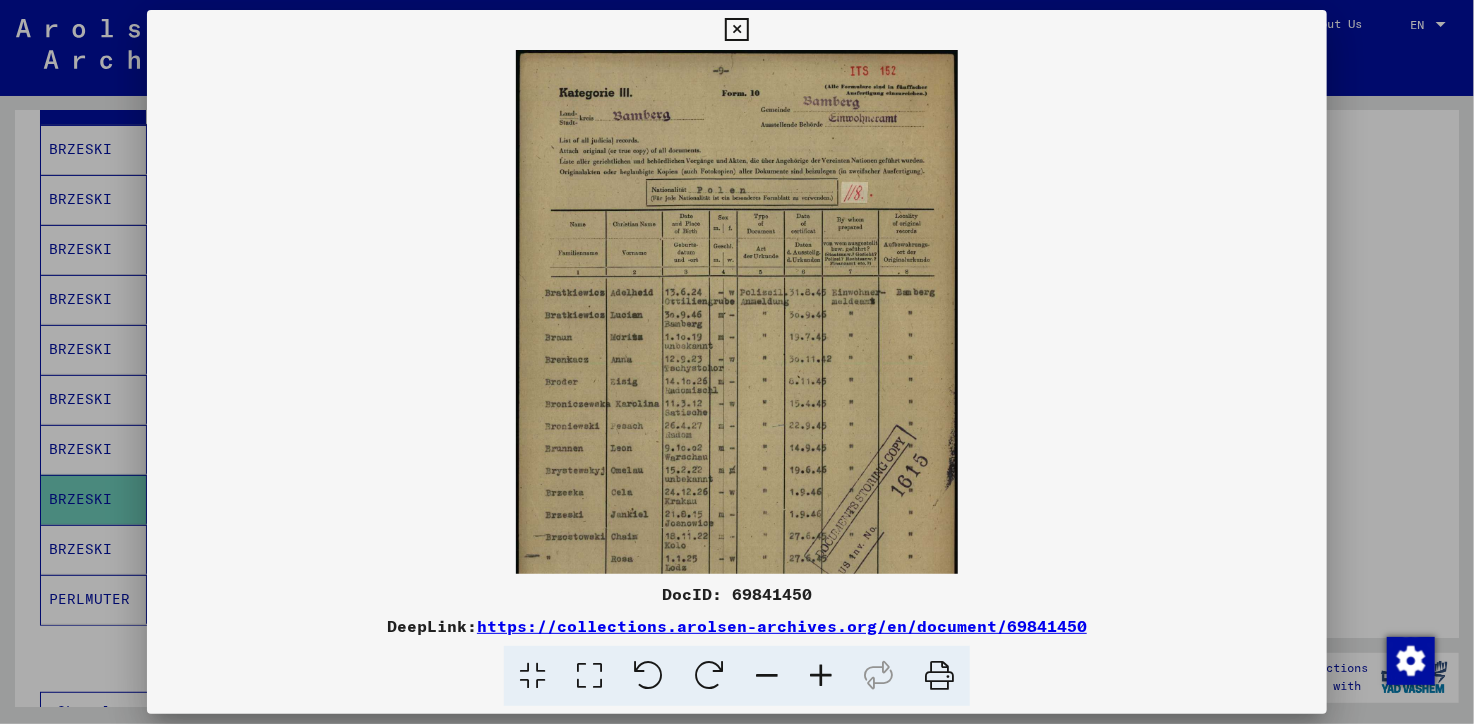click at bounding box center [821, 676] 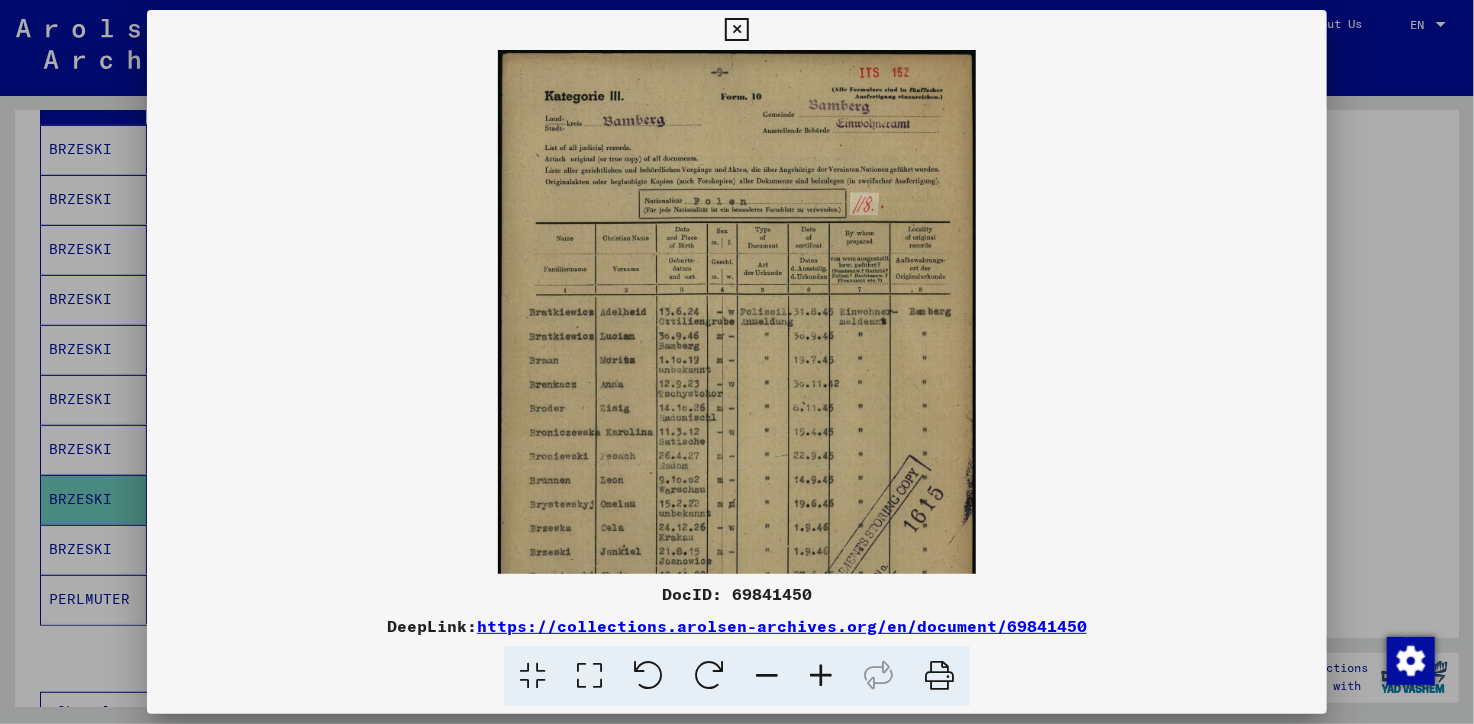 click at bounding box center (821, 676) 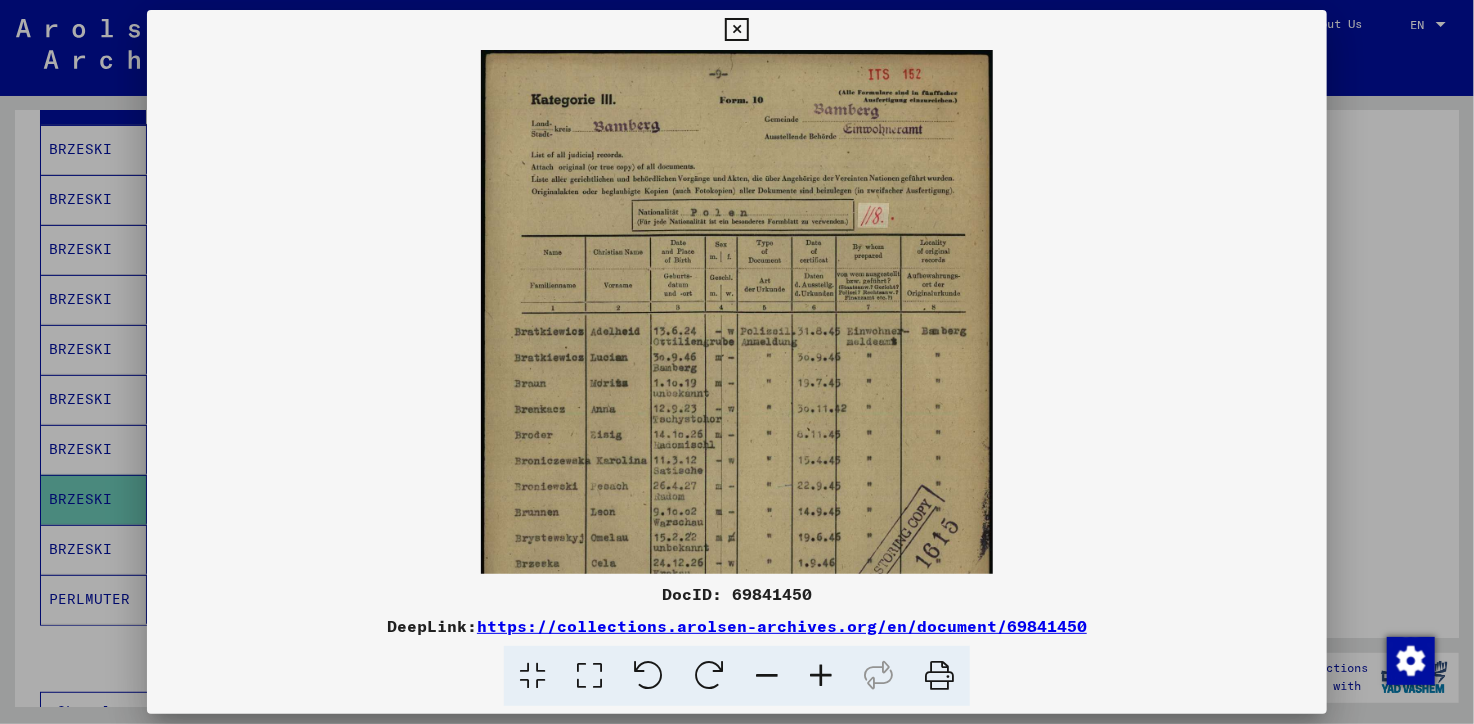 click at bounding box center (821, 676) 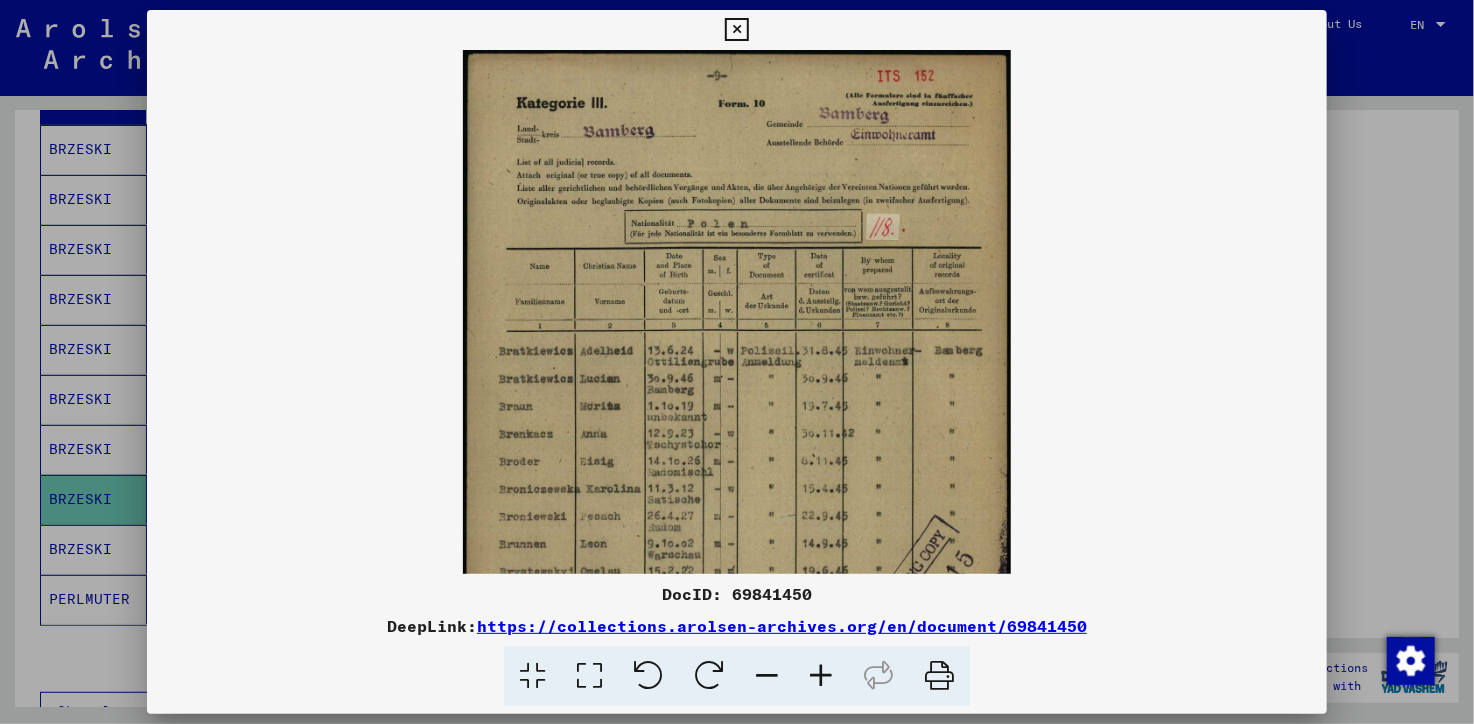 click at bounding box center [821, 676] 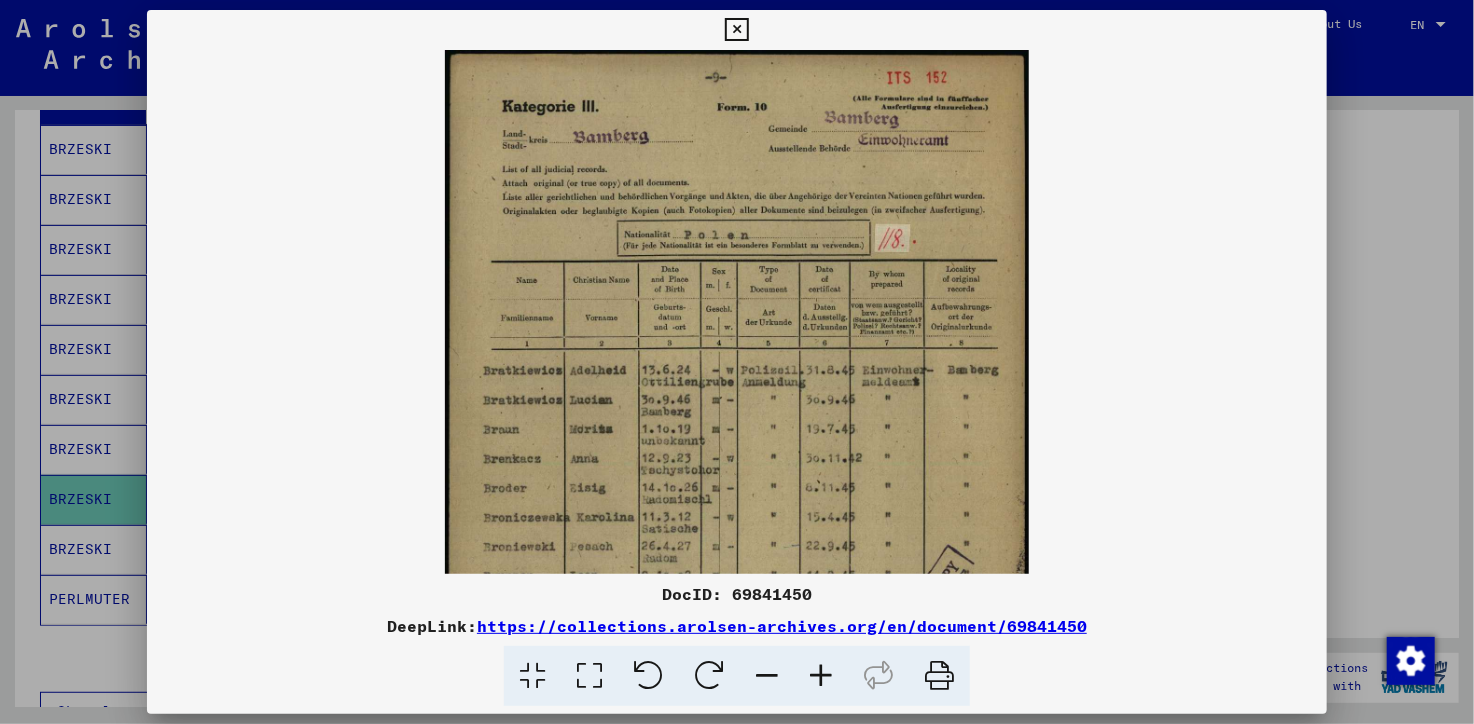 click at bounding box center [821, 676] 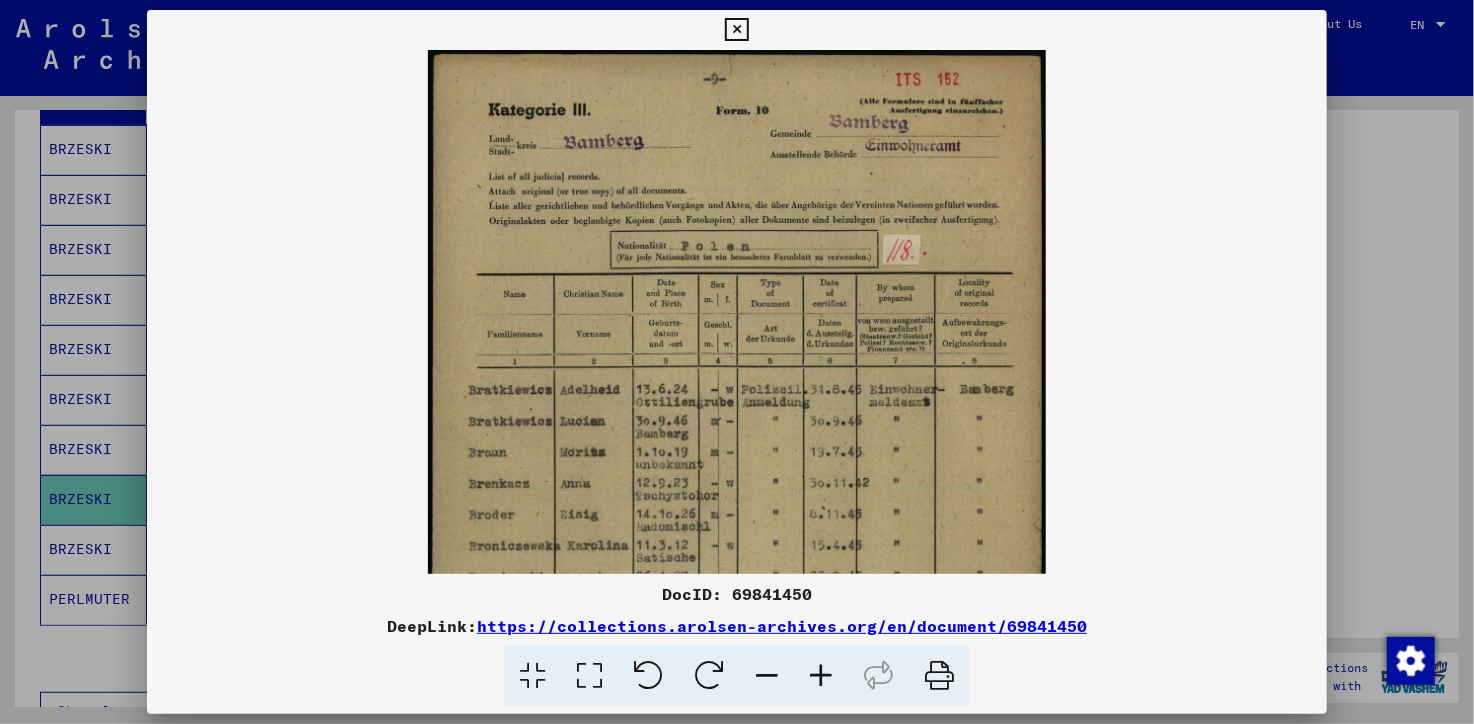 click at bounding box center [821, 676] 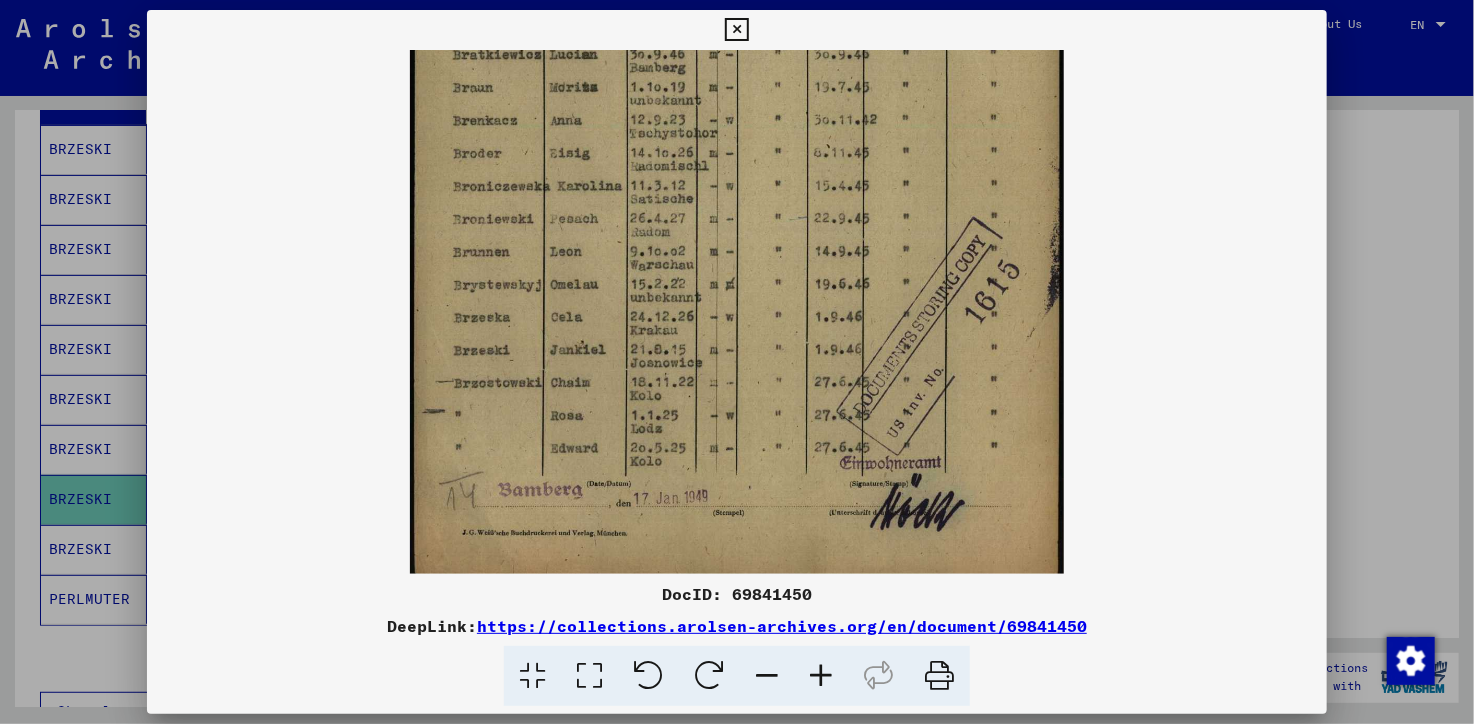 scroll, scrollTop: 400, scrollLeft: 0, axis: vertical 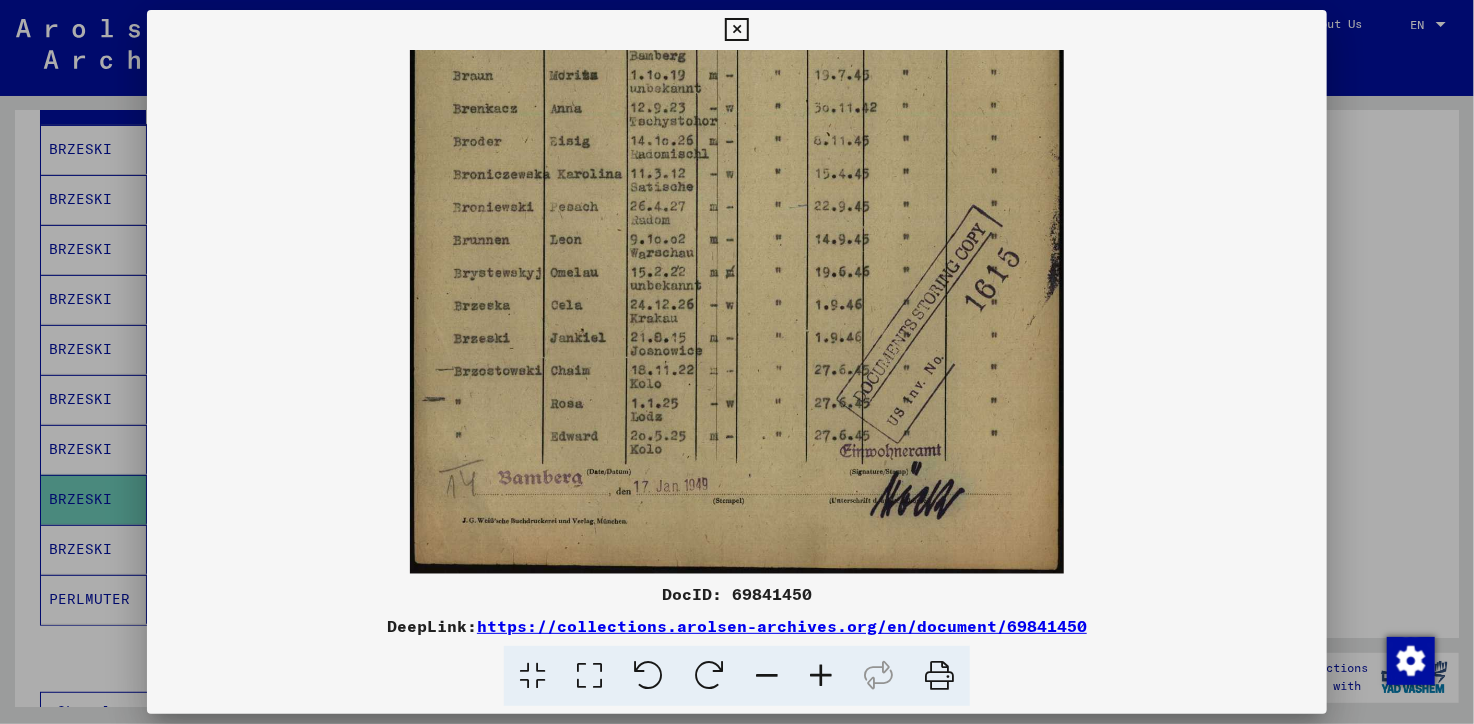 drag, startPoint x: 651, startPoint y: 405, endPoint x: 633, endPoint y: 138, distance: 267.60605 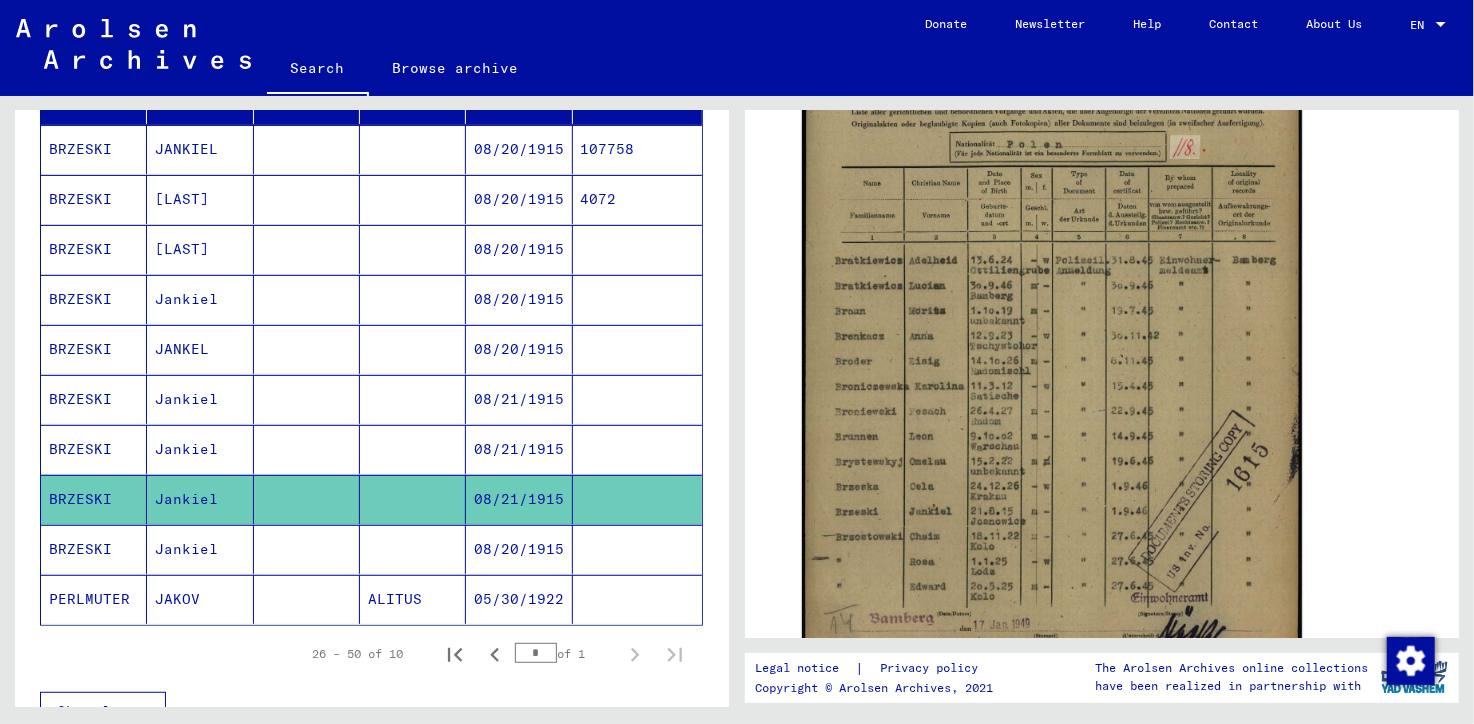 click on "Jankiel" at bounding box center (200, 599) 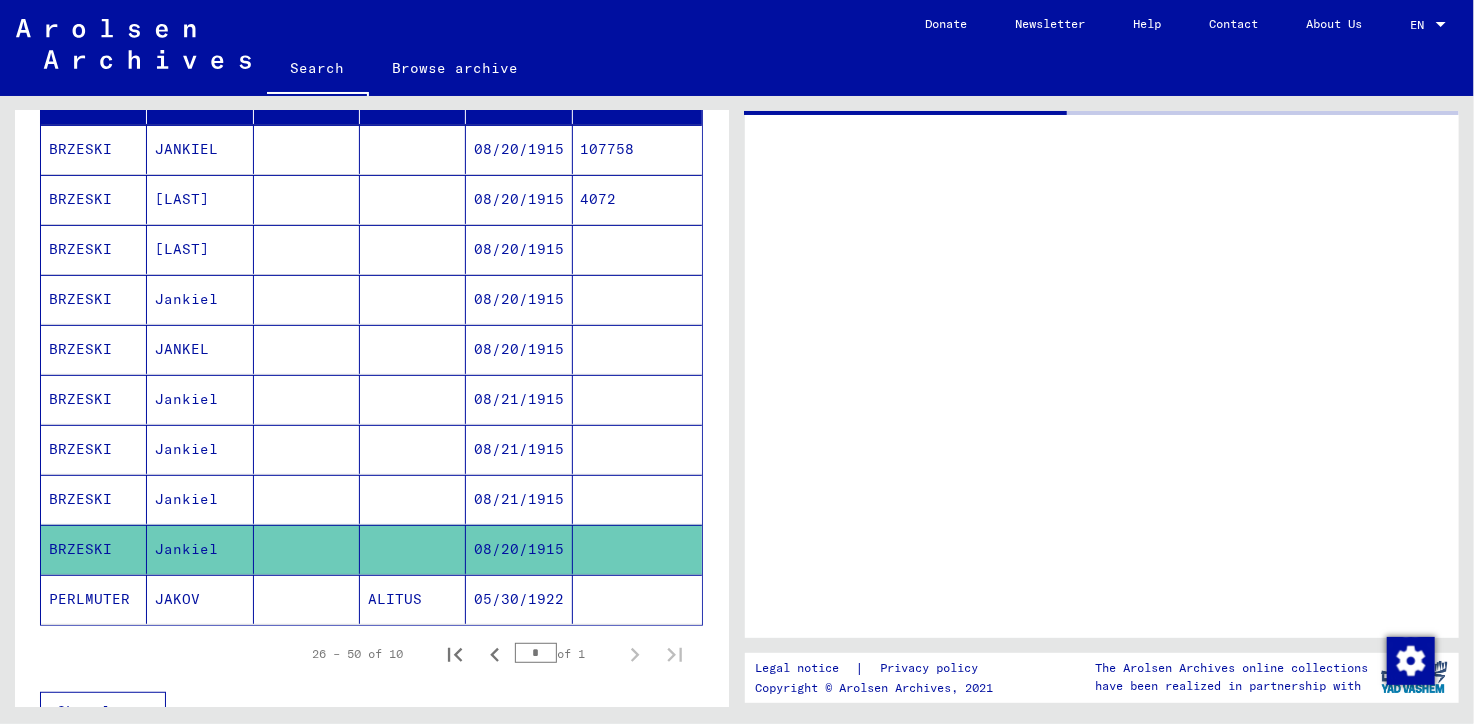click on "Jankiel" 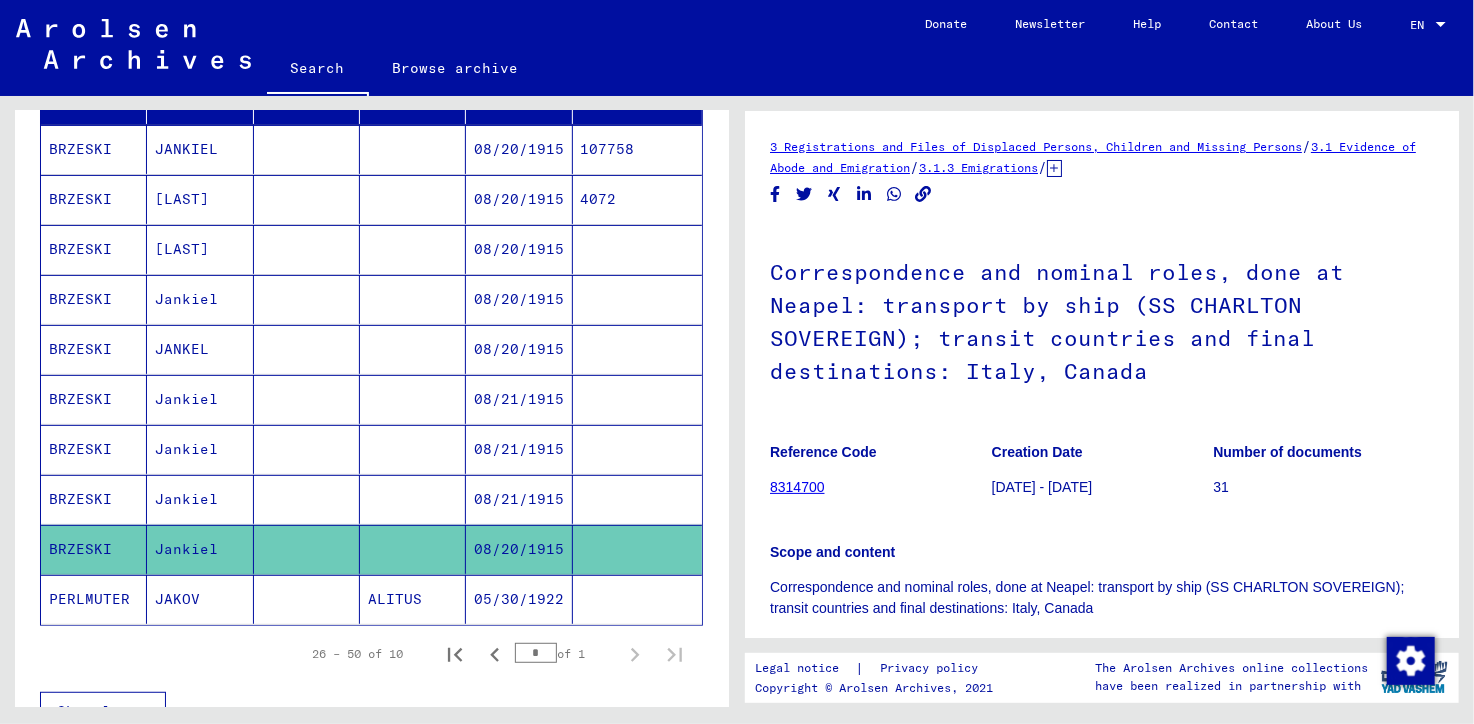 scroll, scrollTop: 0, scrollLeft: 0, axis: both 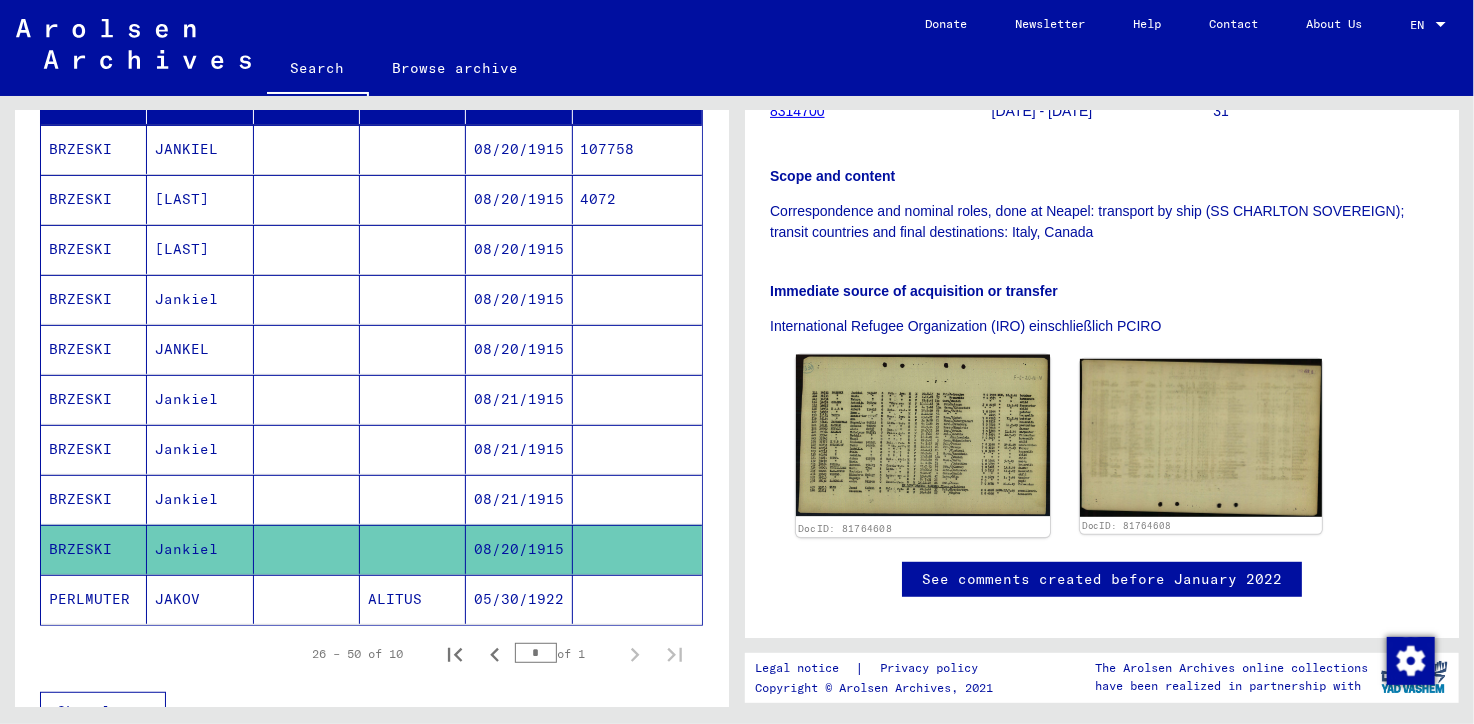 click 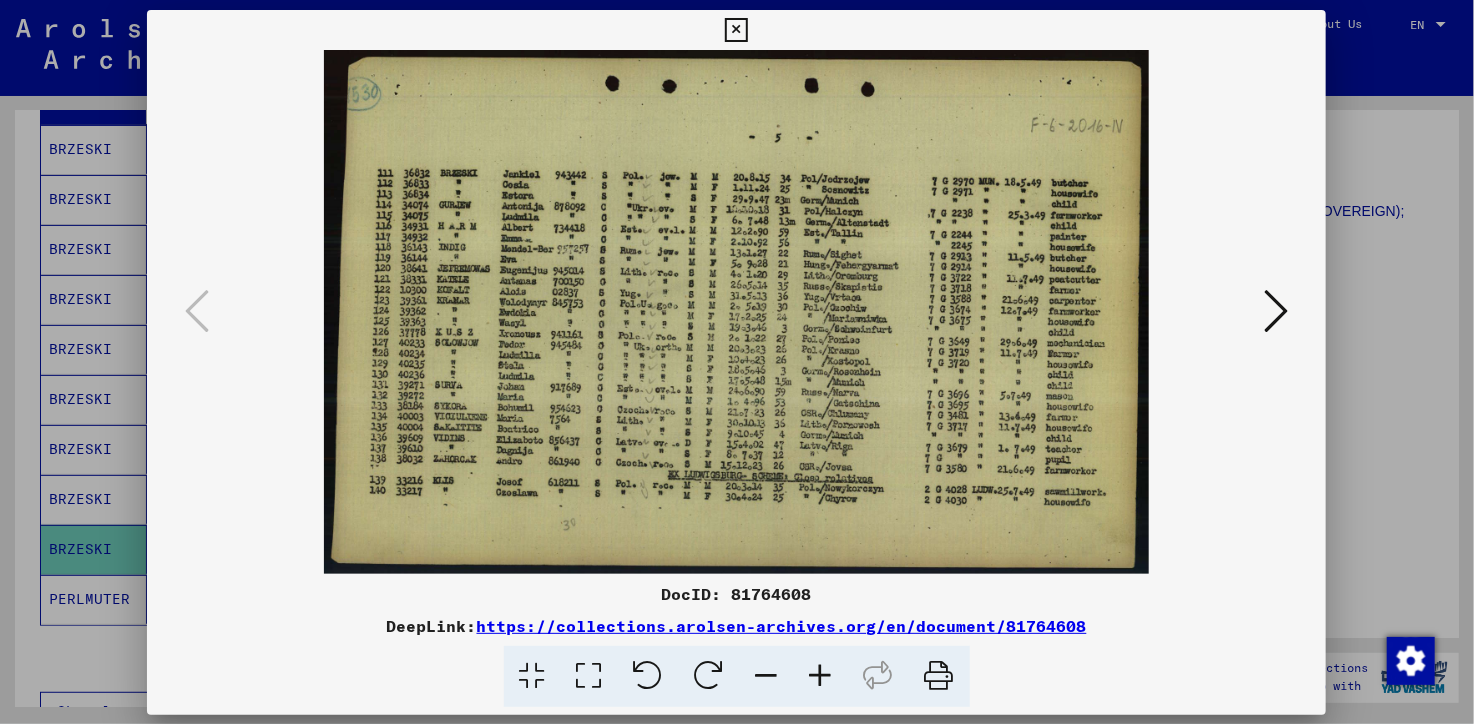 click at bounding box center [736, 312] 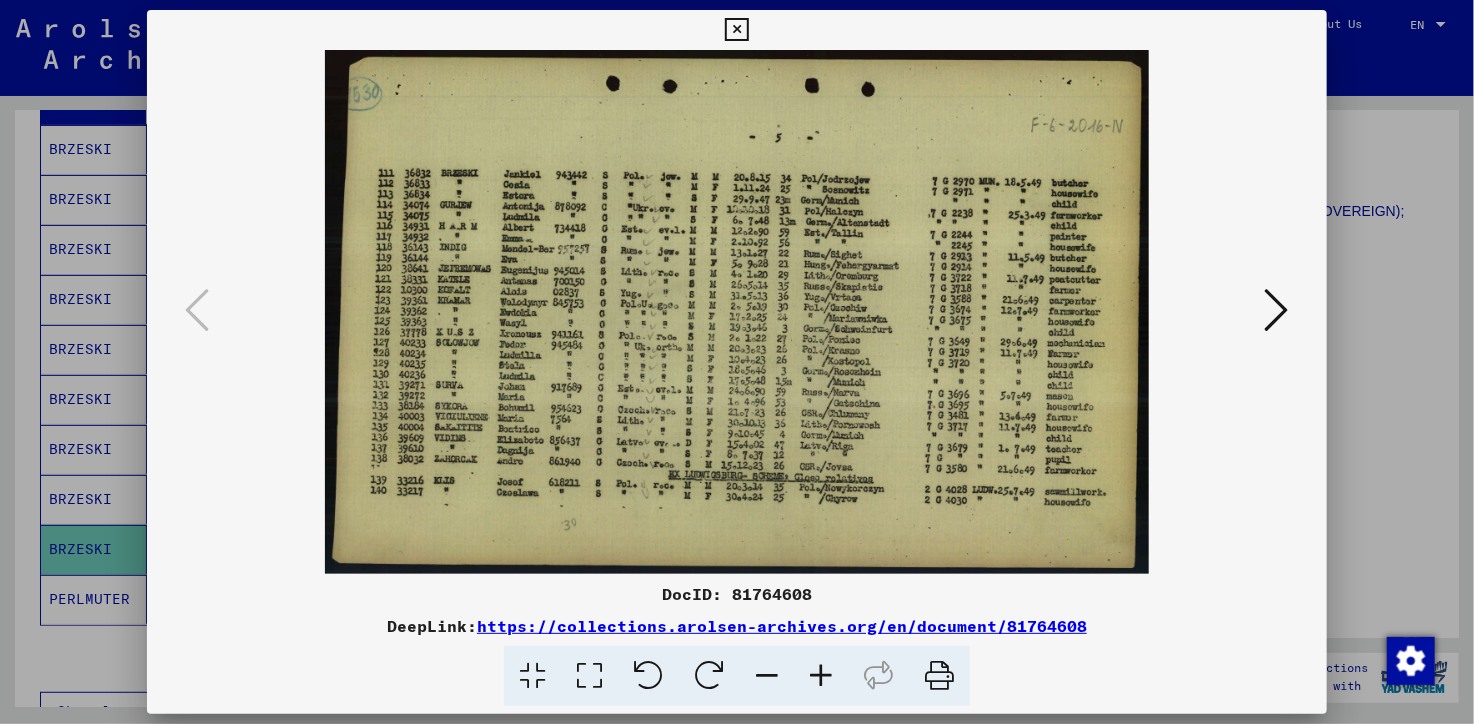 click at bounding box center (821, 676) 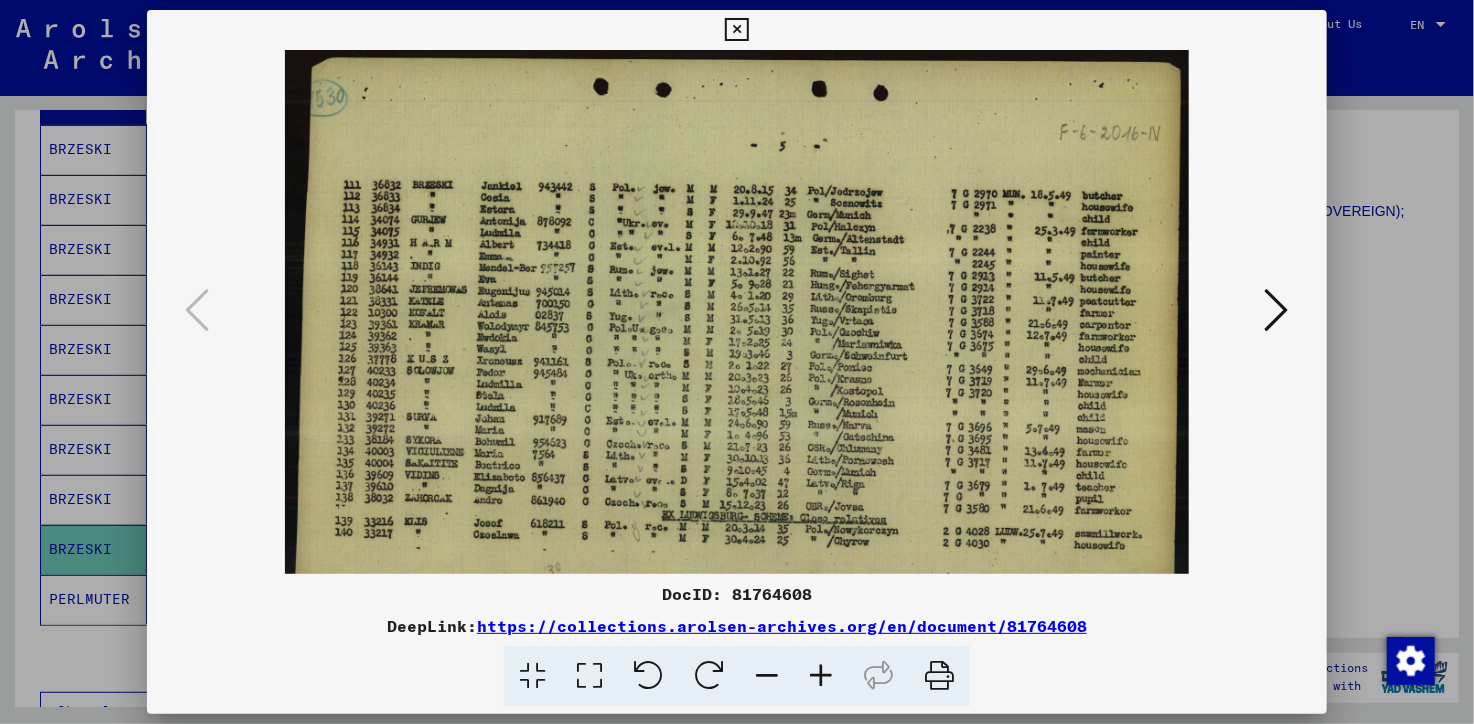click at bounding box center [821, 676] 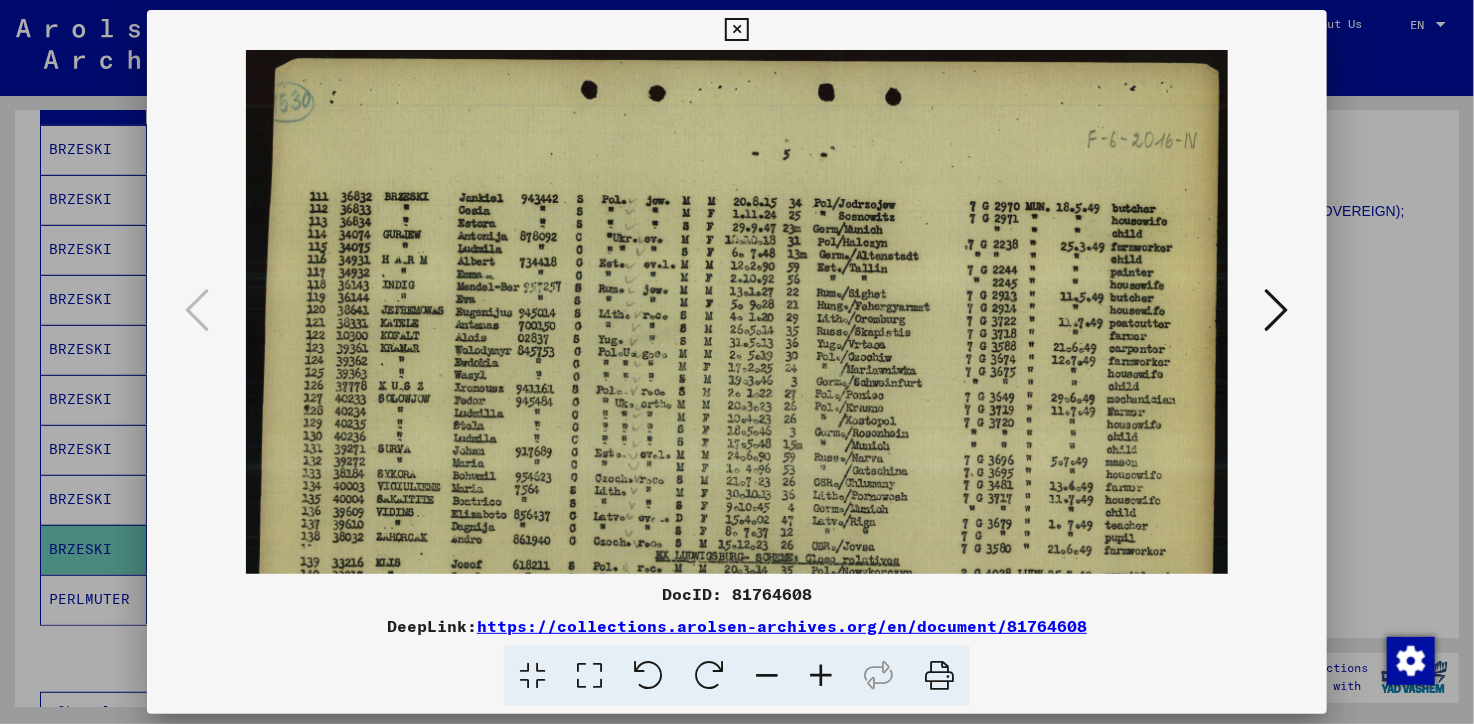 click at bounding box center [821, 676] 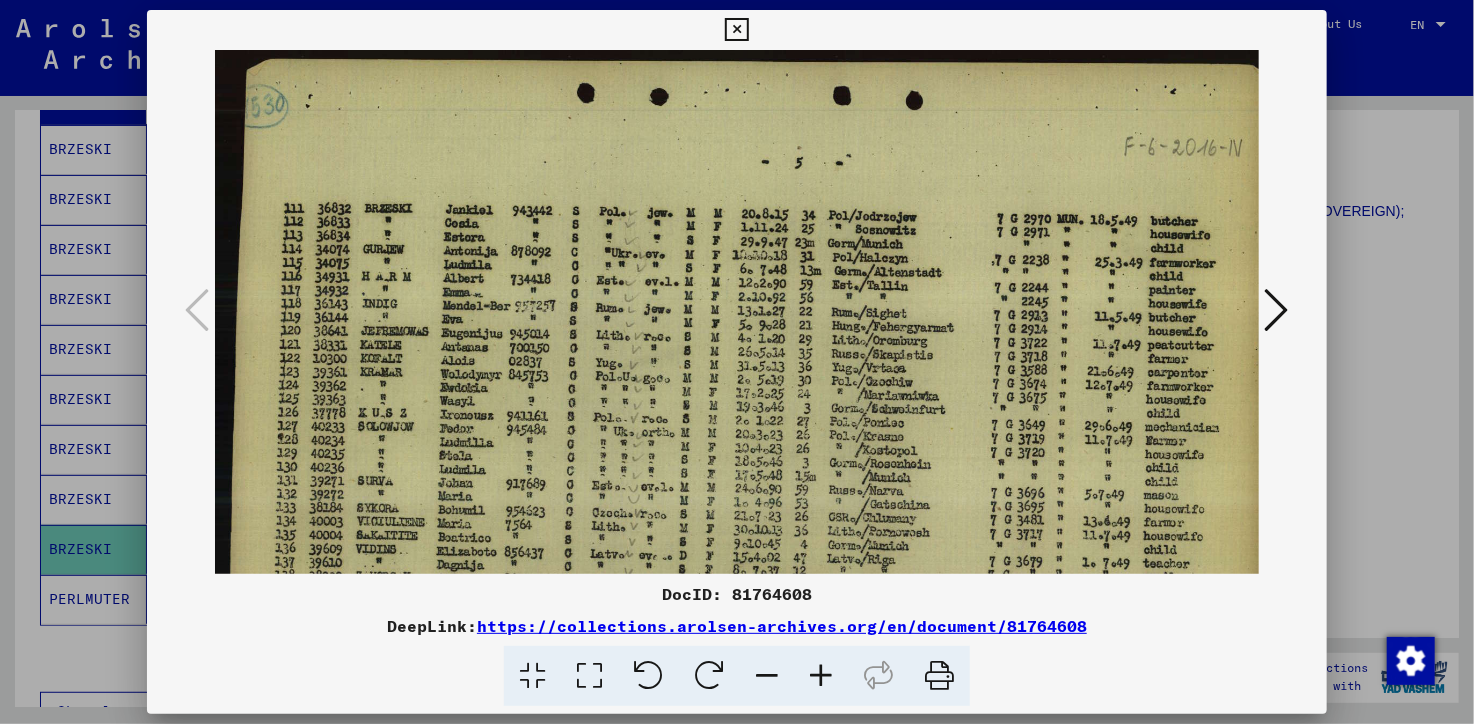 click at bounding box center (821, 676) 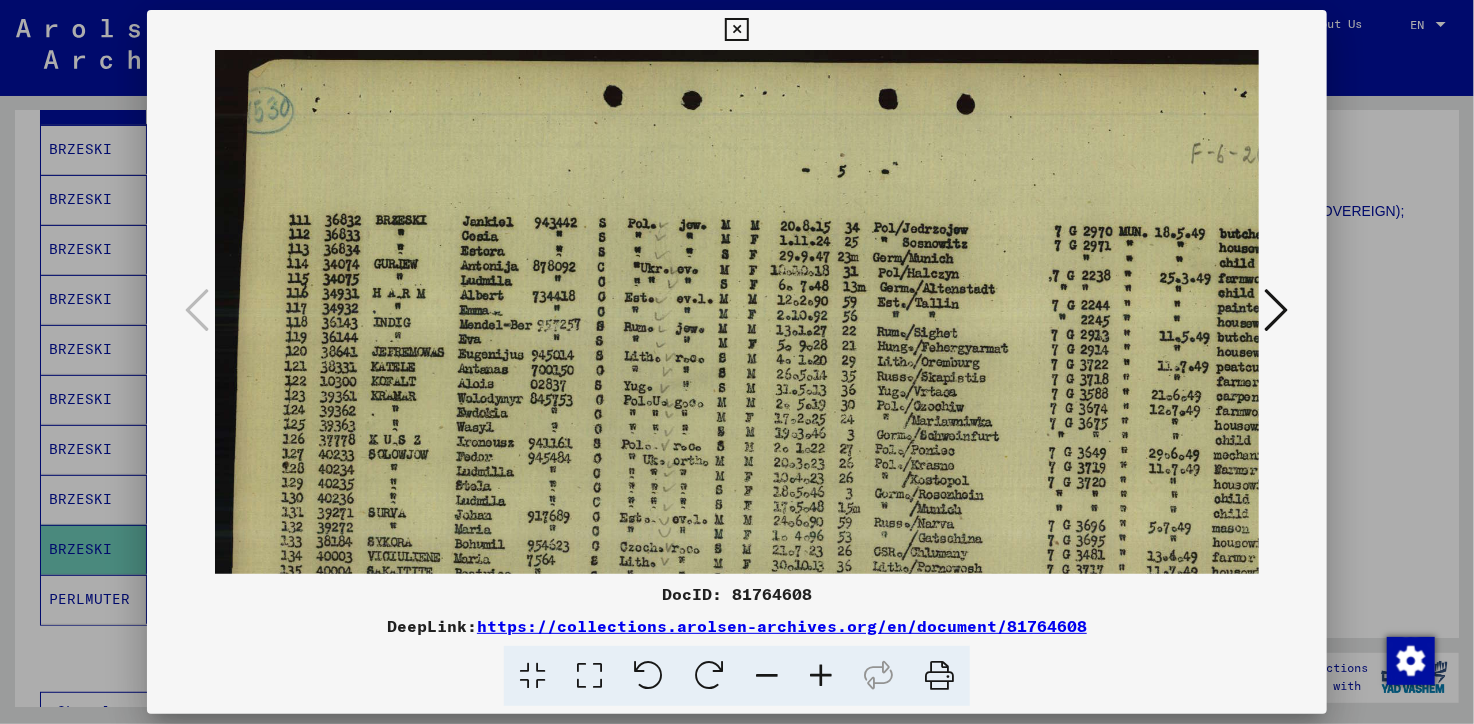 click at bounding box center [821, 676] 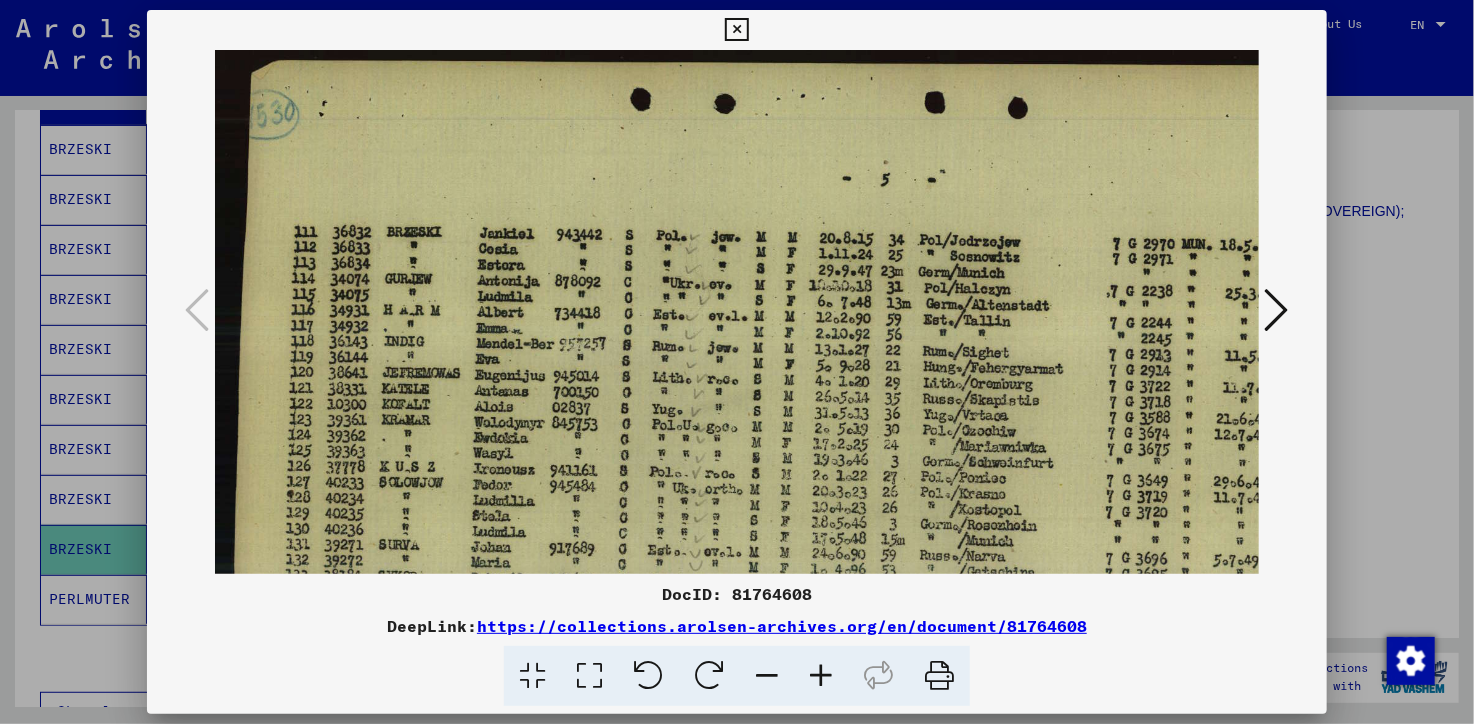 click at bounding box center [821, 676] 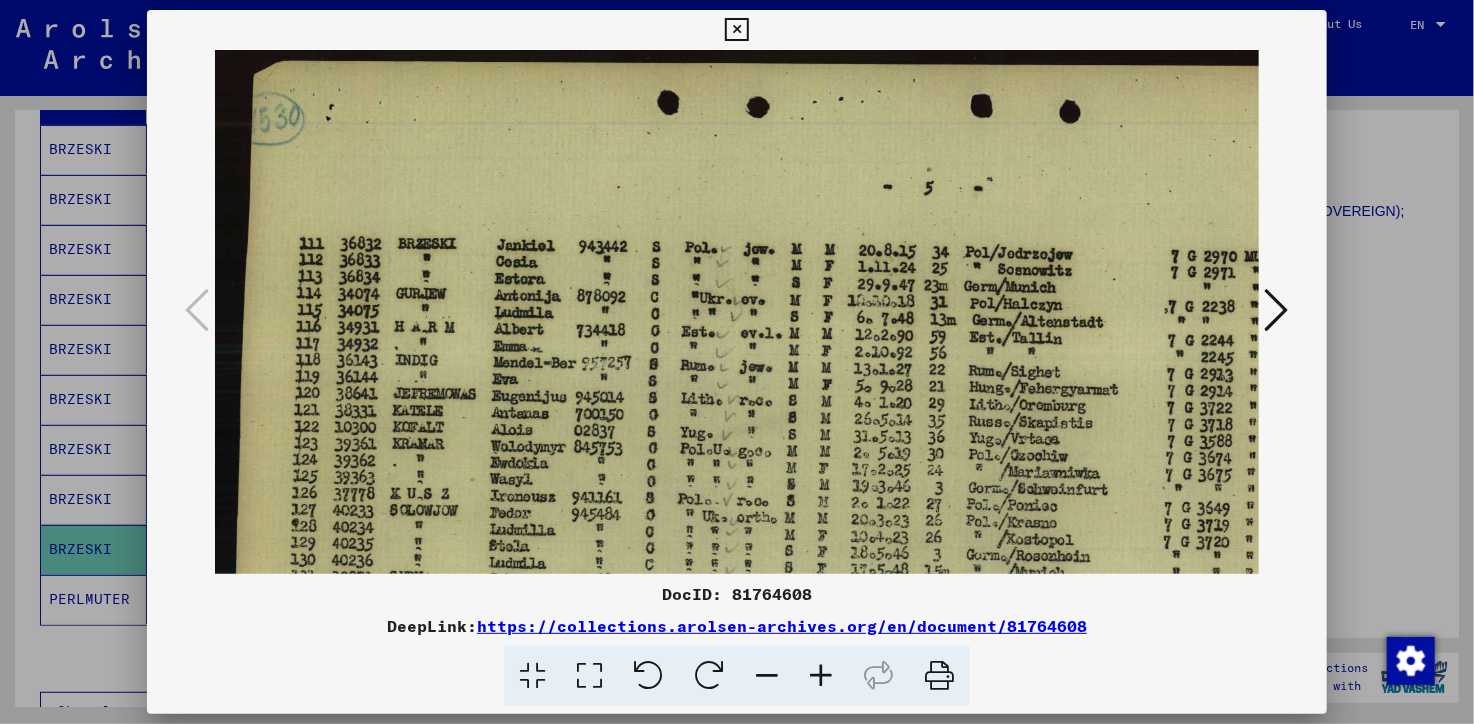 click at bounding box center (821, 676) 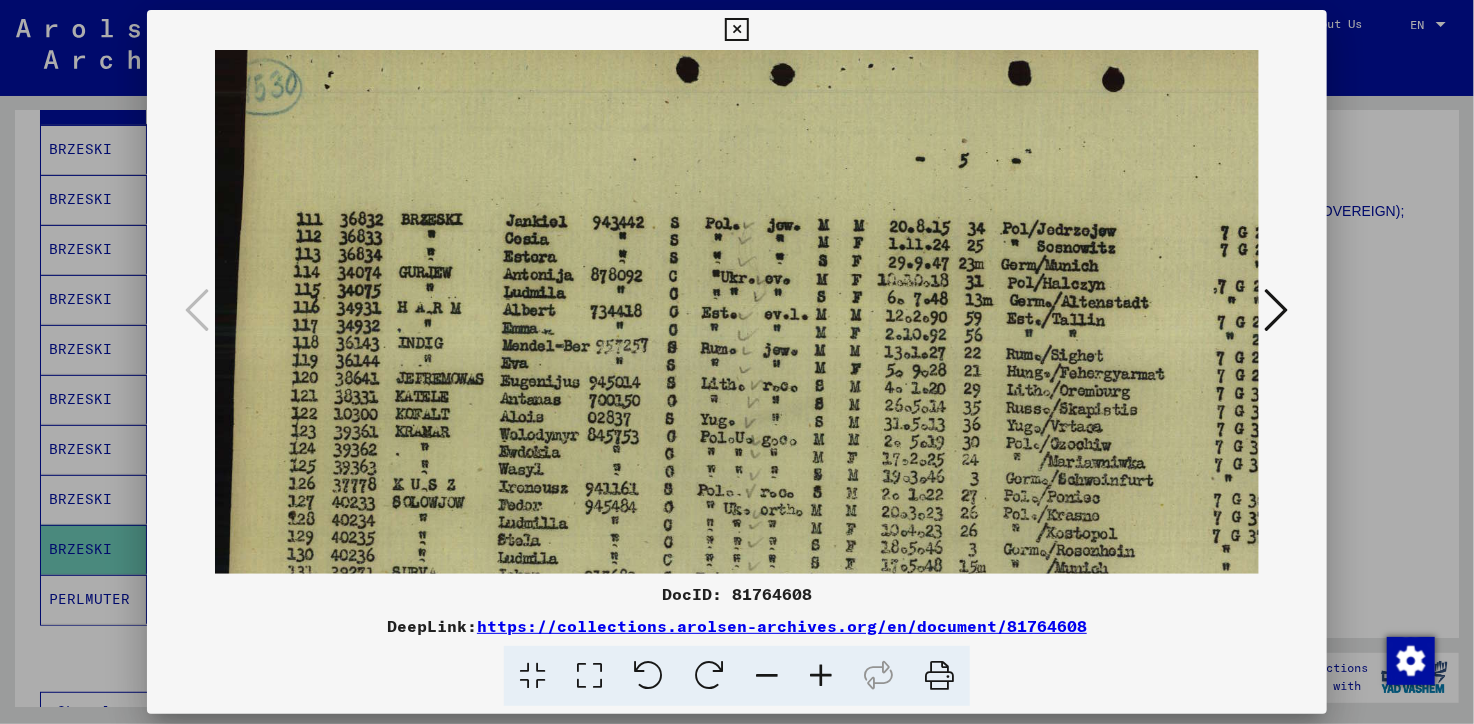 scroll, scrollTop: 38, scrollLeft: 8, axis: both 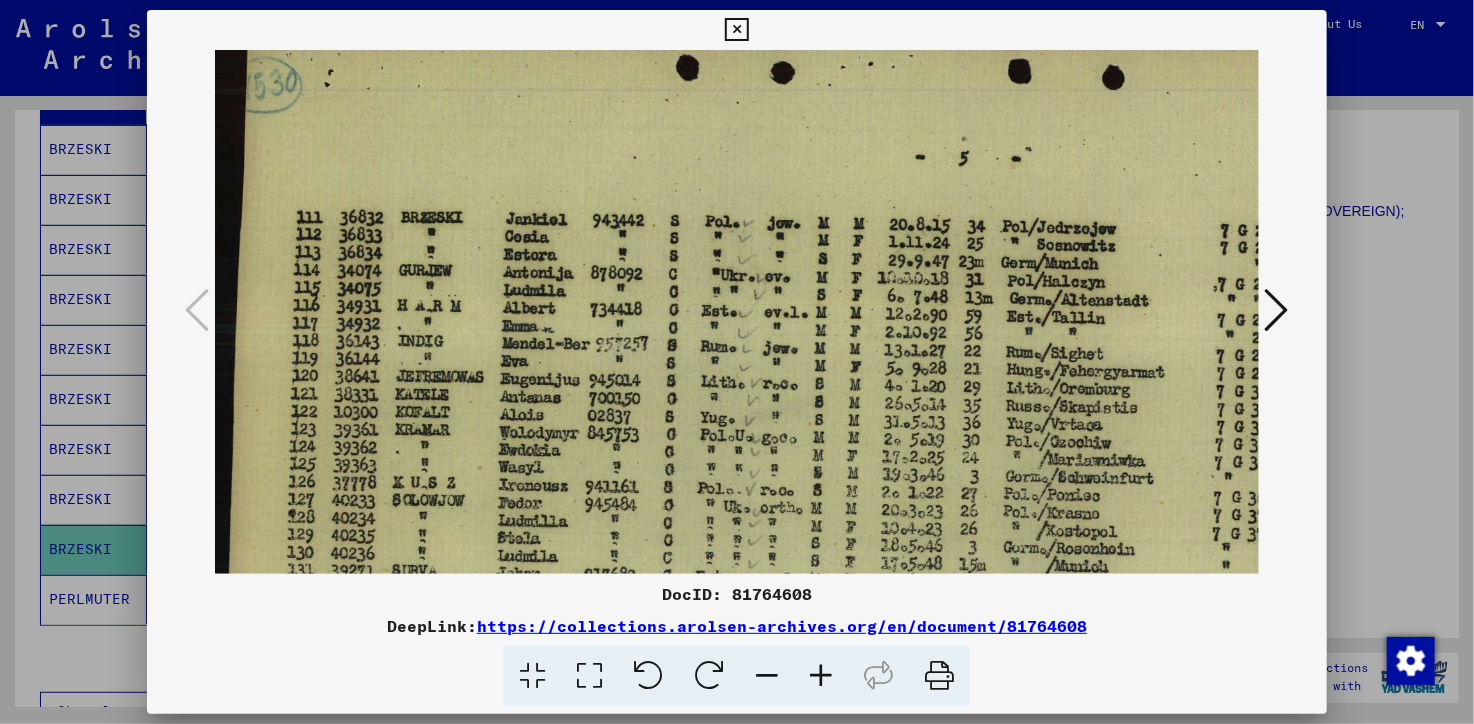 drag, startPoint x: 749, startPoint y: 395, endPoint x: 739, endPoint y: 358, distance: 38.327538 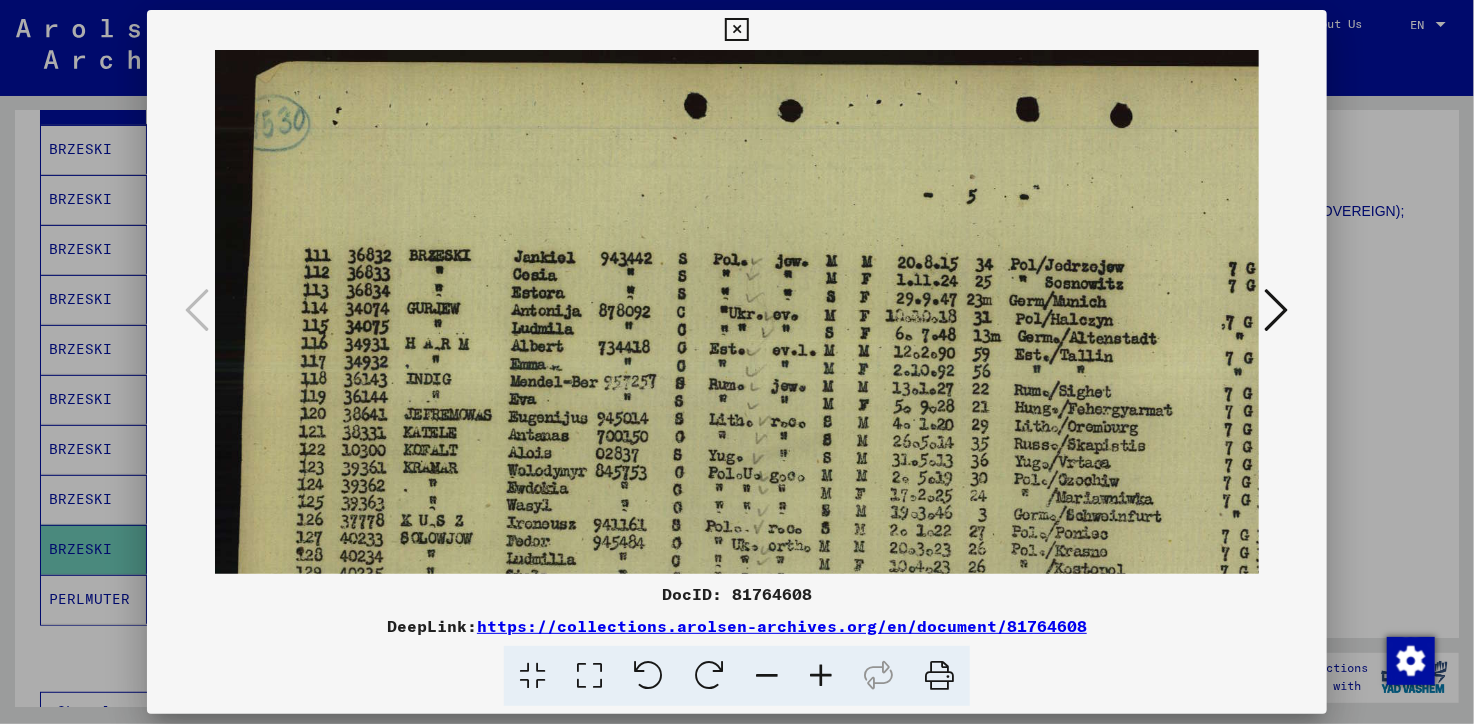 scroll, scrollTop: 0, scrollLeft: 4, axis: horizontal 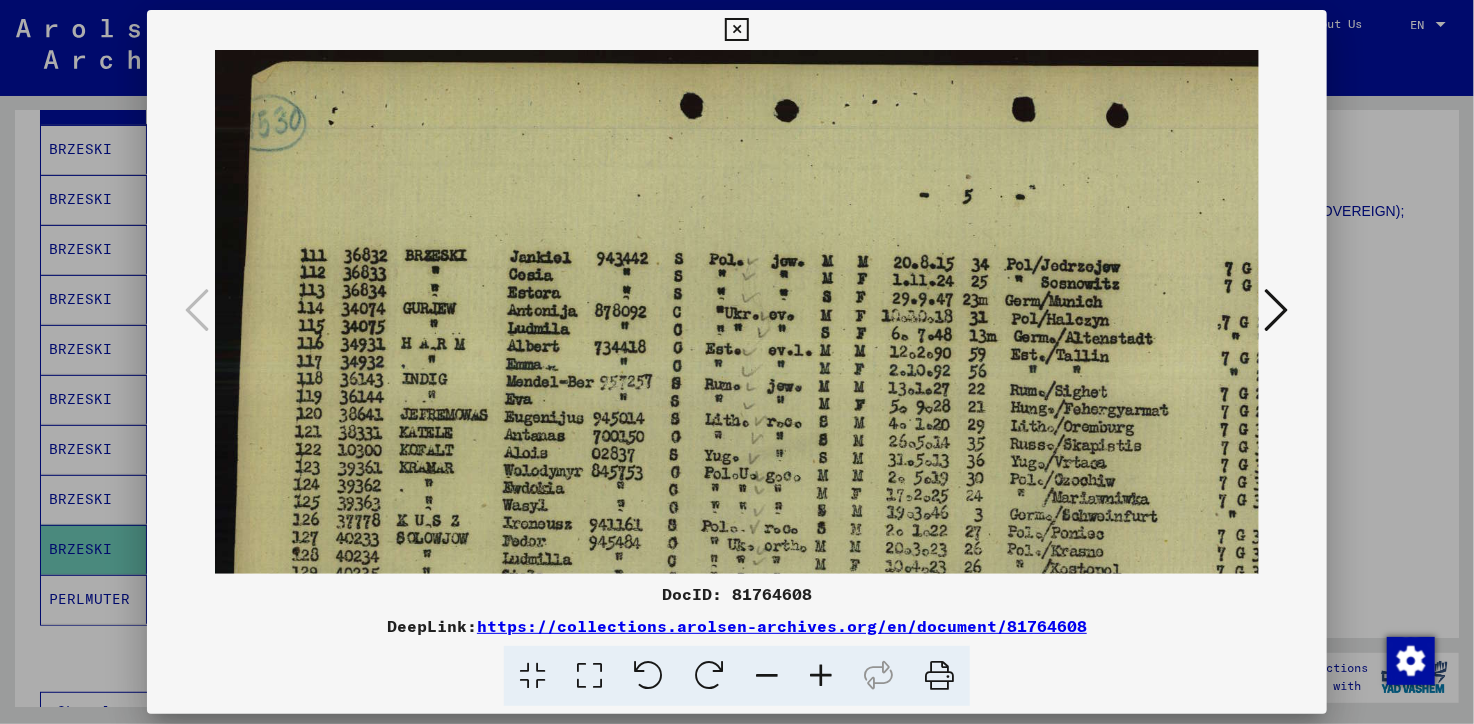 drag, startPoint x: 694, startPoint y: 355, endPoint x: 696, endPoint y: 443, distance: 88.02273 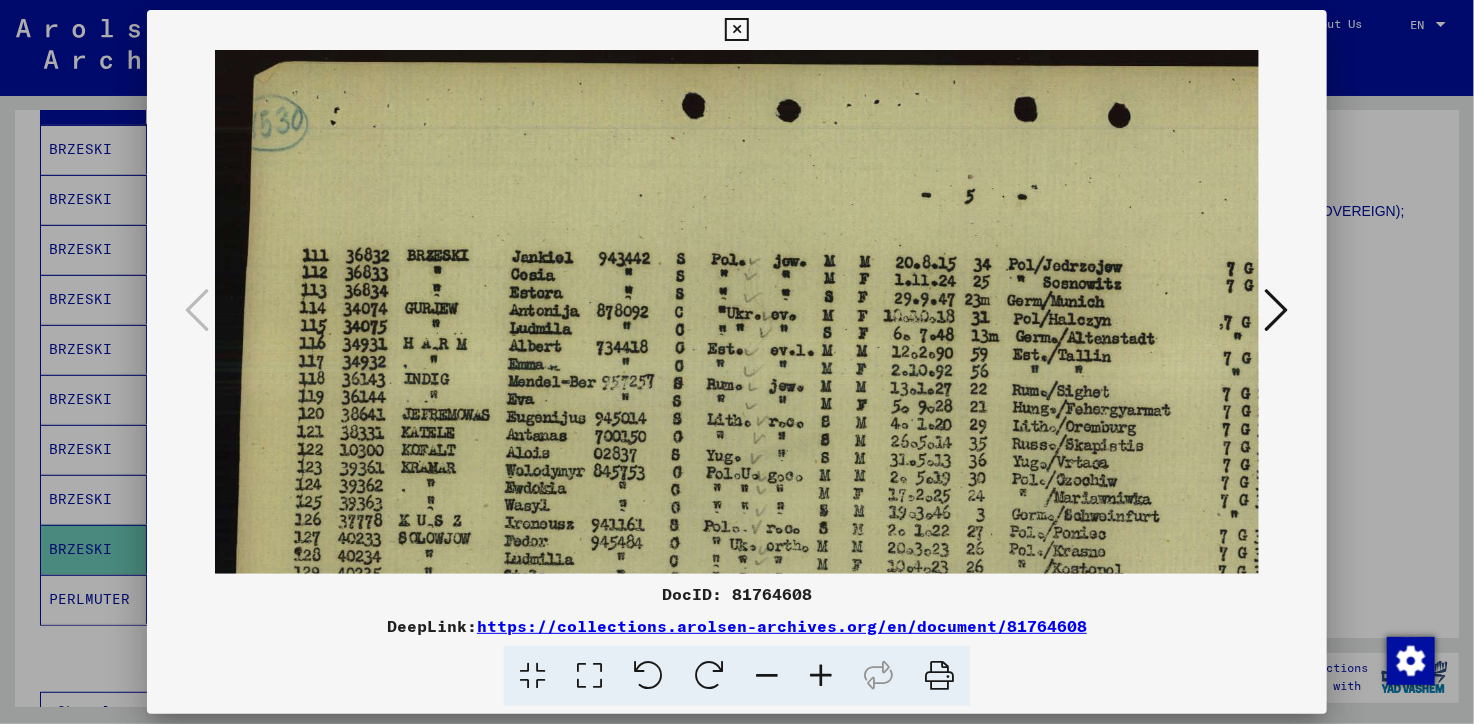 drag, startPoint x: 671, startPoint y: 431, endPoint x: 416, endPoint y: 257, distance: 308.7086 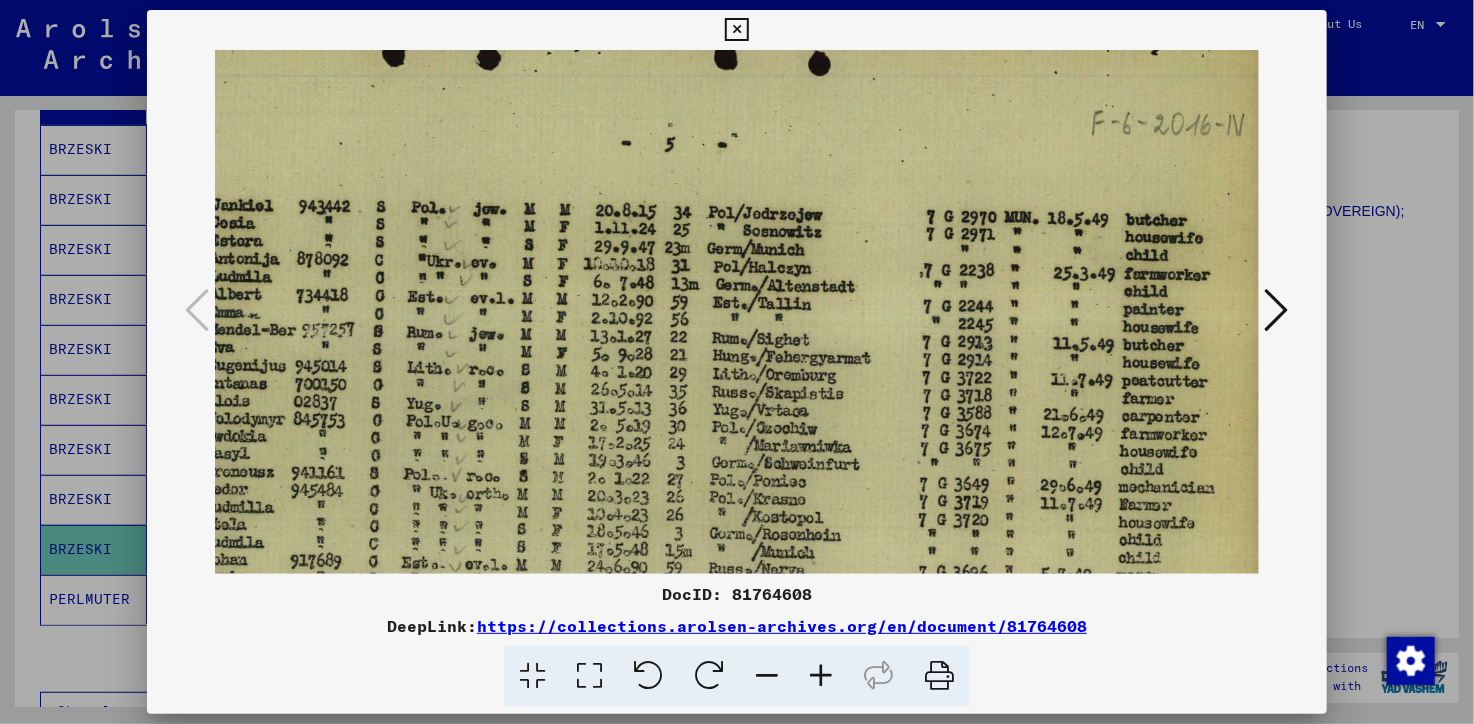 drag, startPoint x: 416, startPoint y: 257, endPoint x: 123, endPoint y: 211, distance: 296.58893 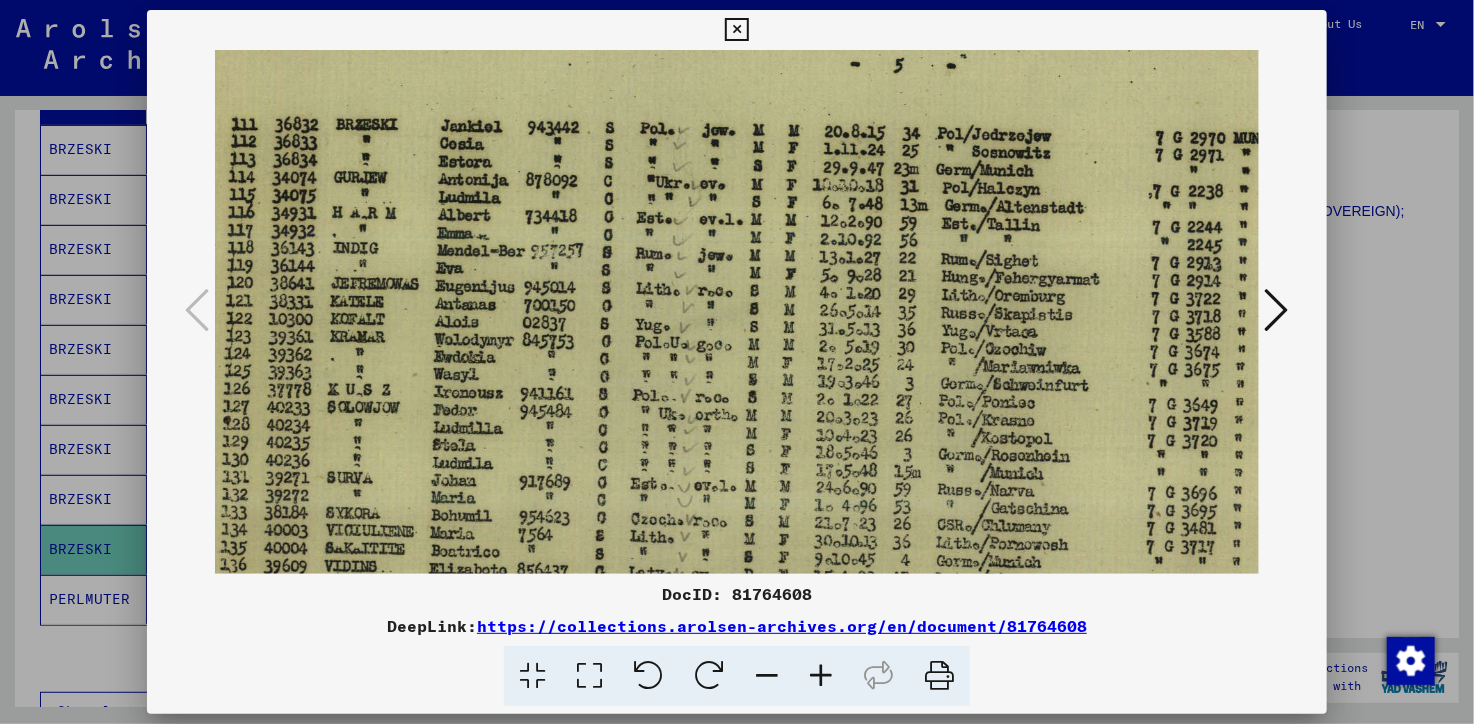 drag, startPoint x: 492, startPoint y: 339, endPoint x: 733, endPoint y: 263, distance: 252.69943 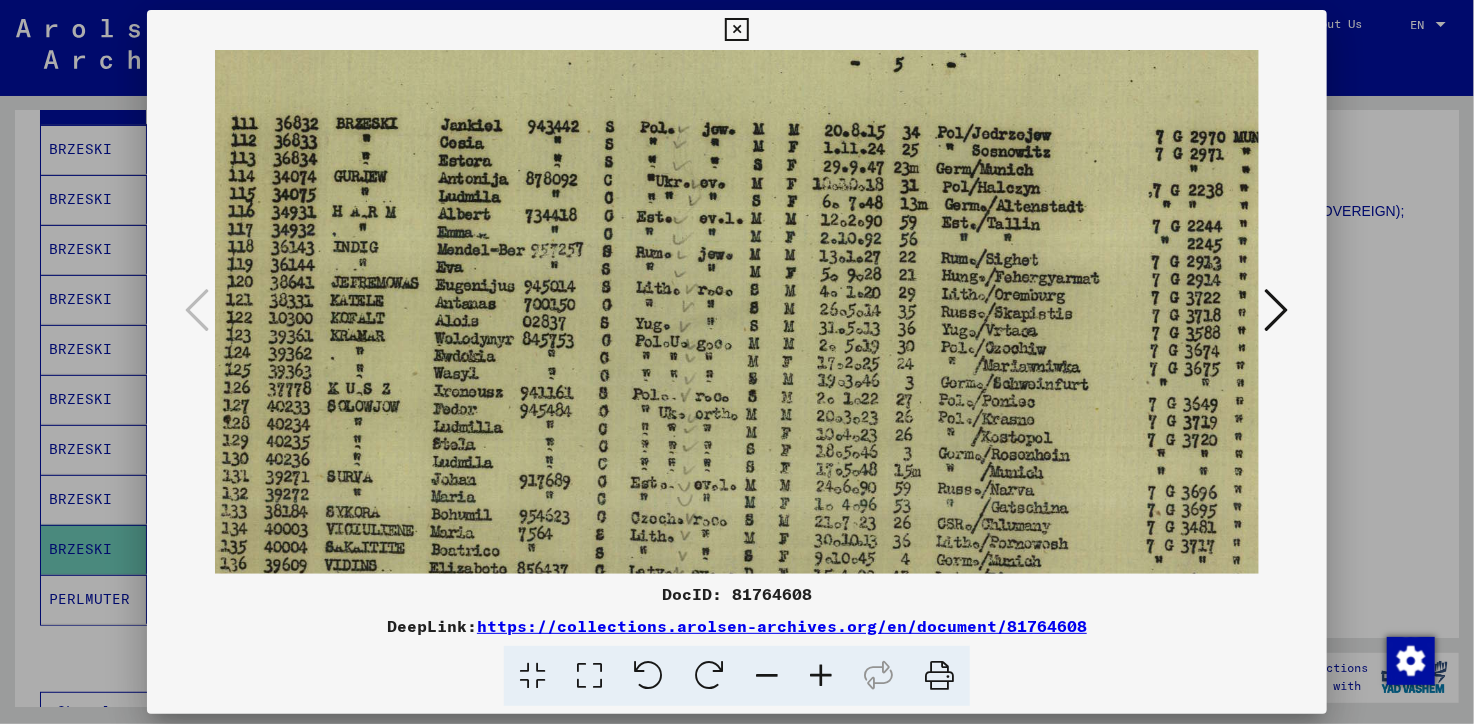 click at bounding box center [736, 30] 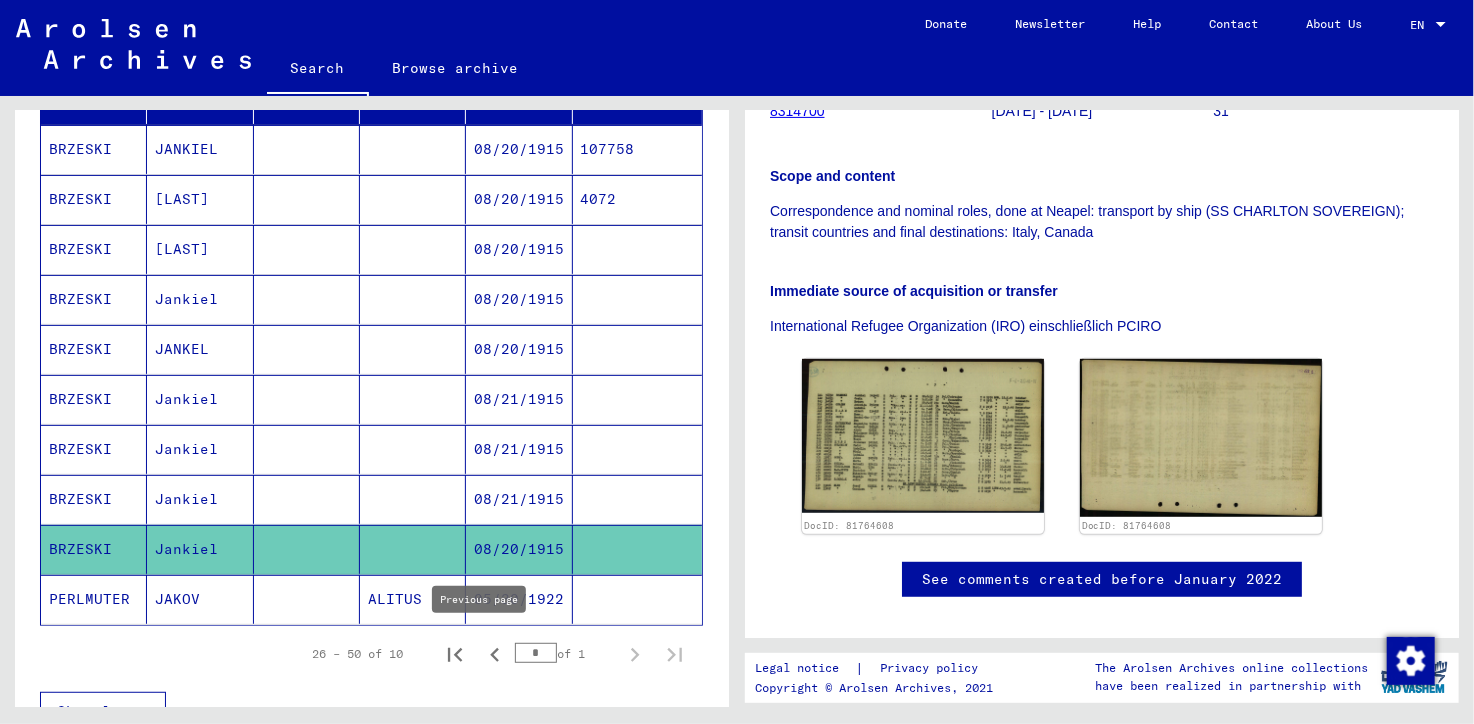 click 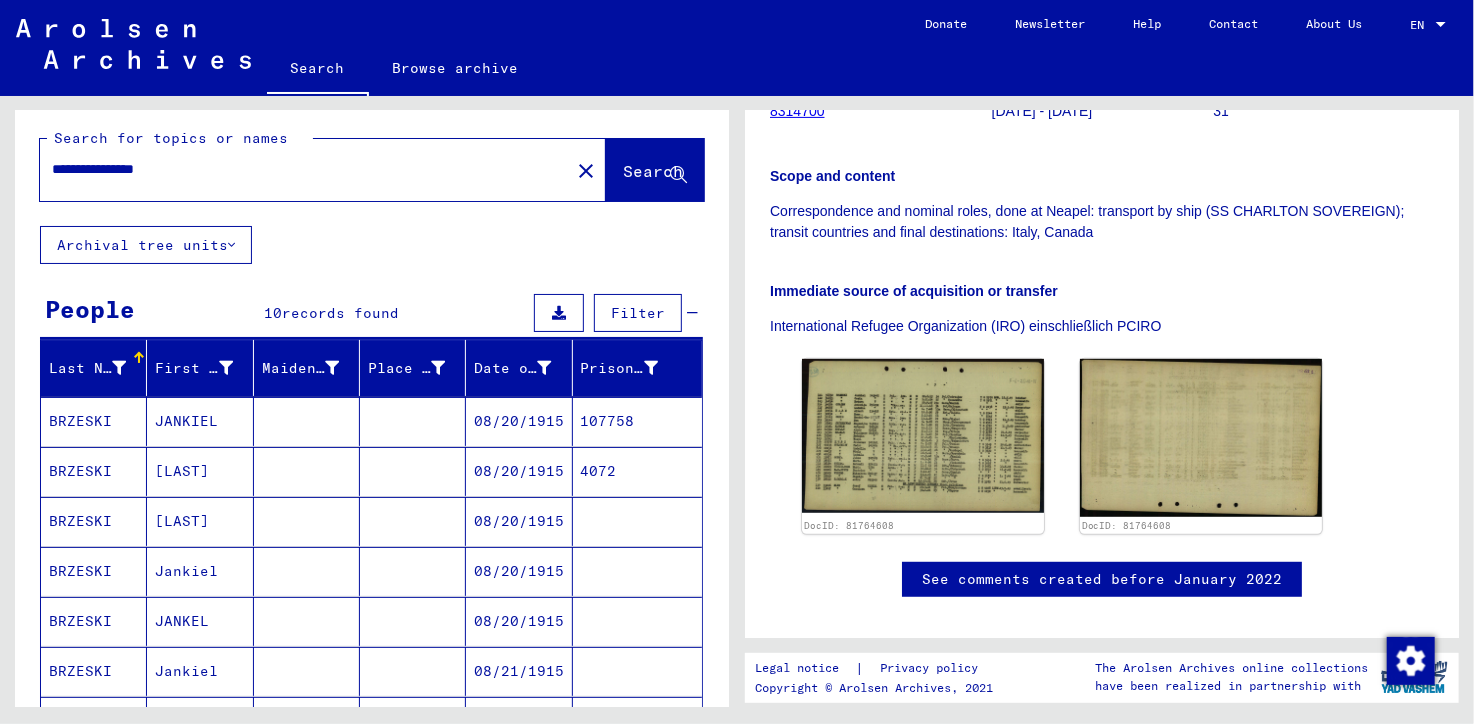 scroll, scrollTop: 0, scrollLeft: 0, axis: both 